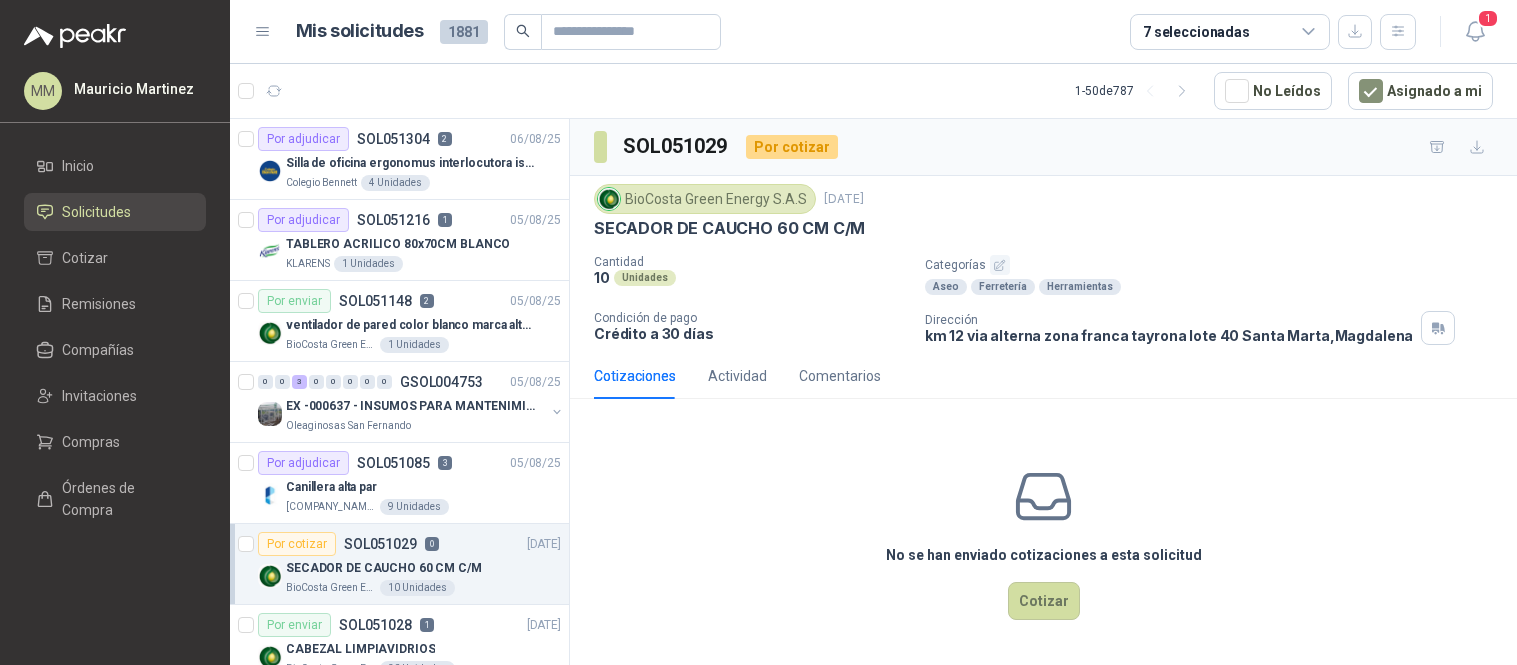 scroll, scrollTop: 0, scrollLeft: 0, axis: both 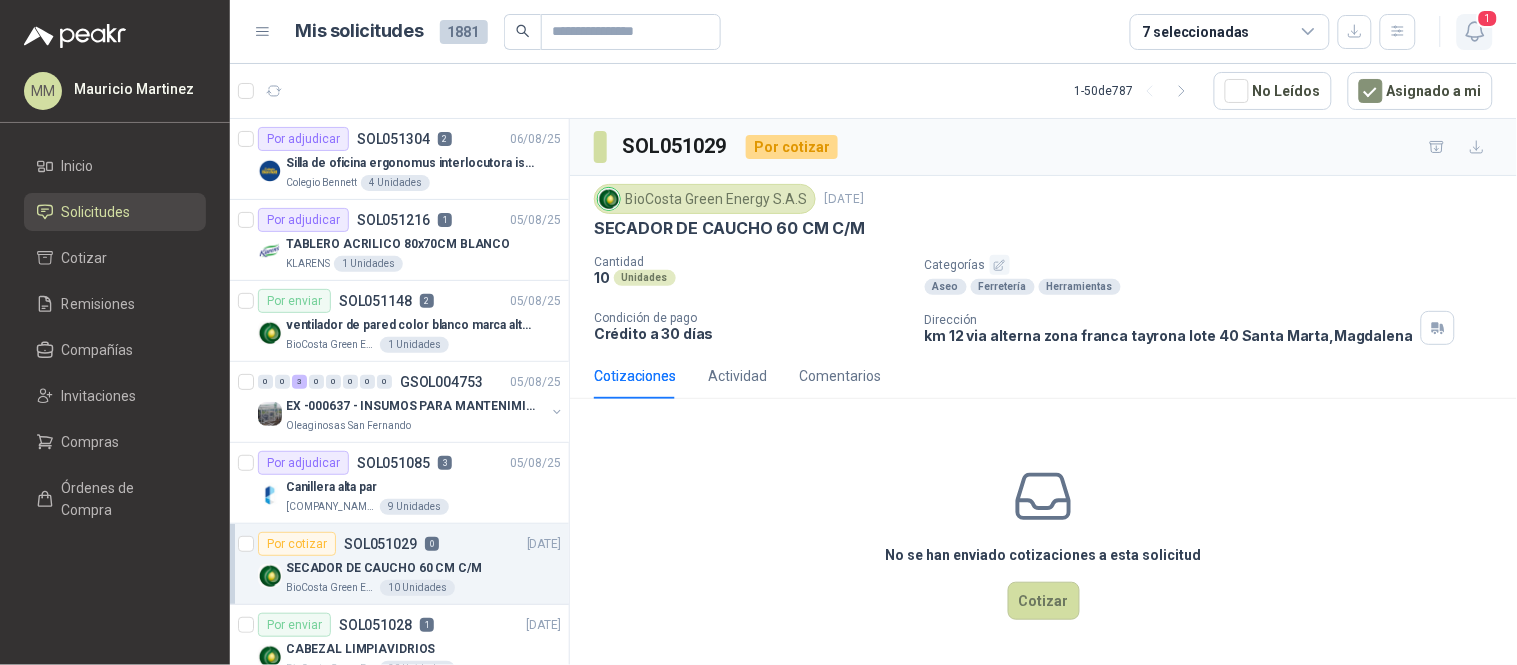 click 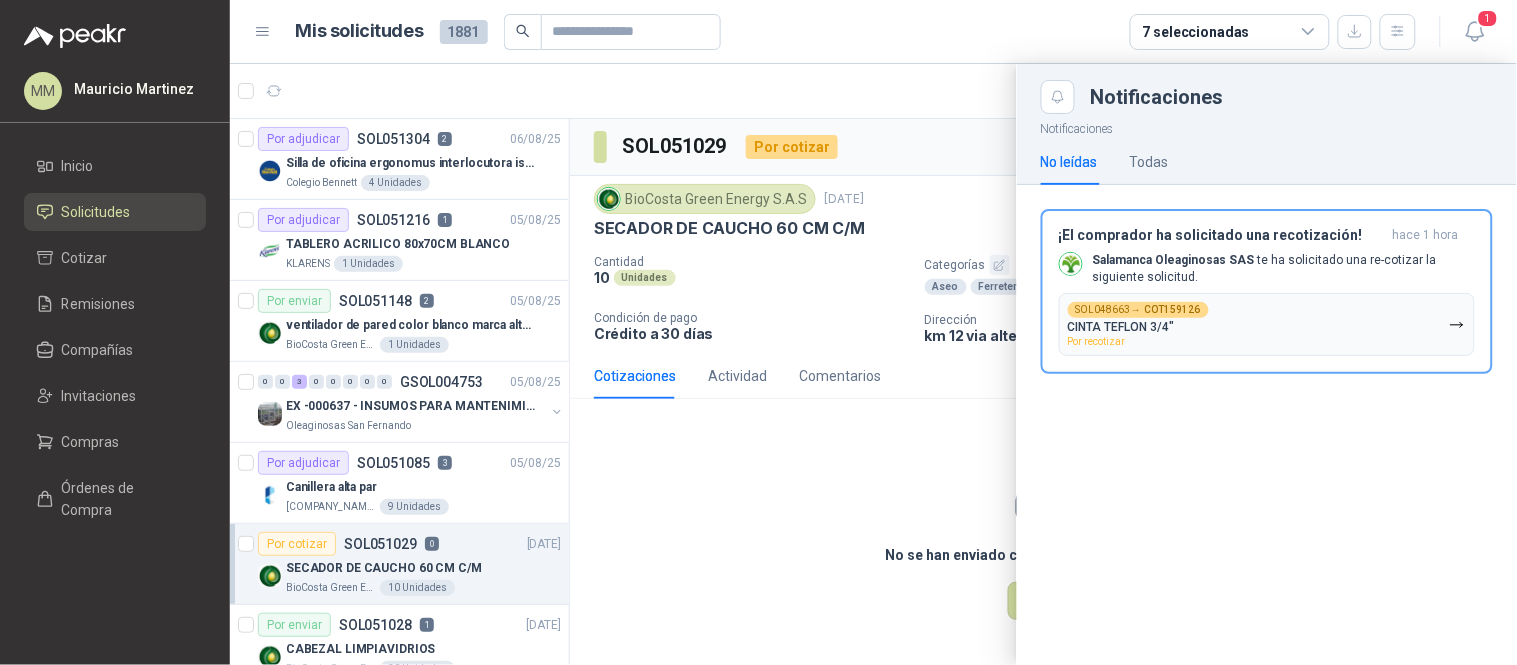 click at bounding box center [873, 364] 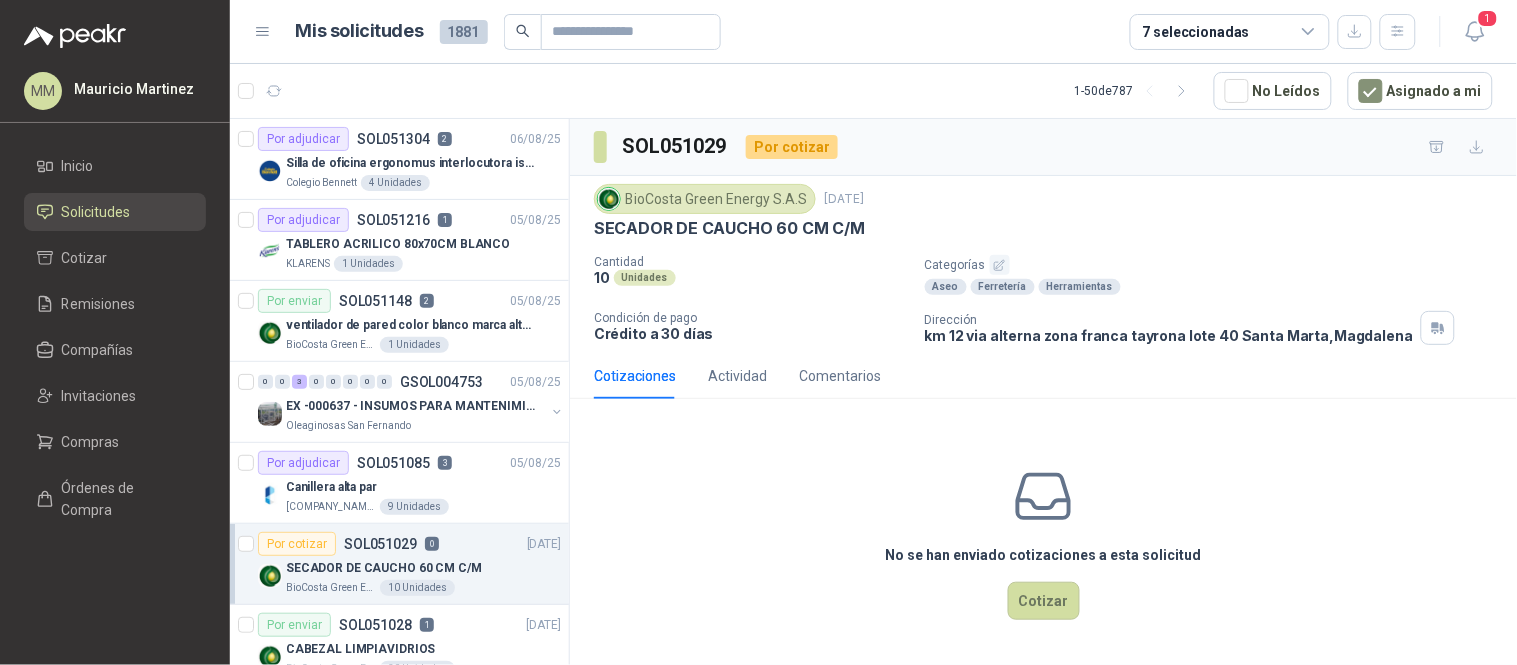 click on "Mis solicitudes 1881 7 seleccionadas   1" at bounding box center [873, 32] 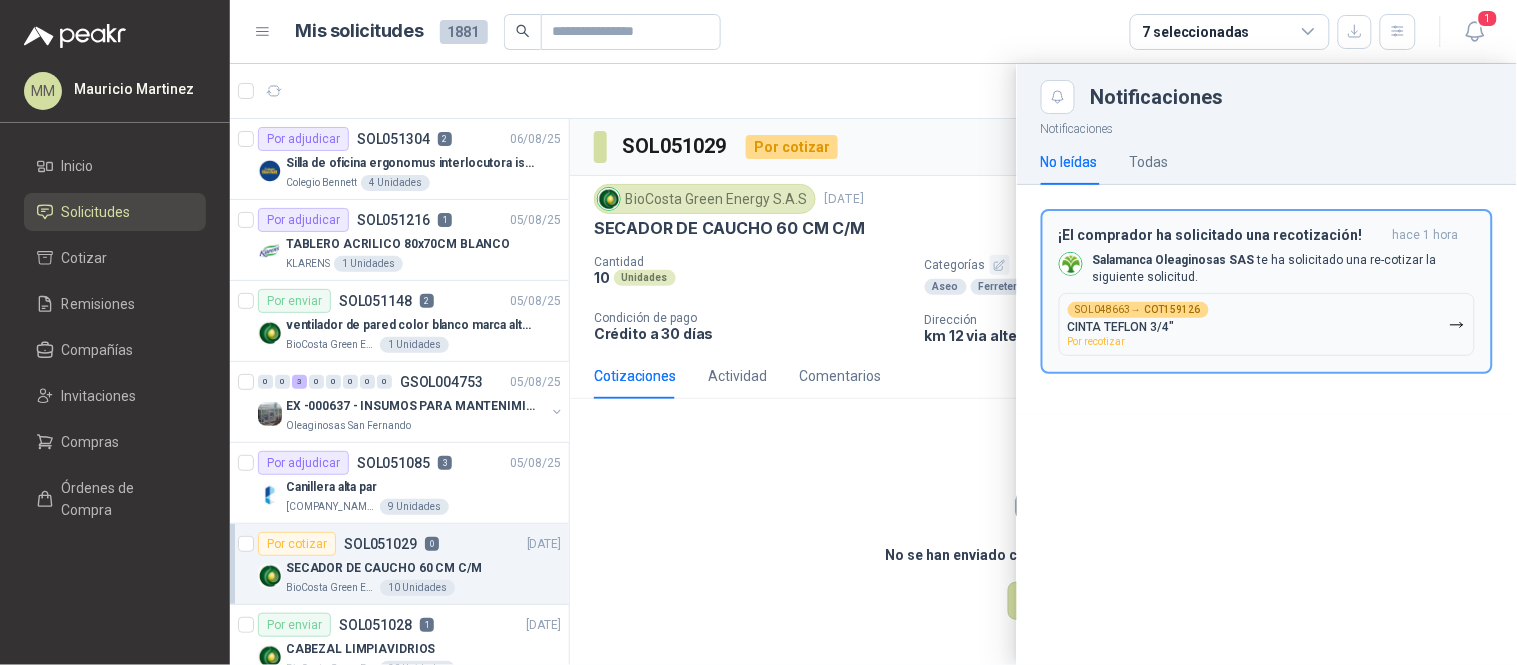 click on "[COMPANY_NAME] SAS te ha solicitado una re-cotizar la siguiente solicitud." at bounding box center (1284, 269) 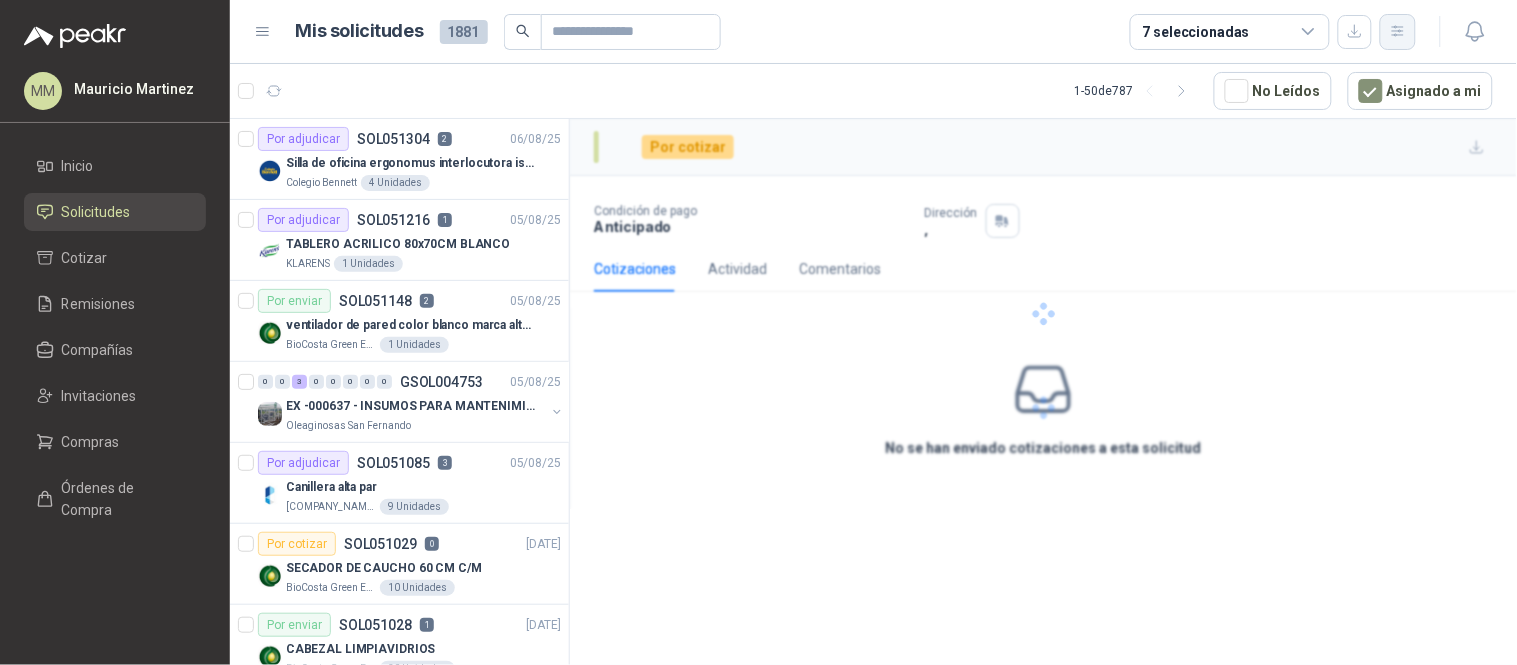 click at bounding box center [1398, 32] 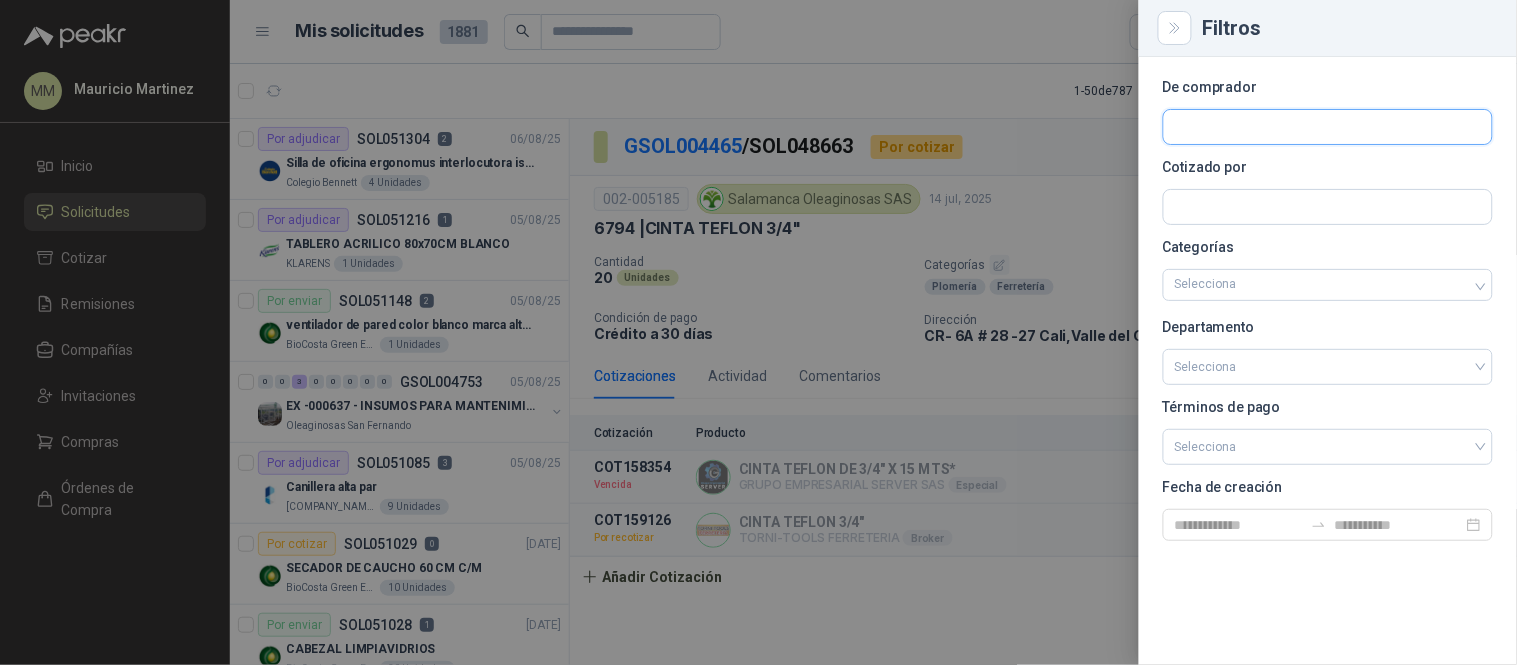 click at bounding box center [1328, 127] 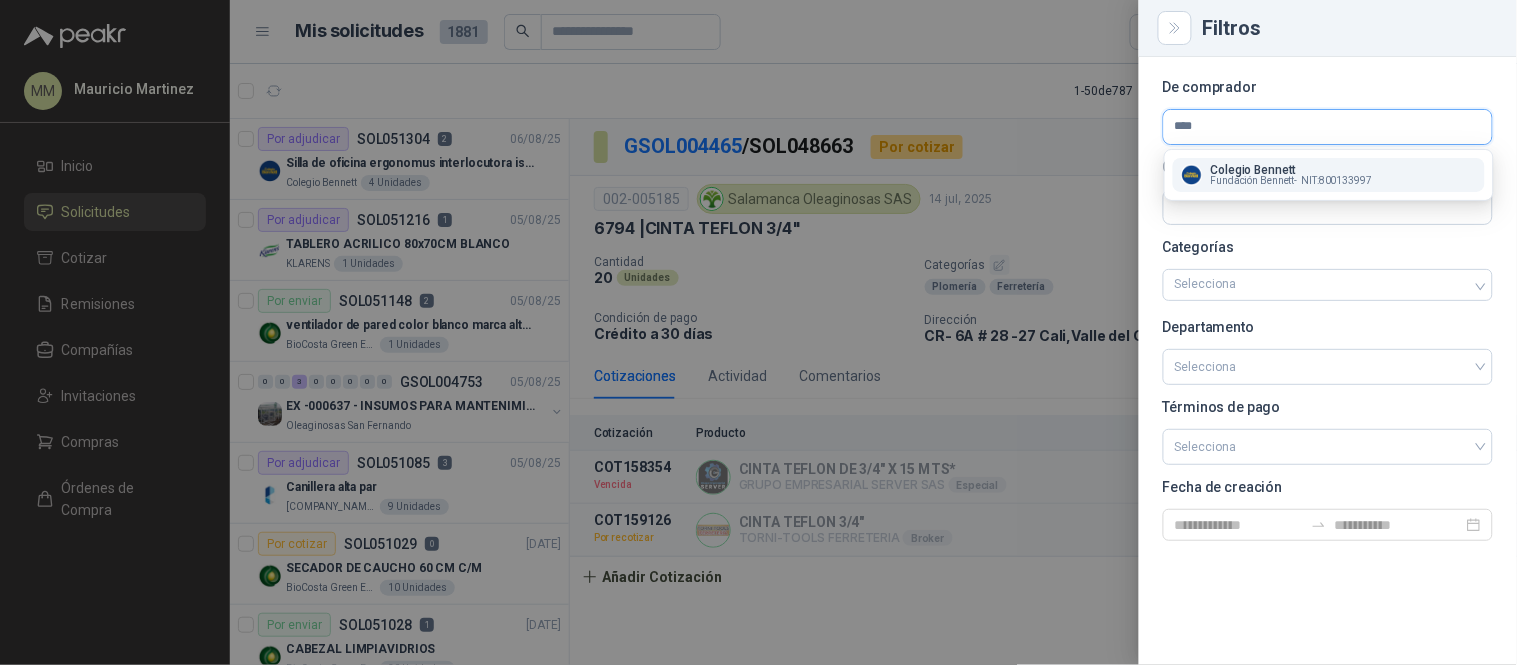 type on "****" 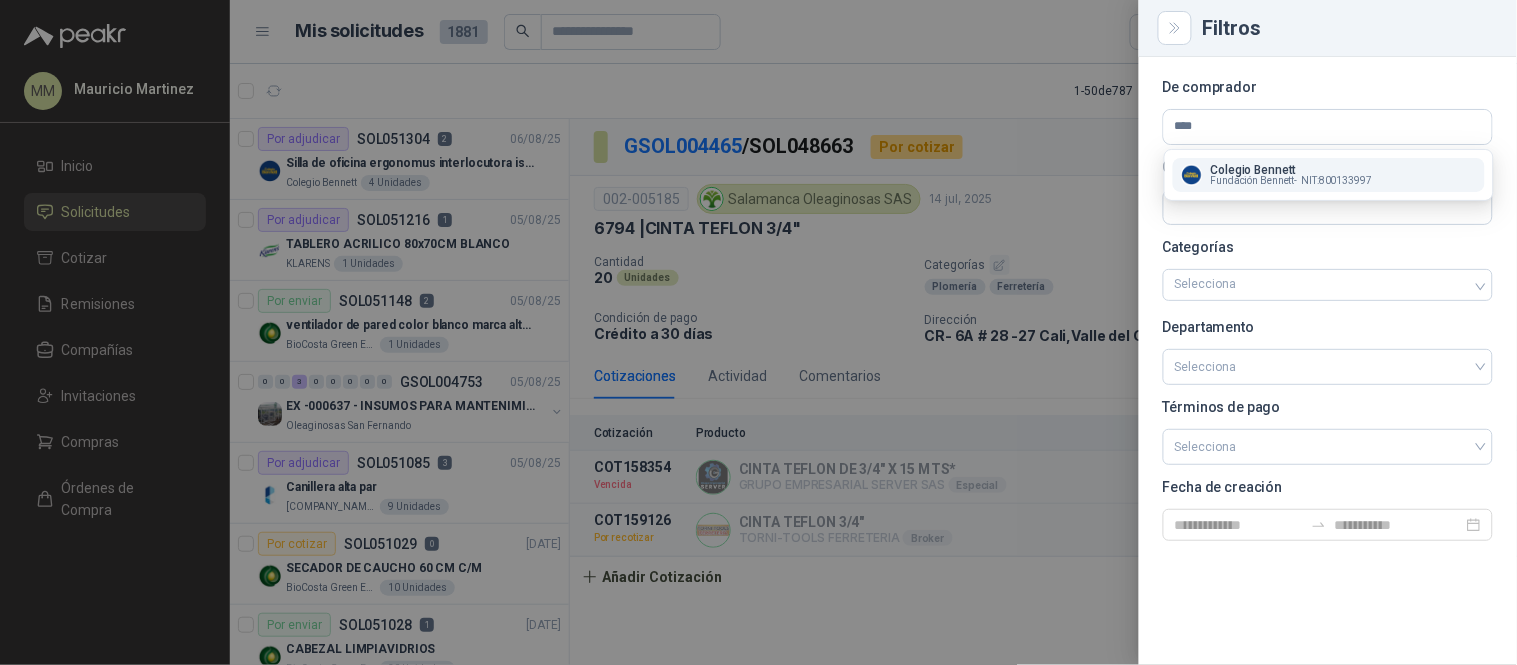 click on "Fundación Bennett  -" at bounding box center (1254, 181) 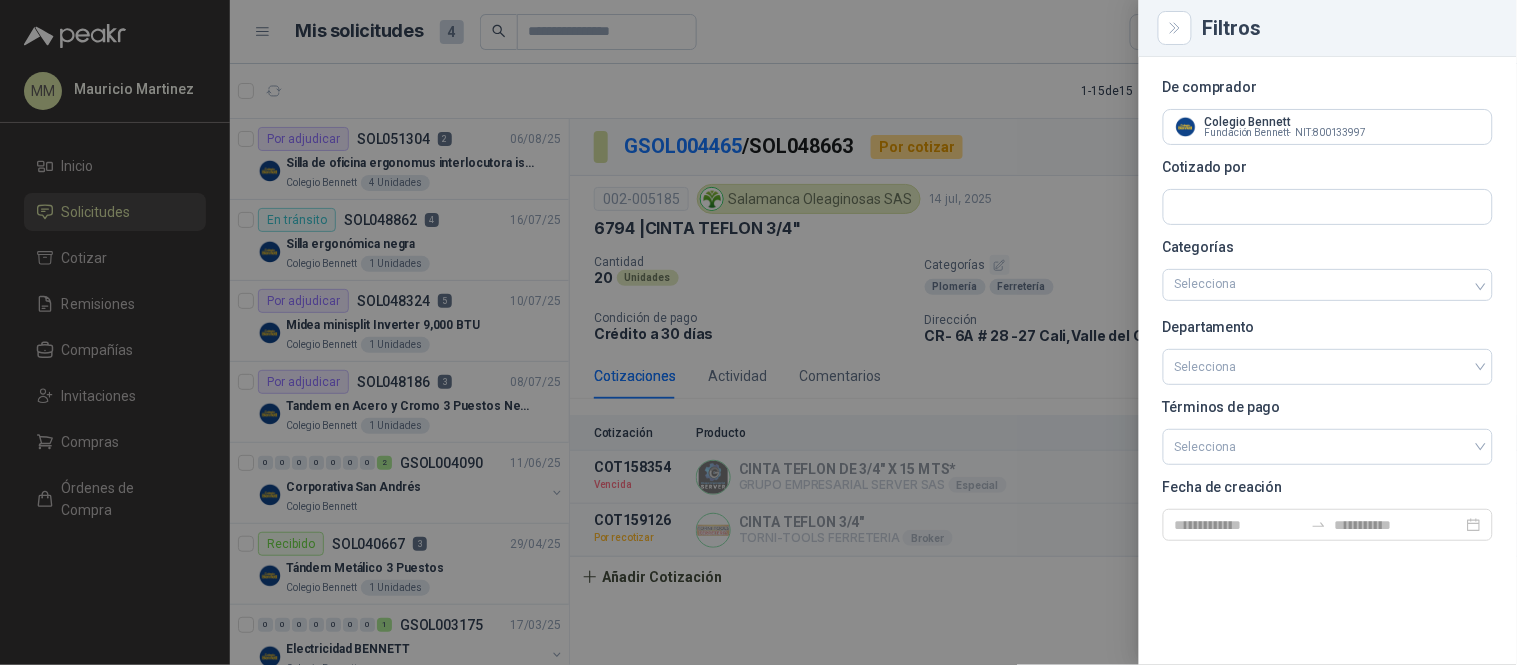click at bounding box center (758, 332) 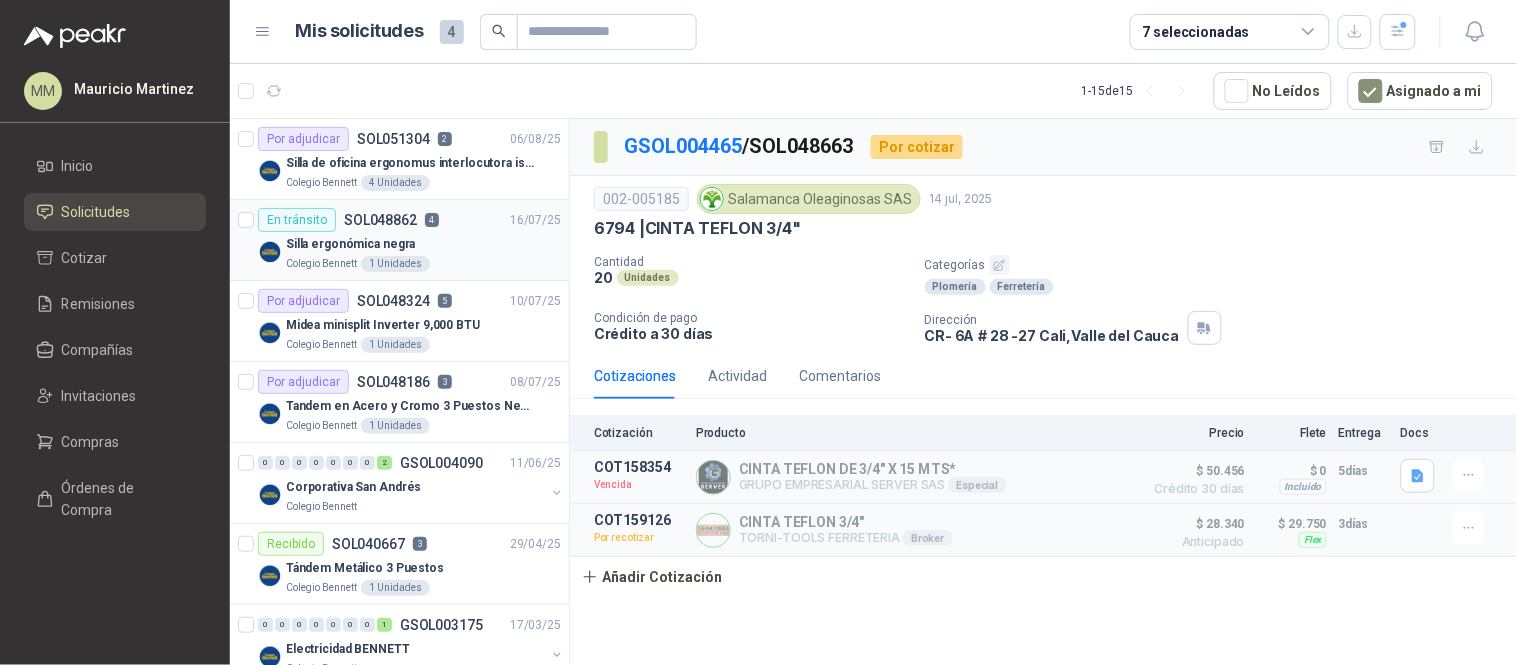 click on "En tránsito SOL048862 4 [DATE]" at bounding box center [409, 220] 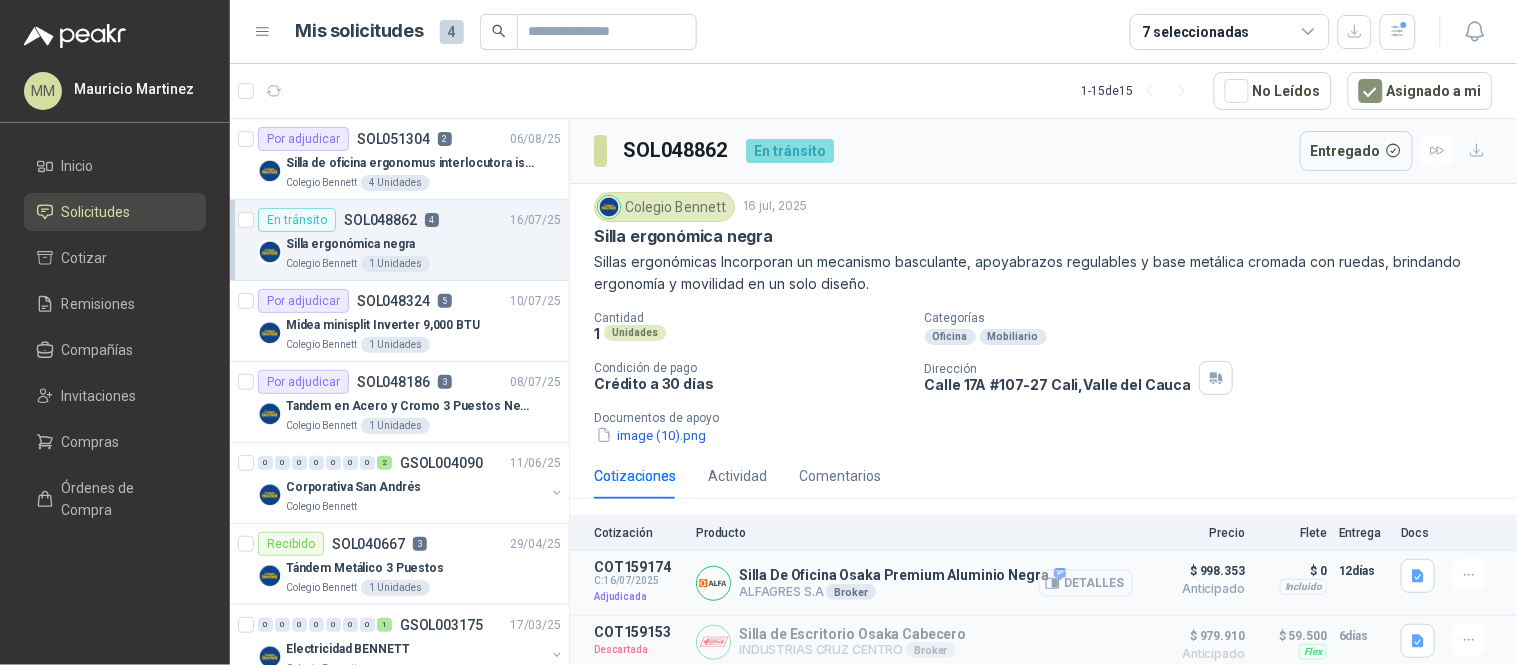 click on "Detalles" at bounding box center [1086, 583] 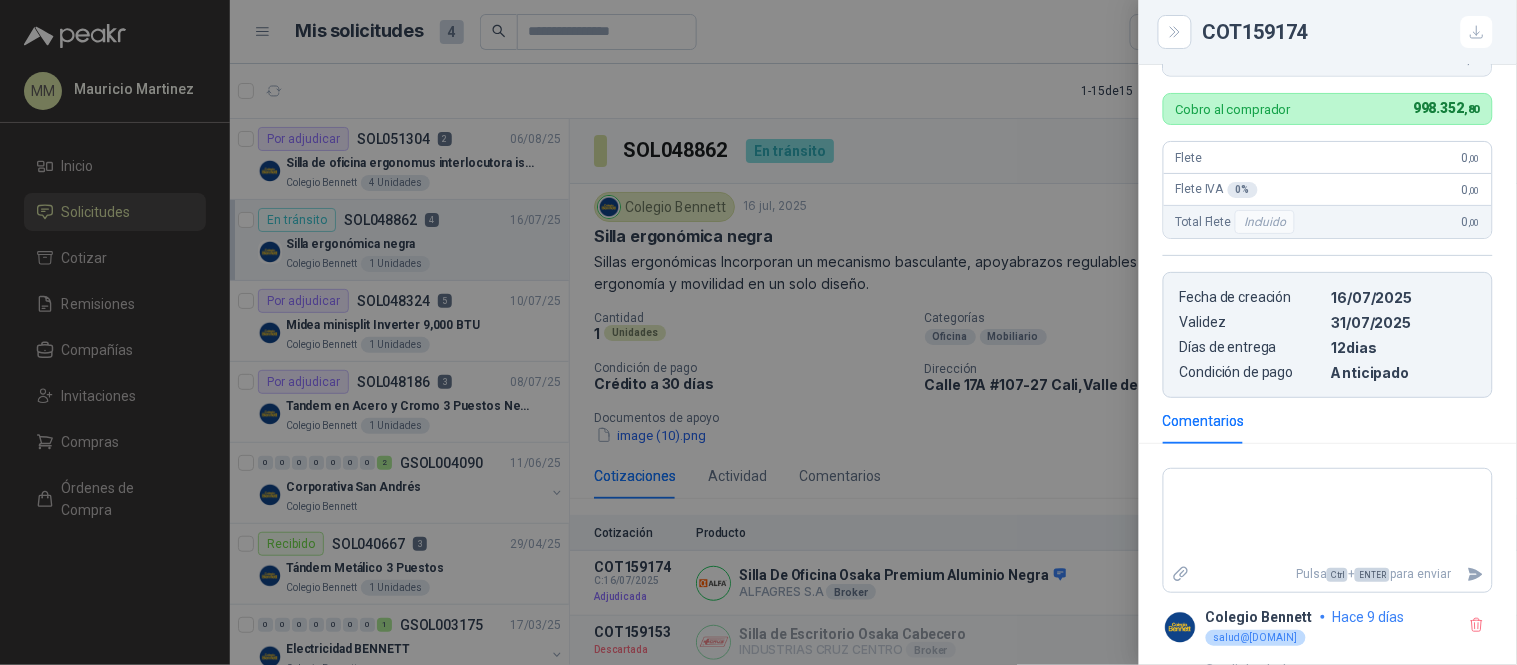 scroll, scrollTop: 888, scrollLeft: 0, axis: vertical 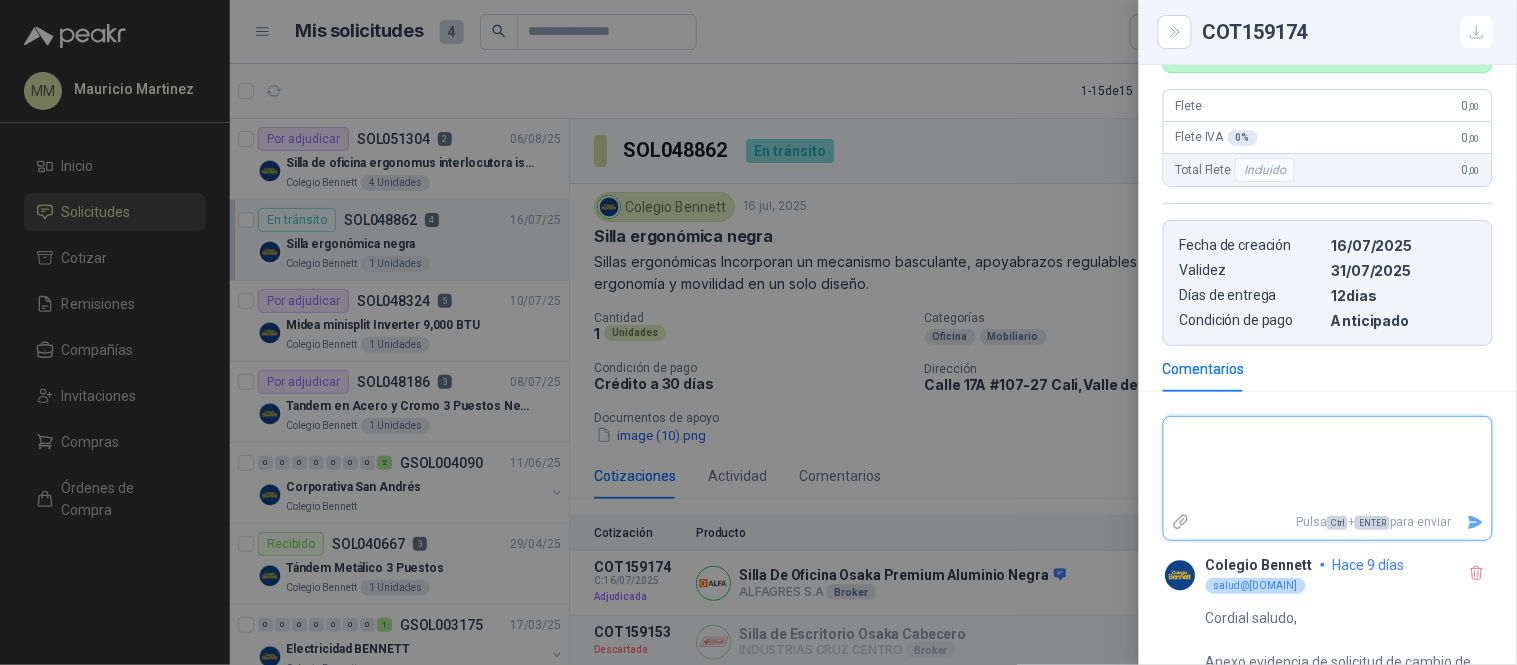 click at bounding box center (1328, 463) 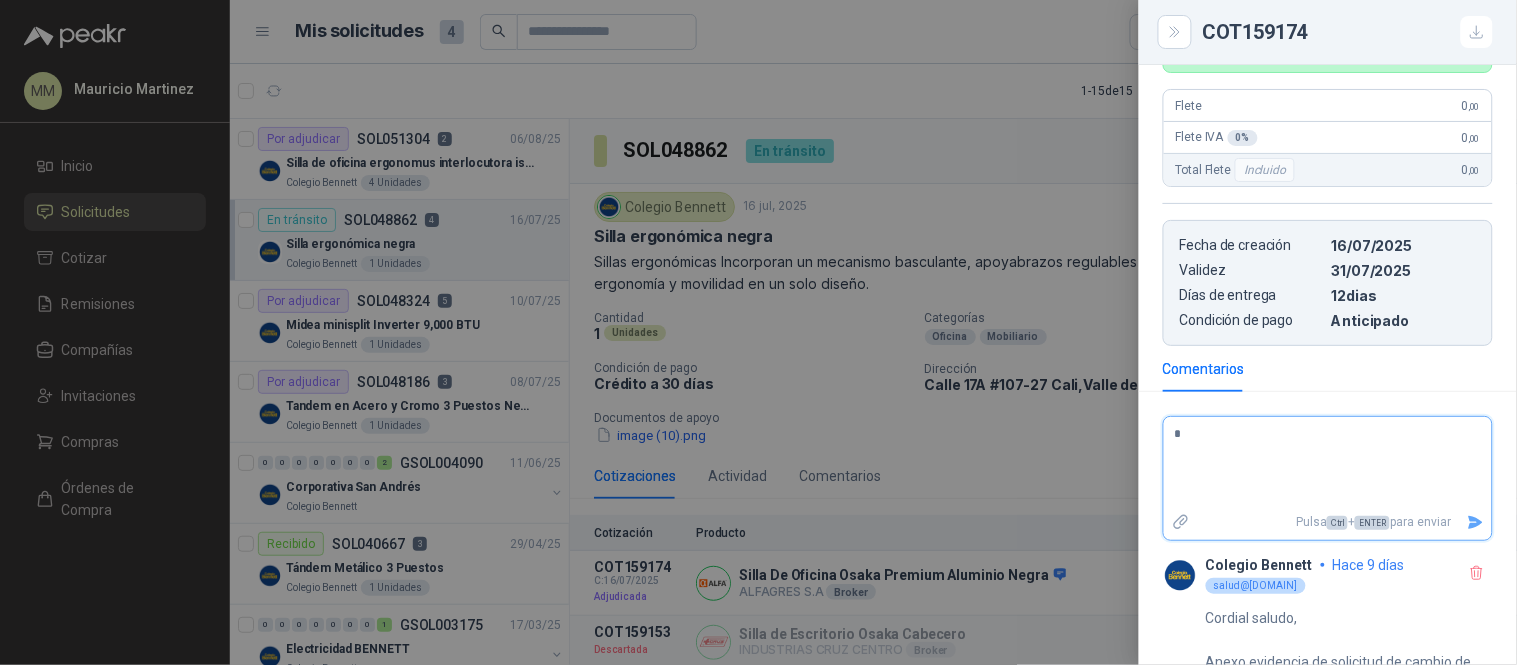 type 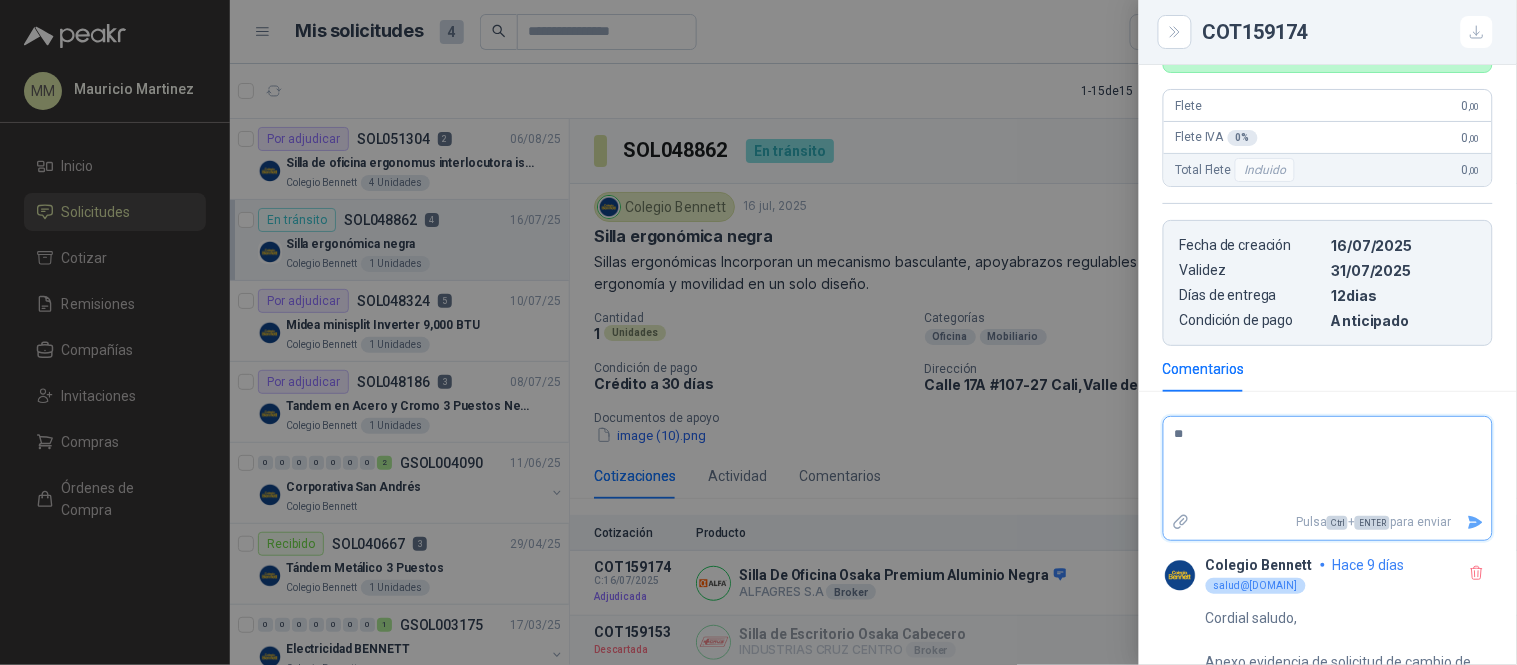 type 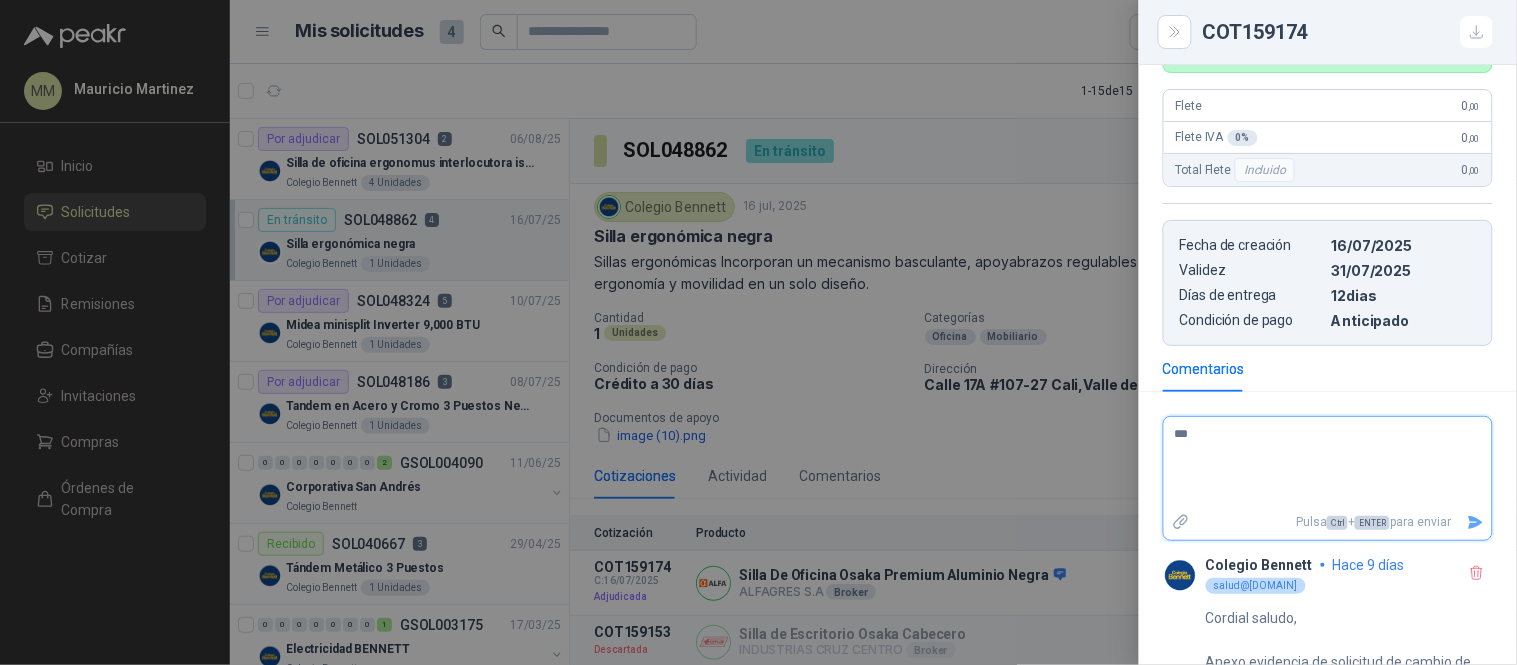 type 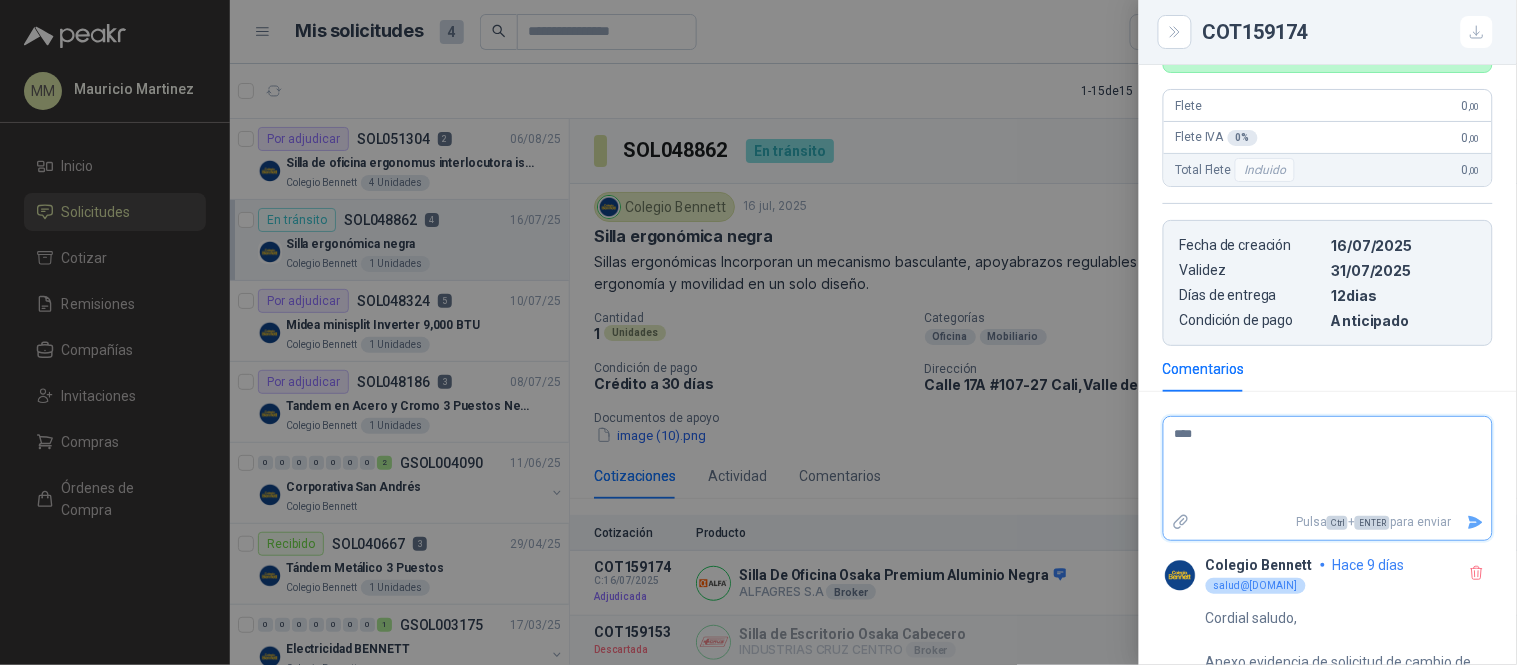 type 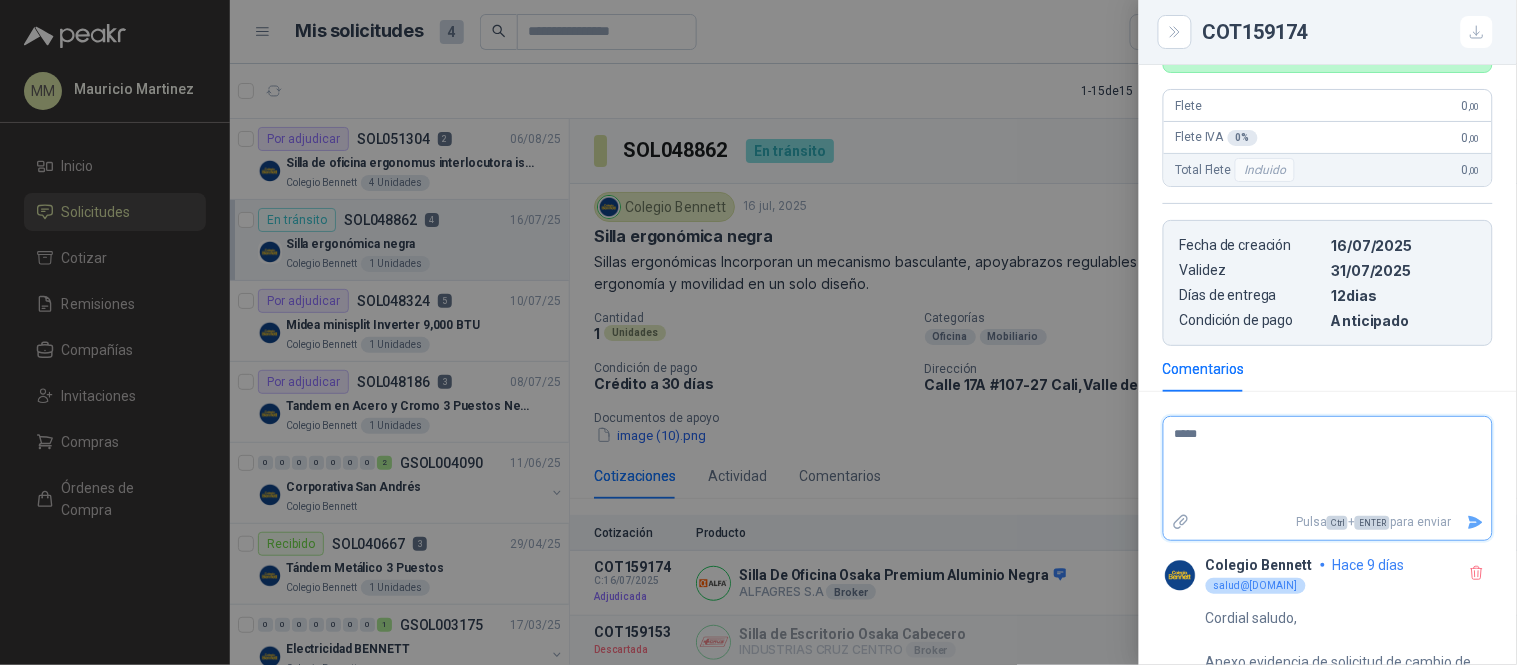 type 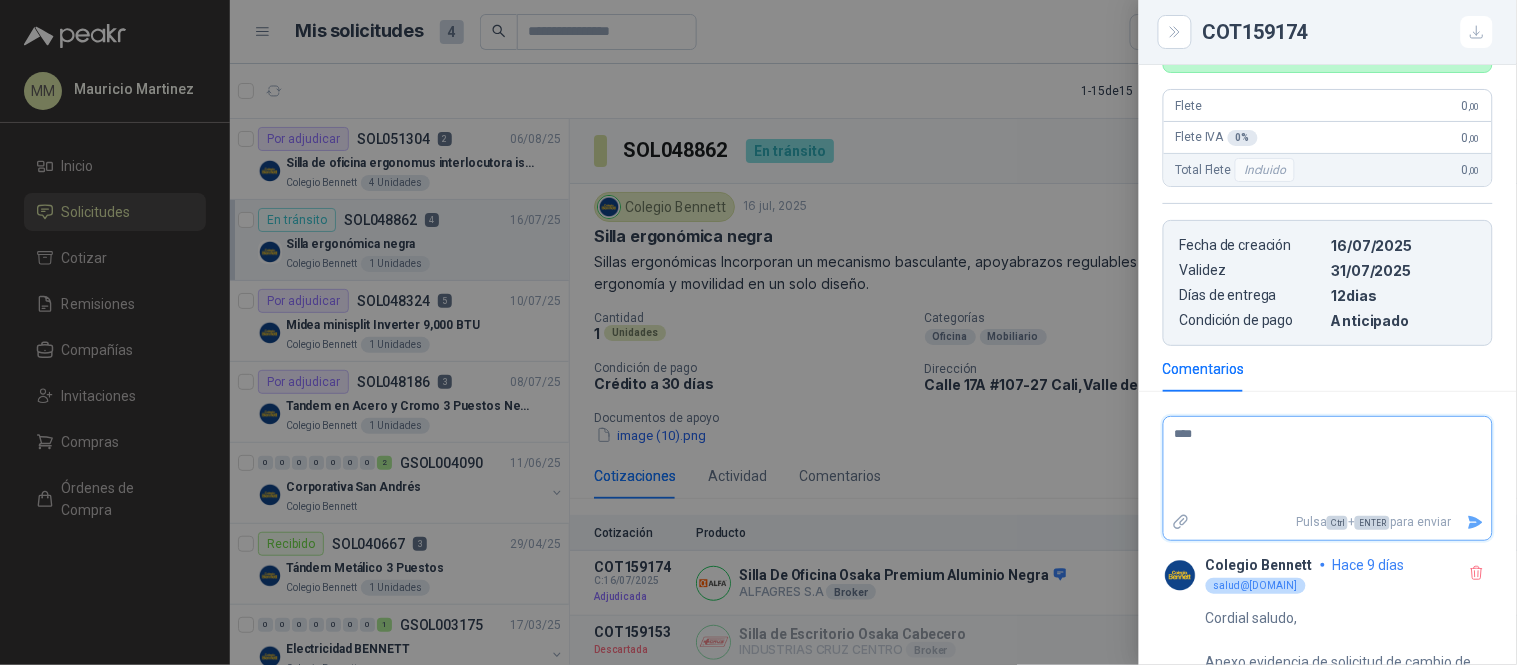 type 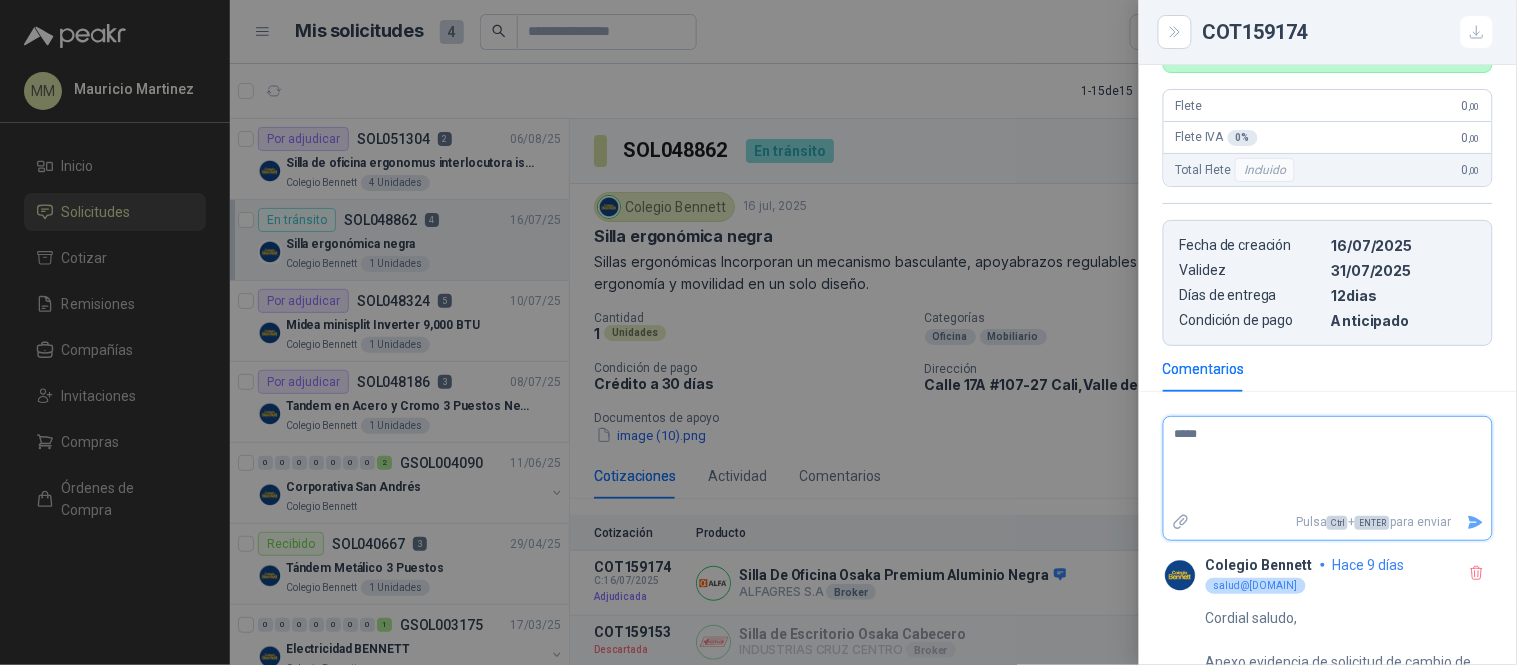 type 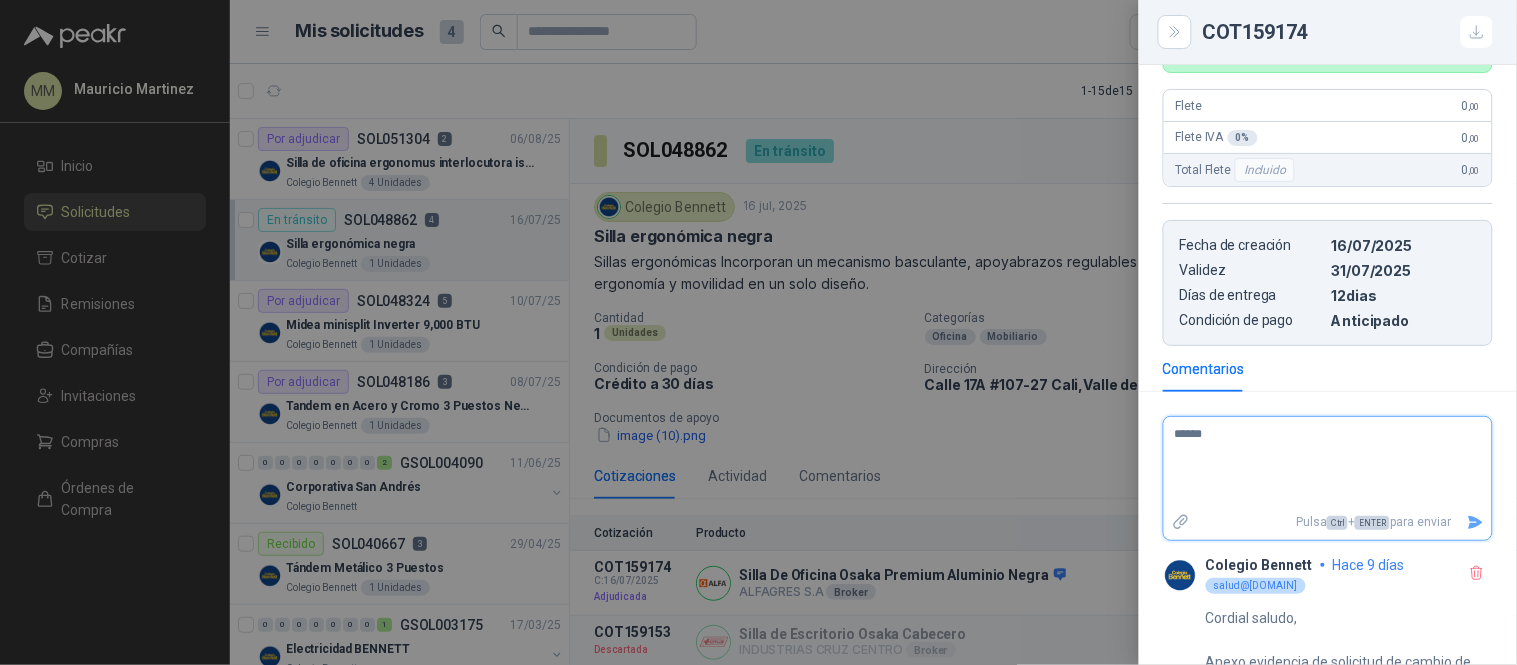 type 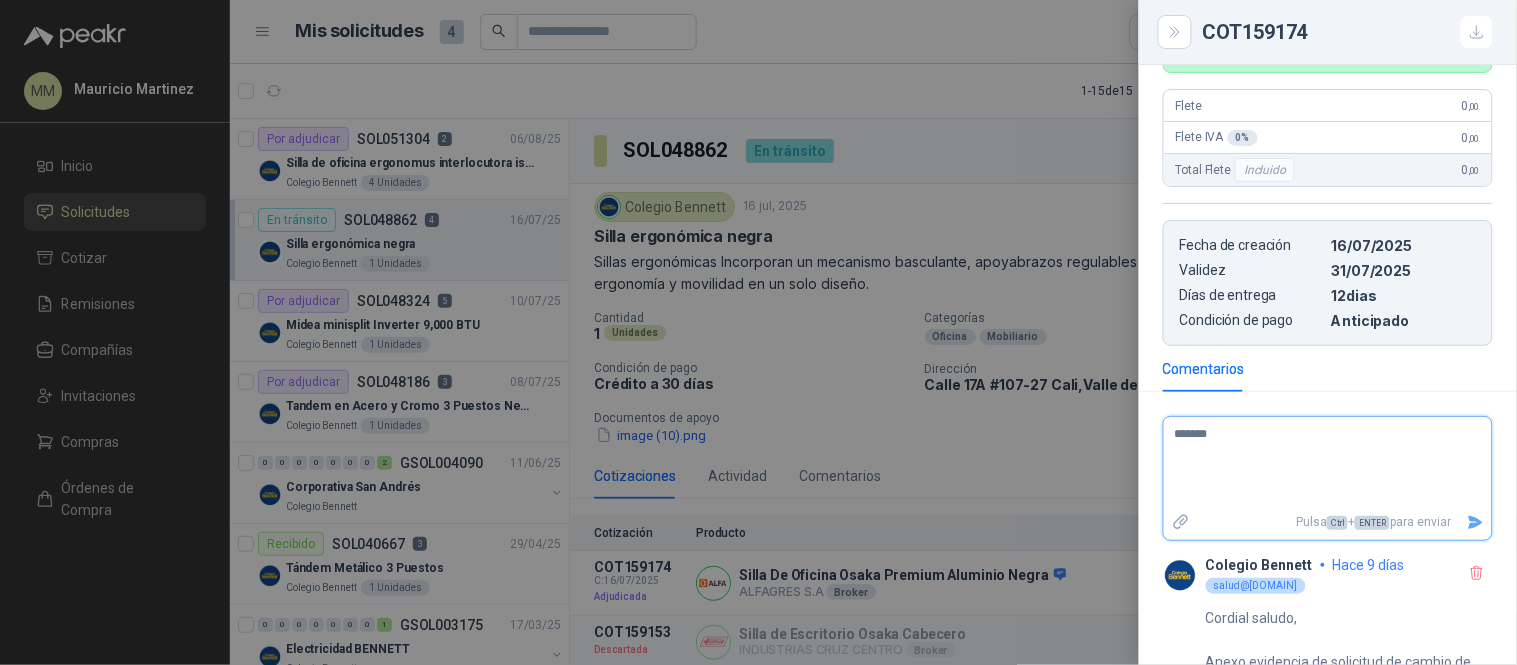 type 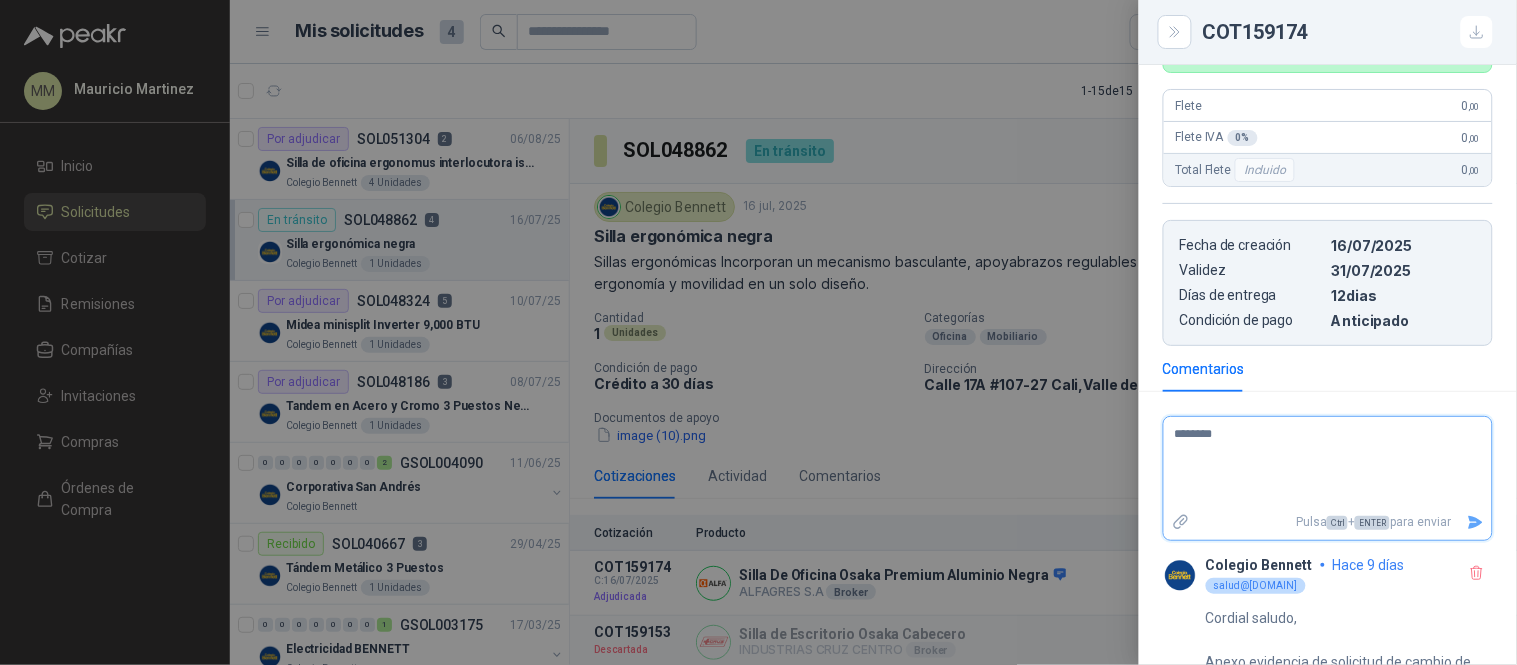 type 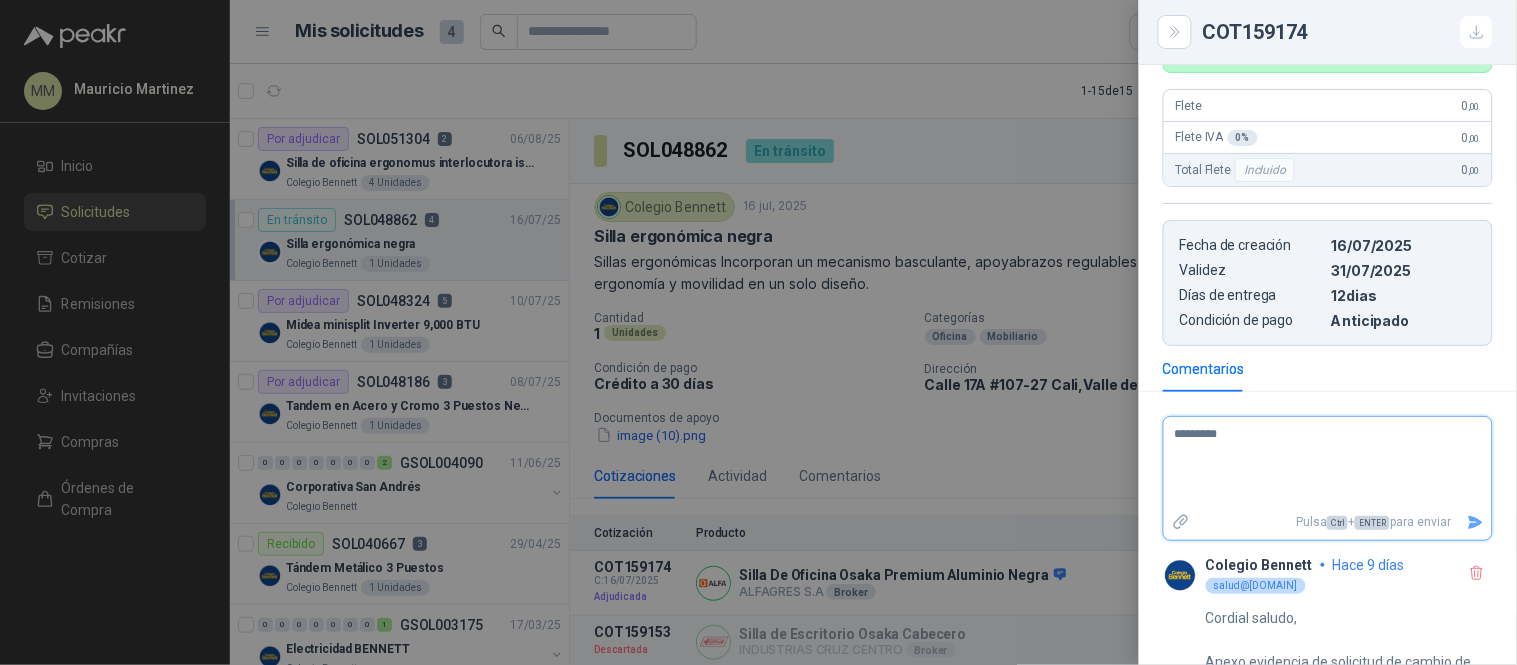 type 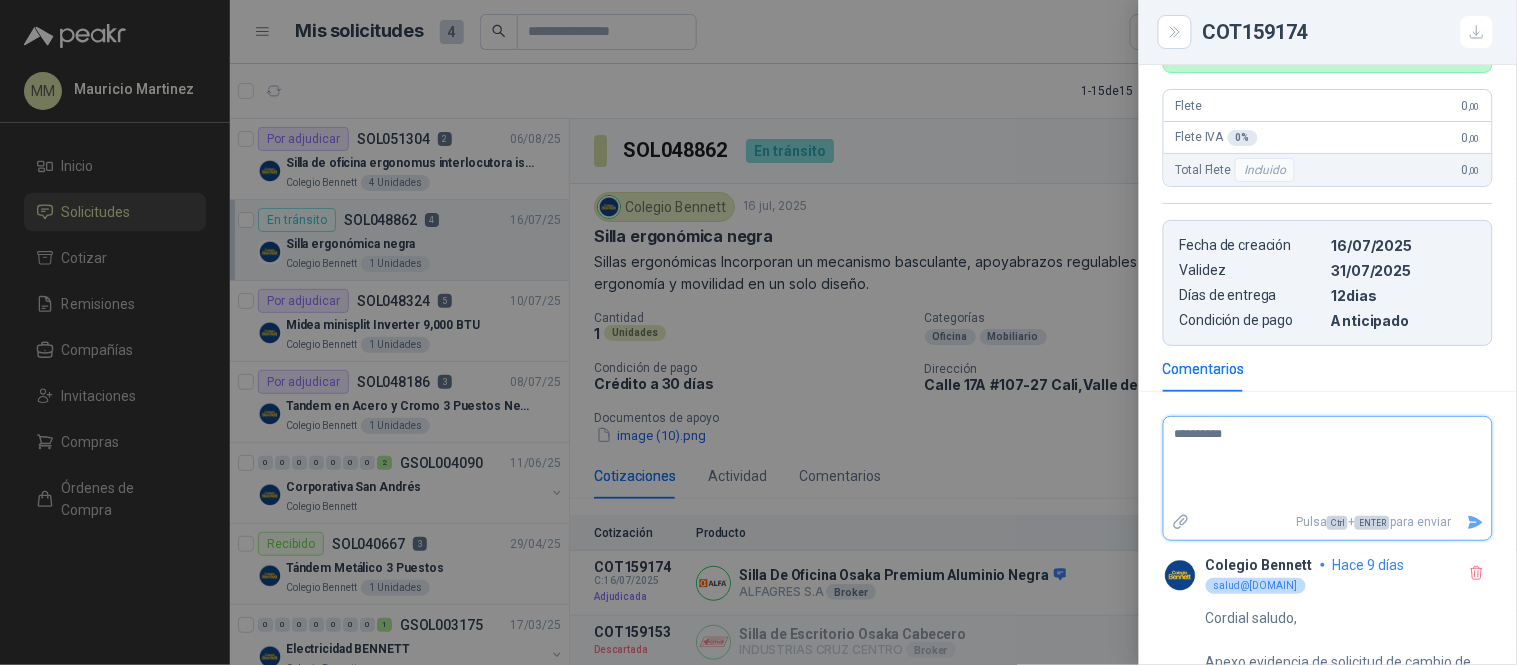 type 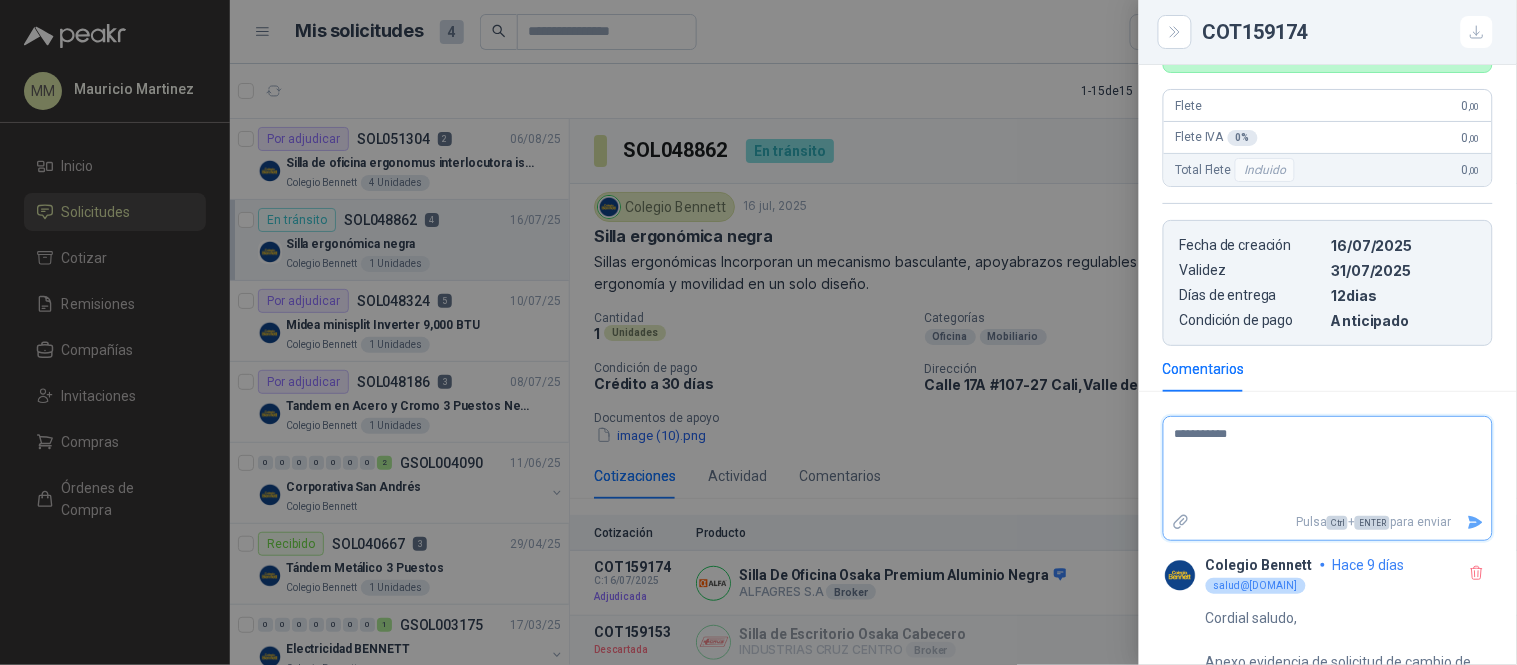 type 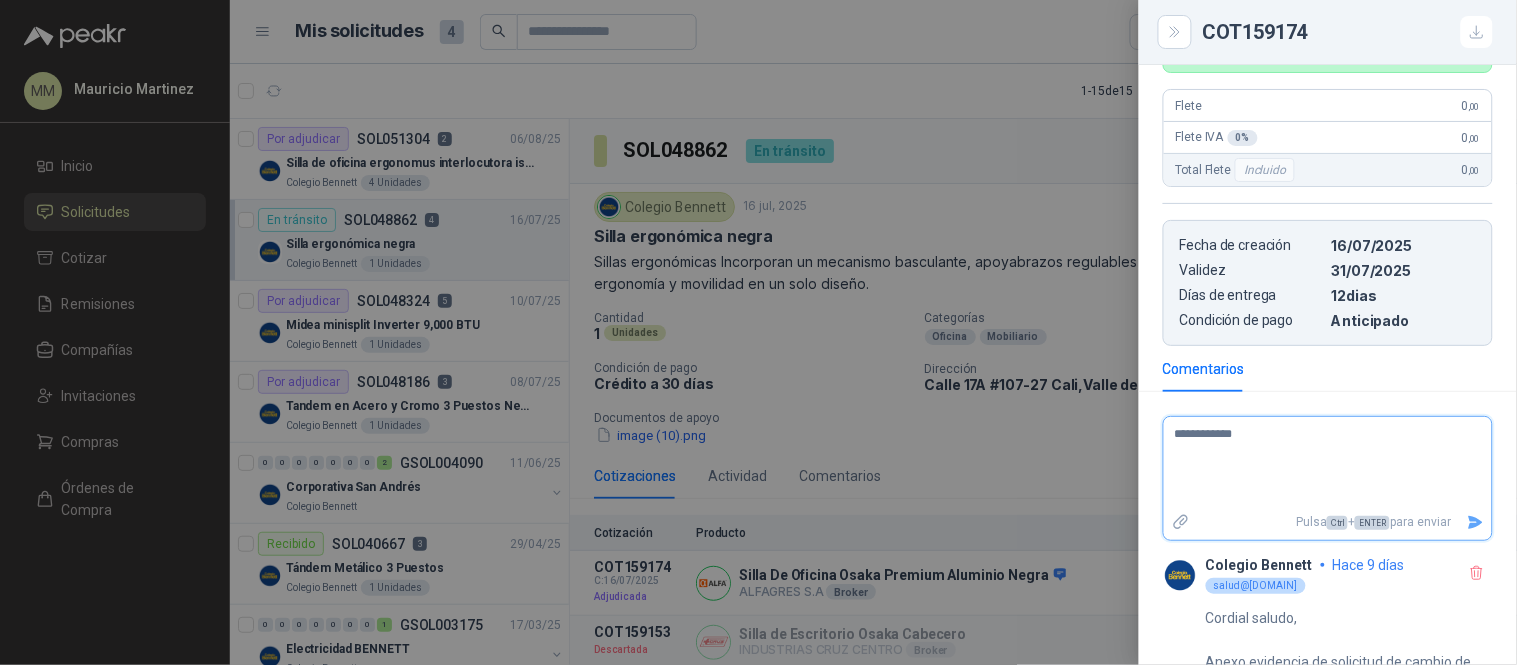 type 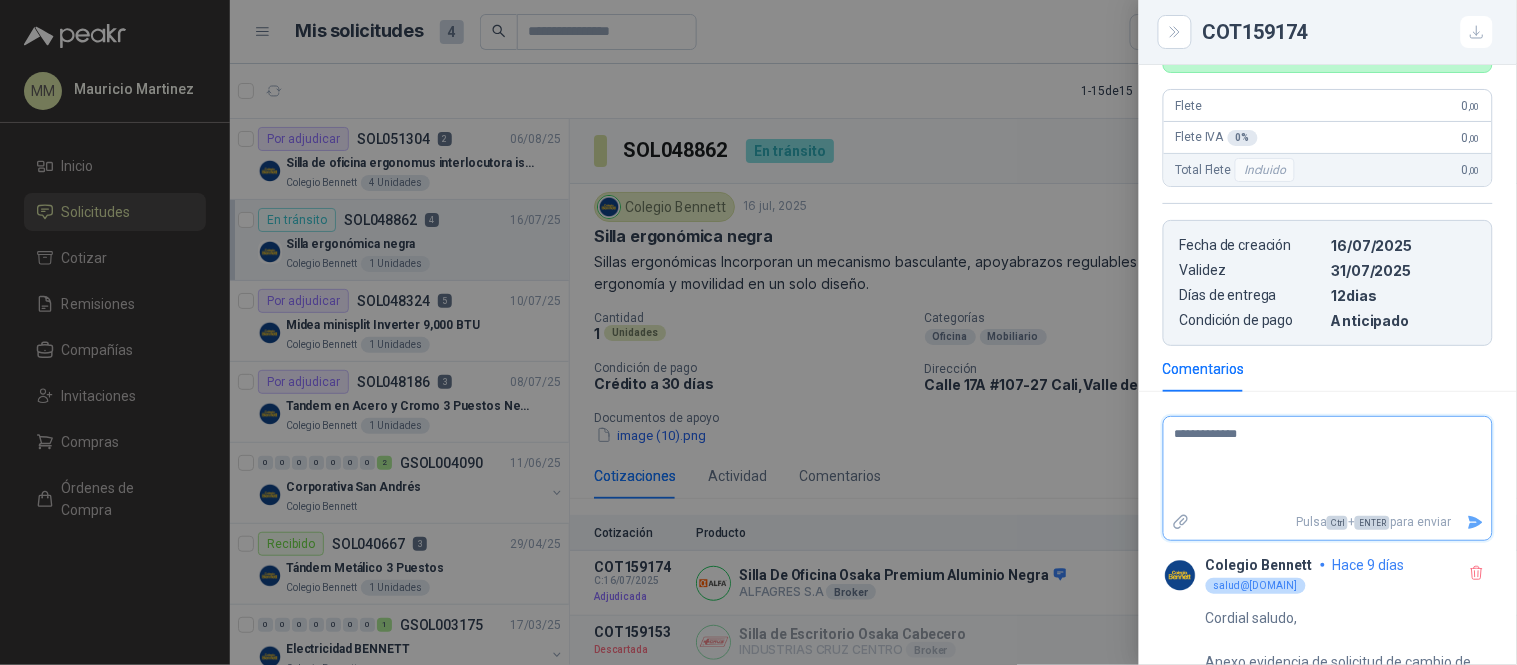 type 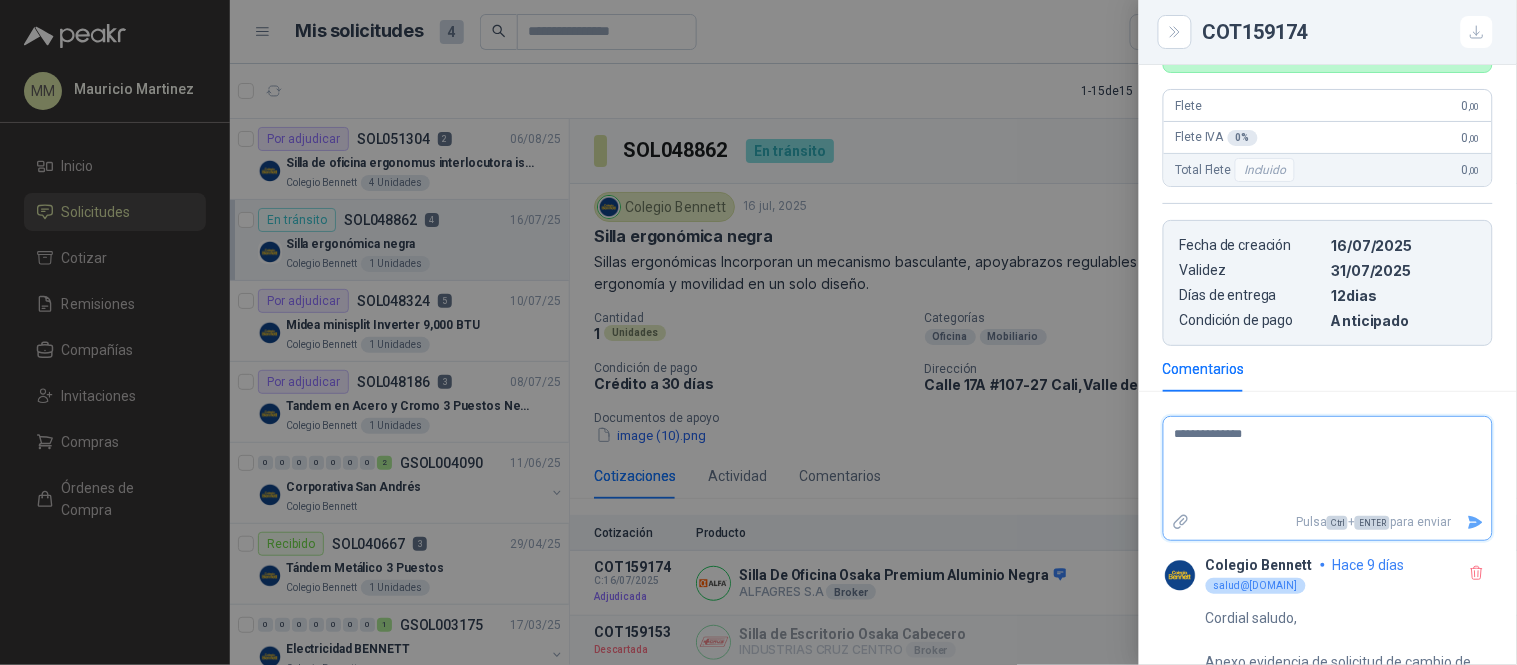 type 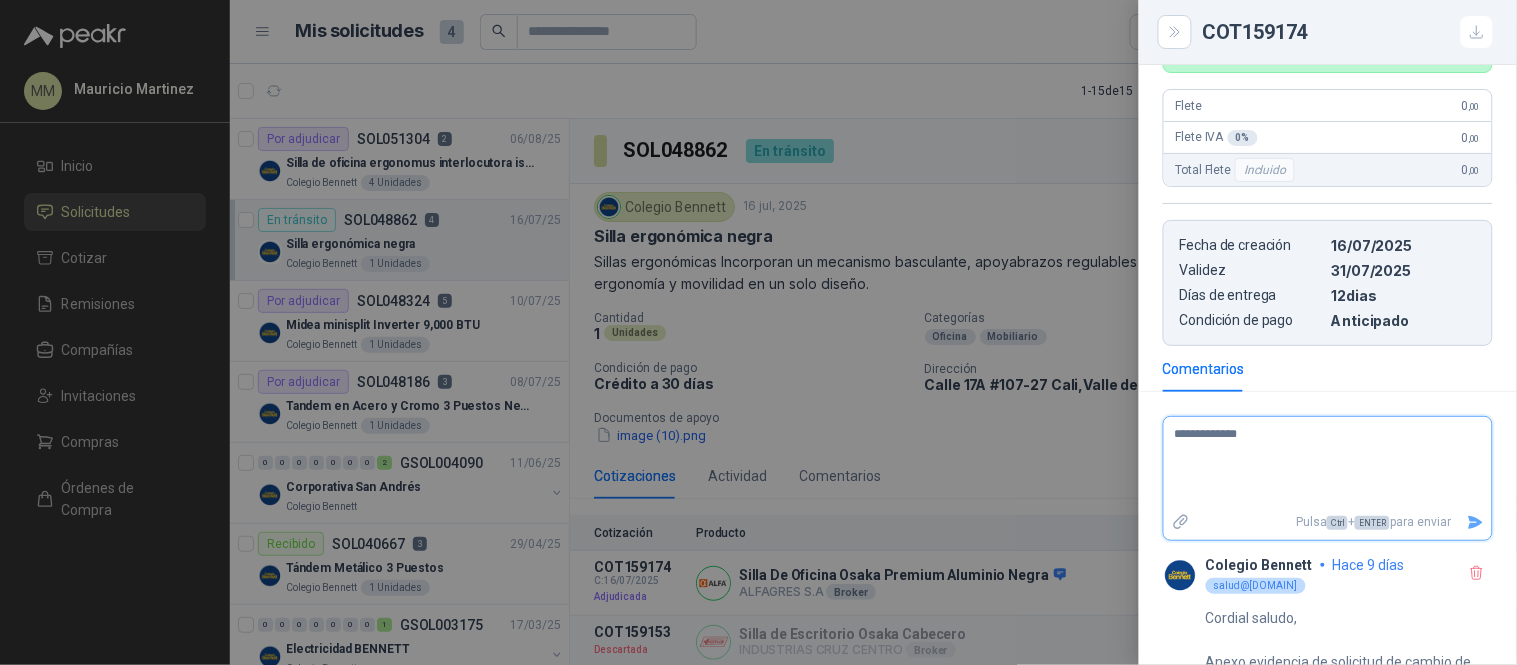 type 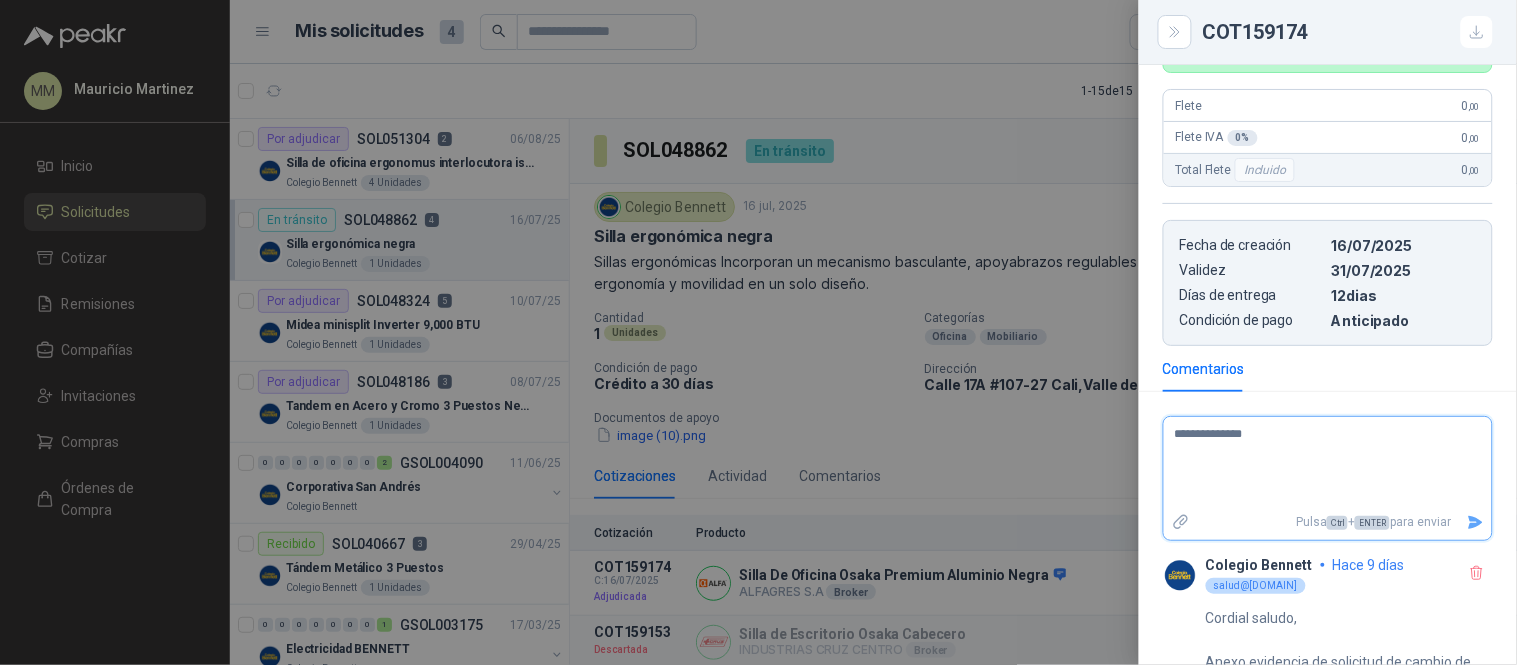 type 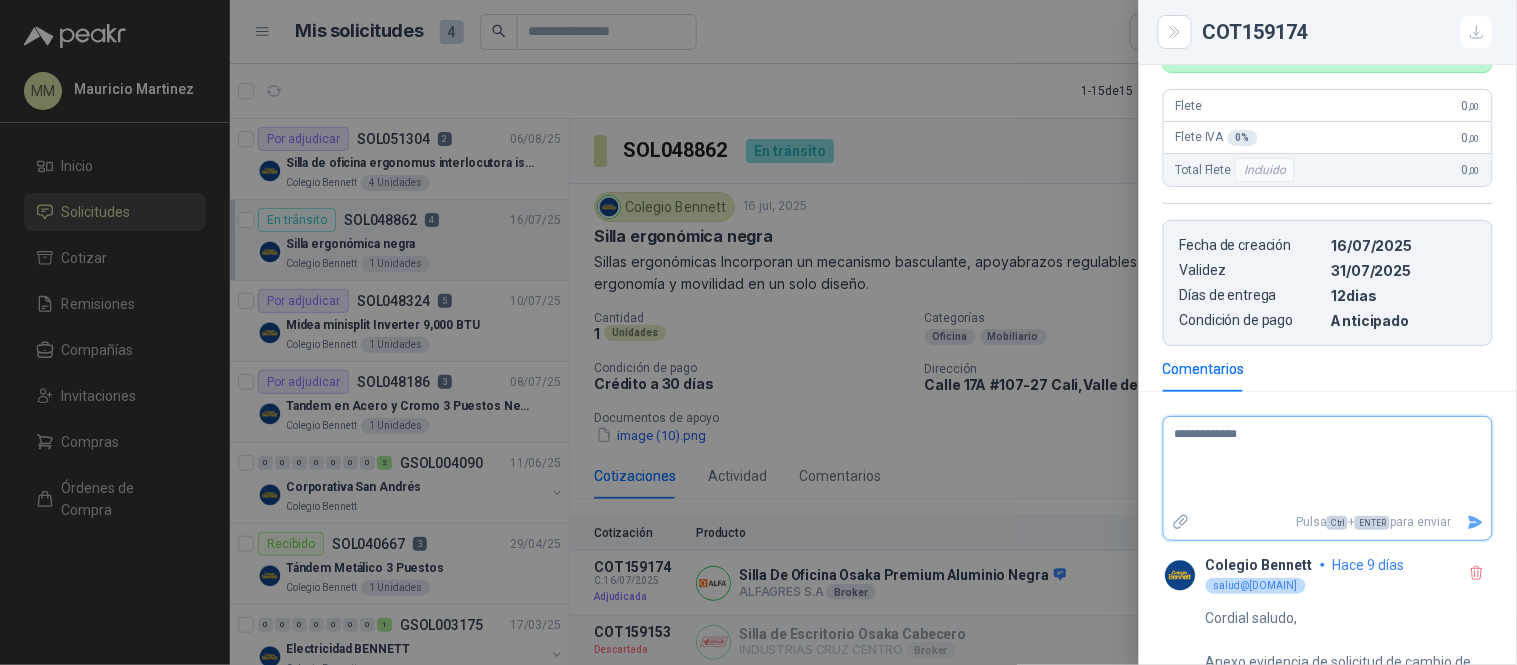 type 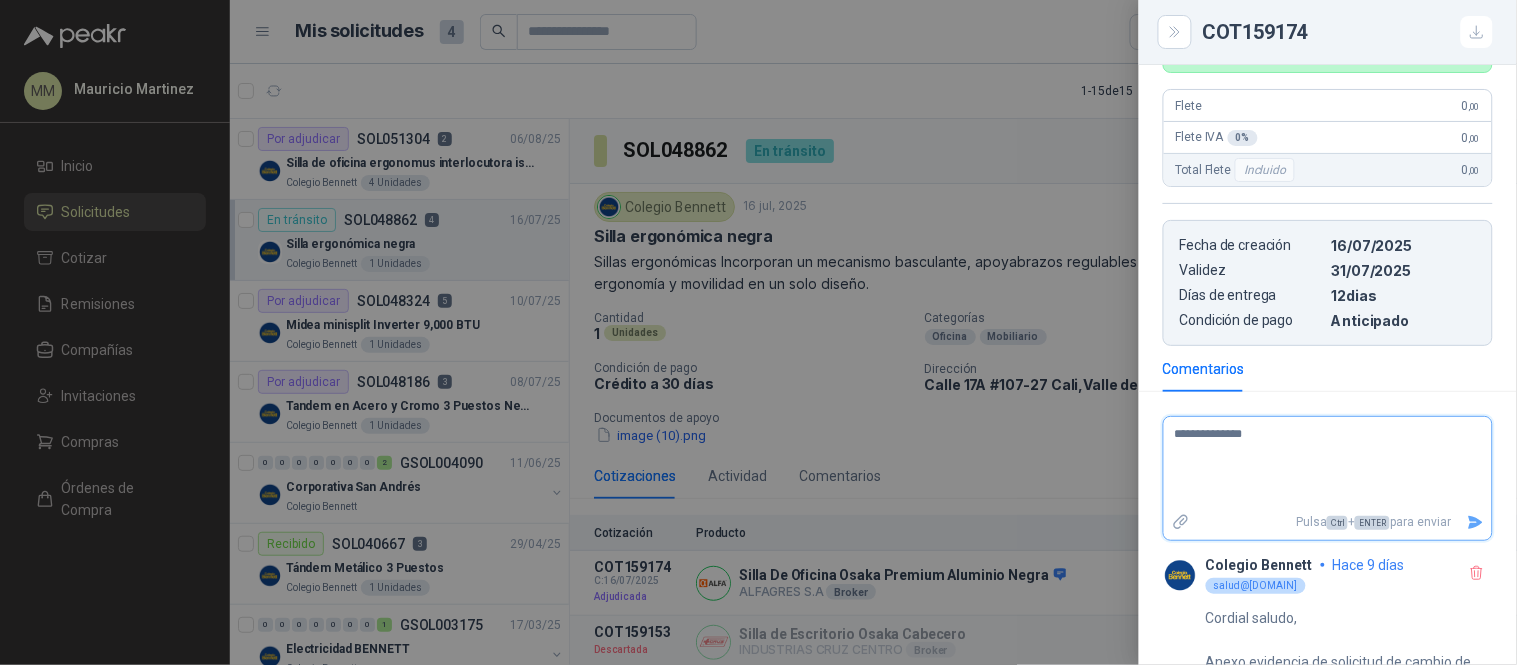 type 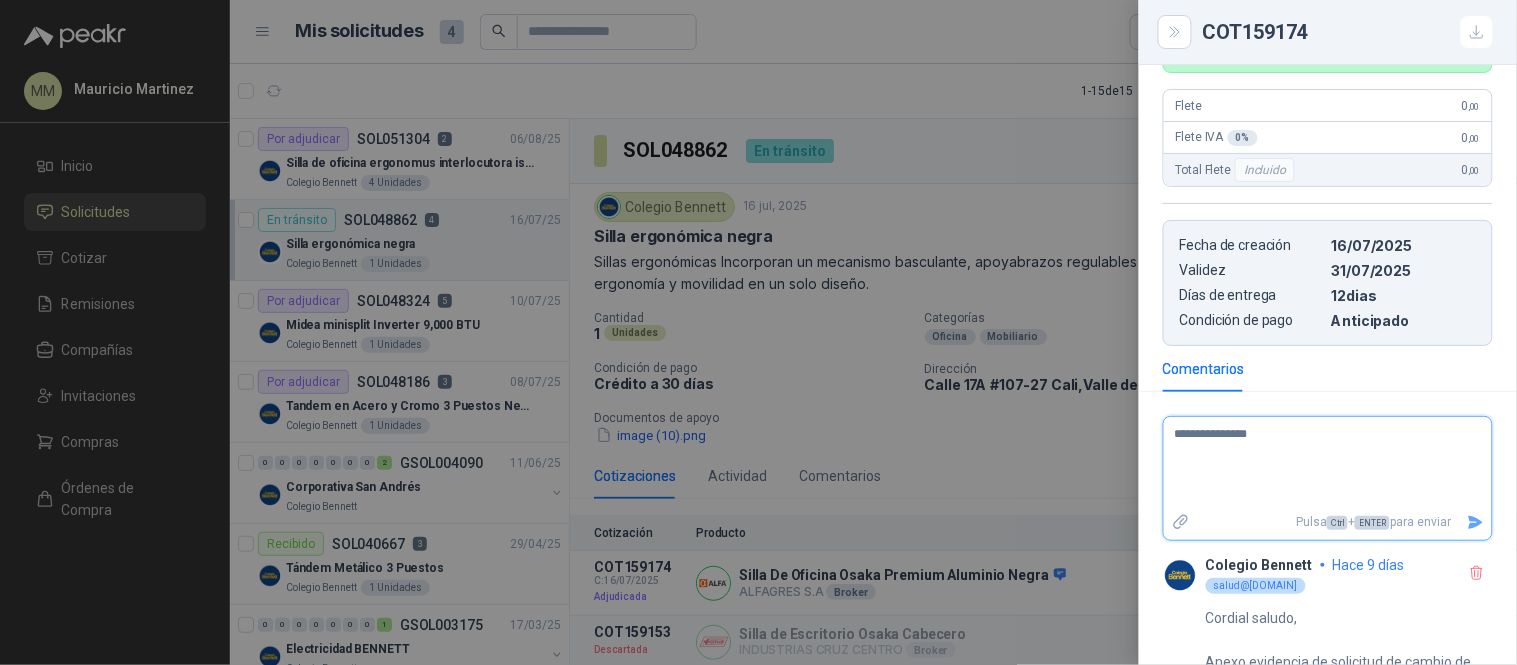 type 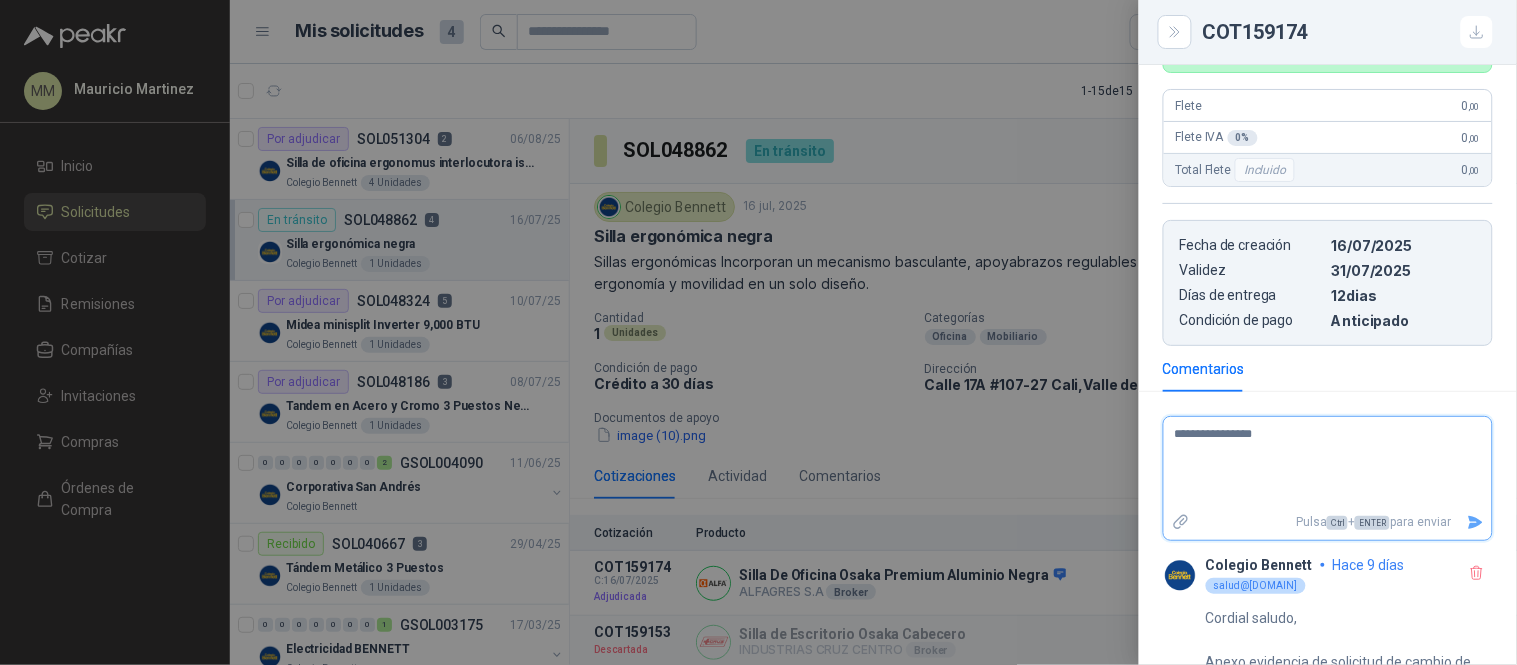 type 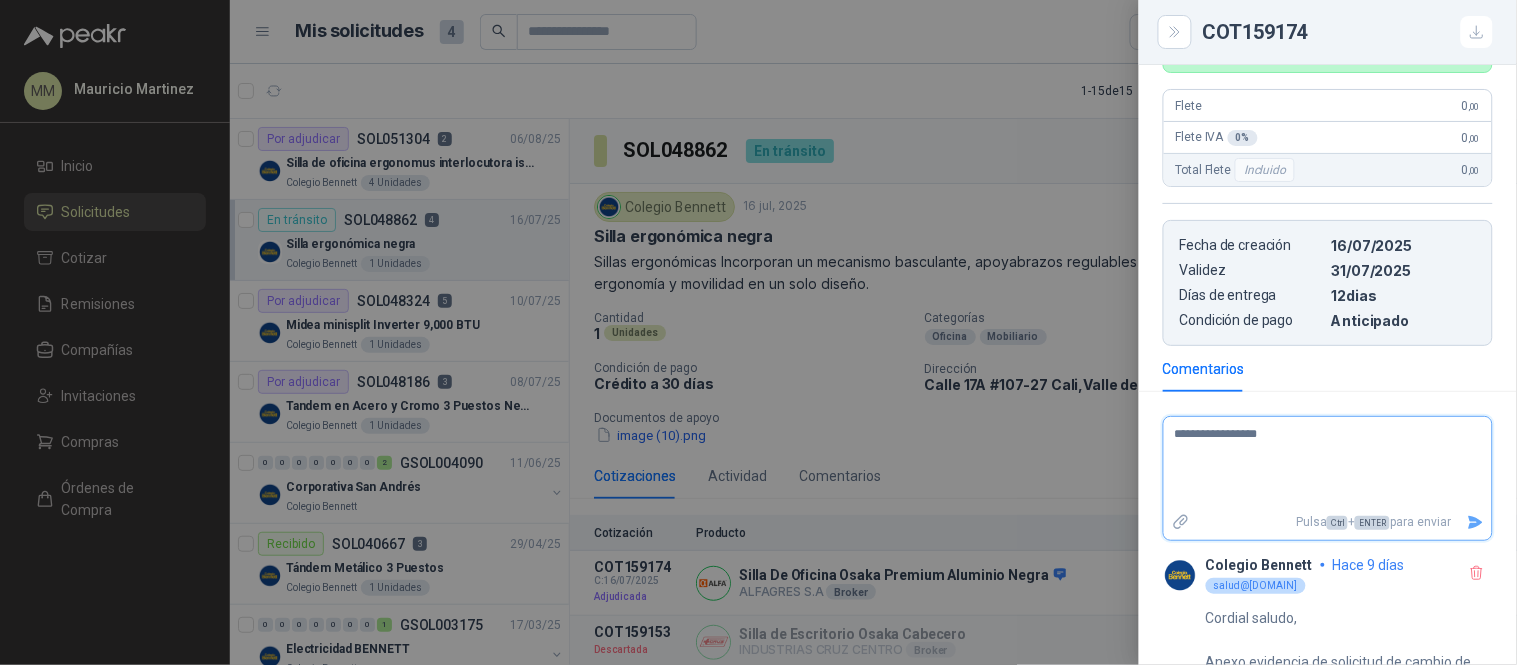 type 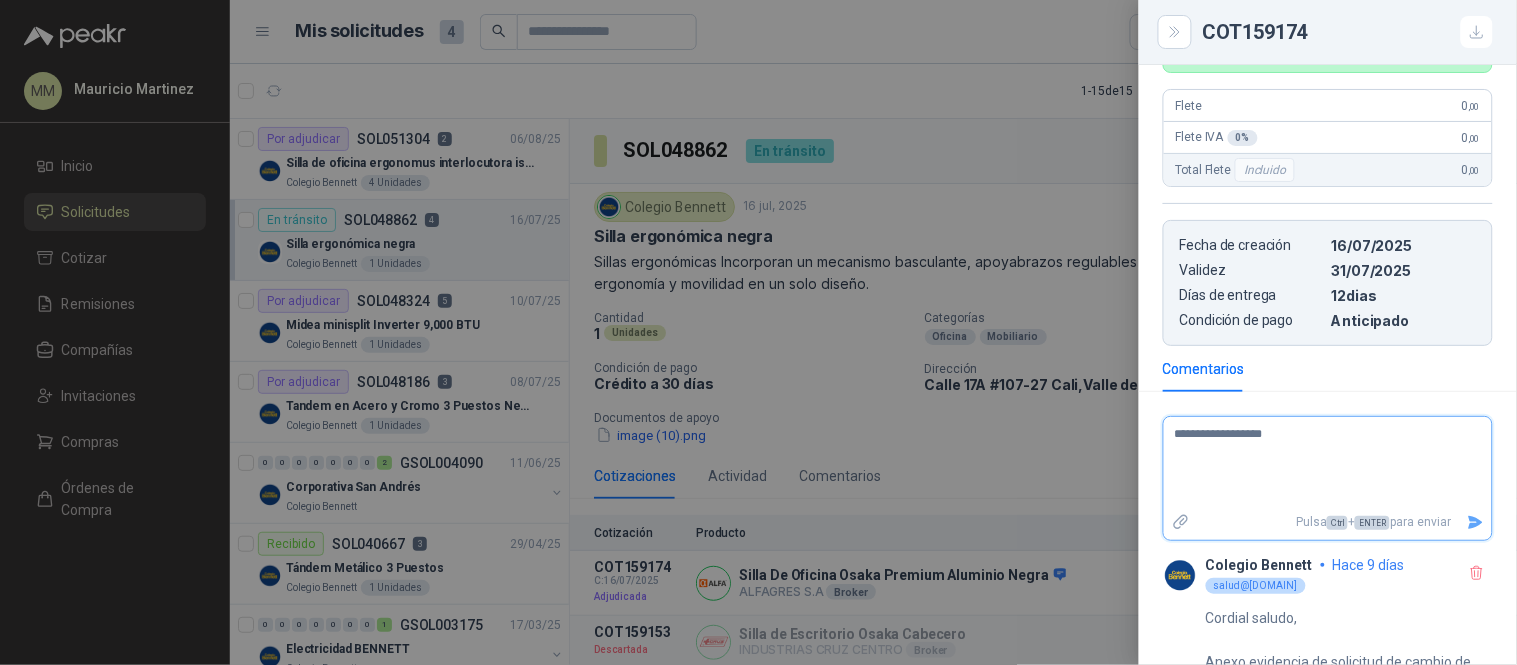 type 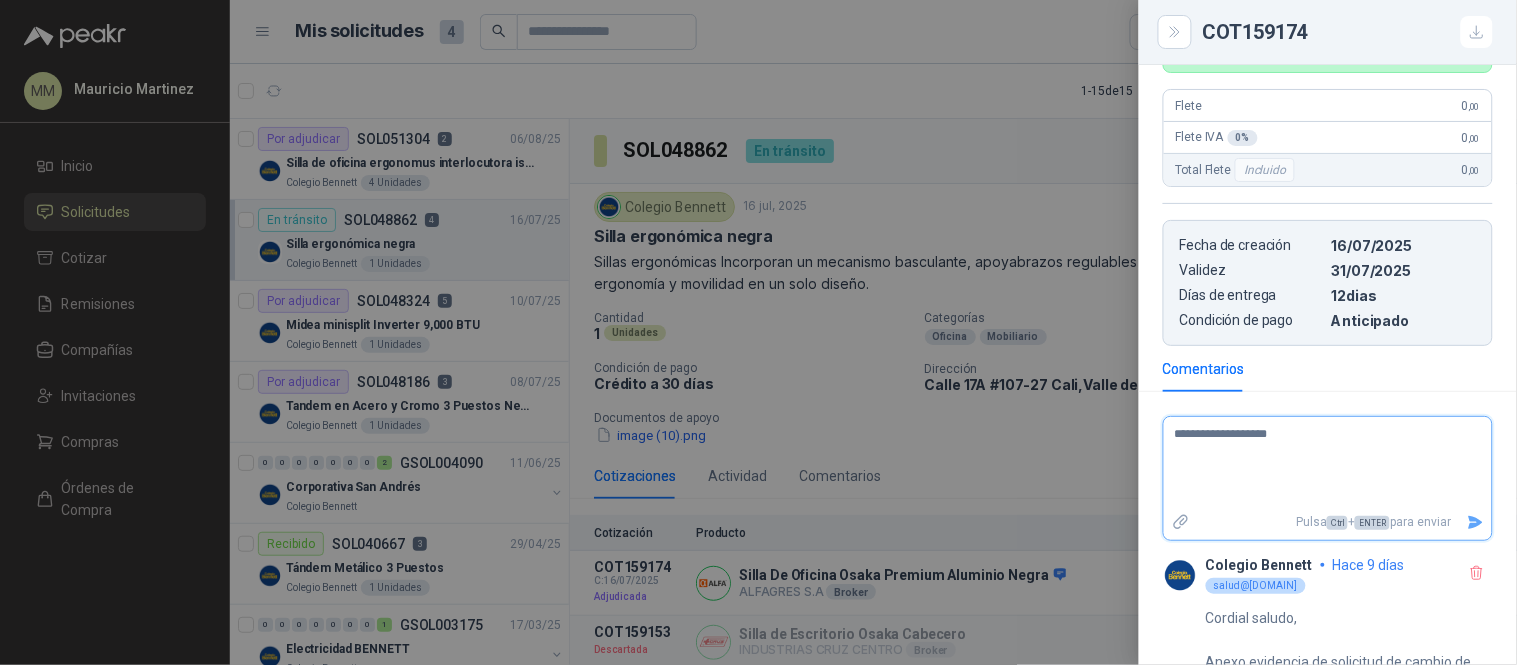 type 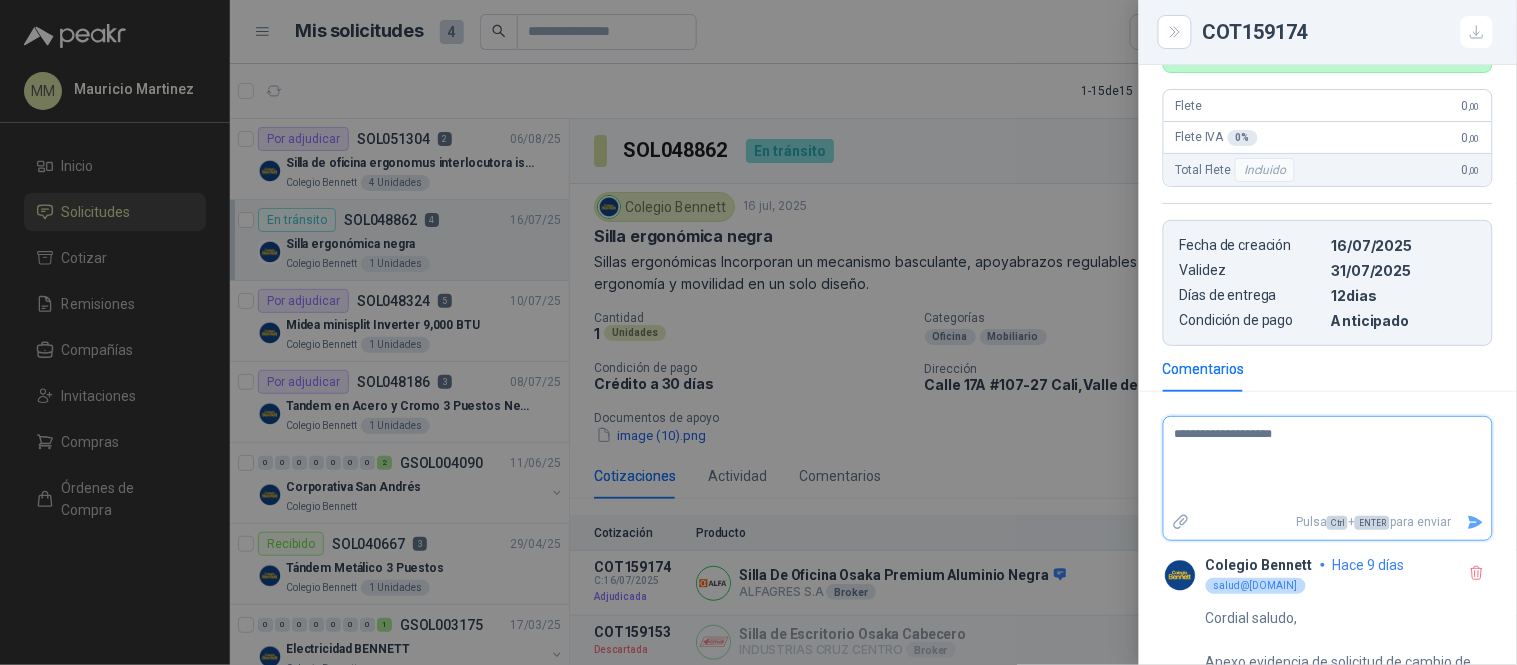 type 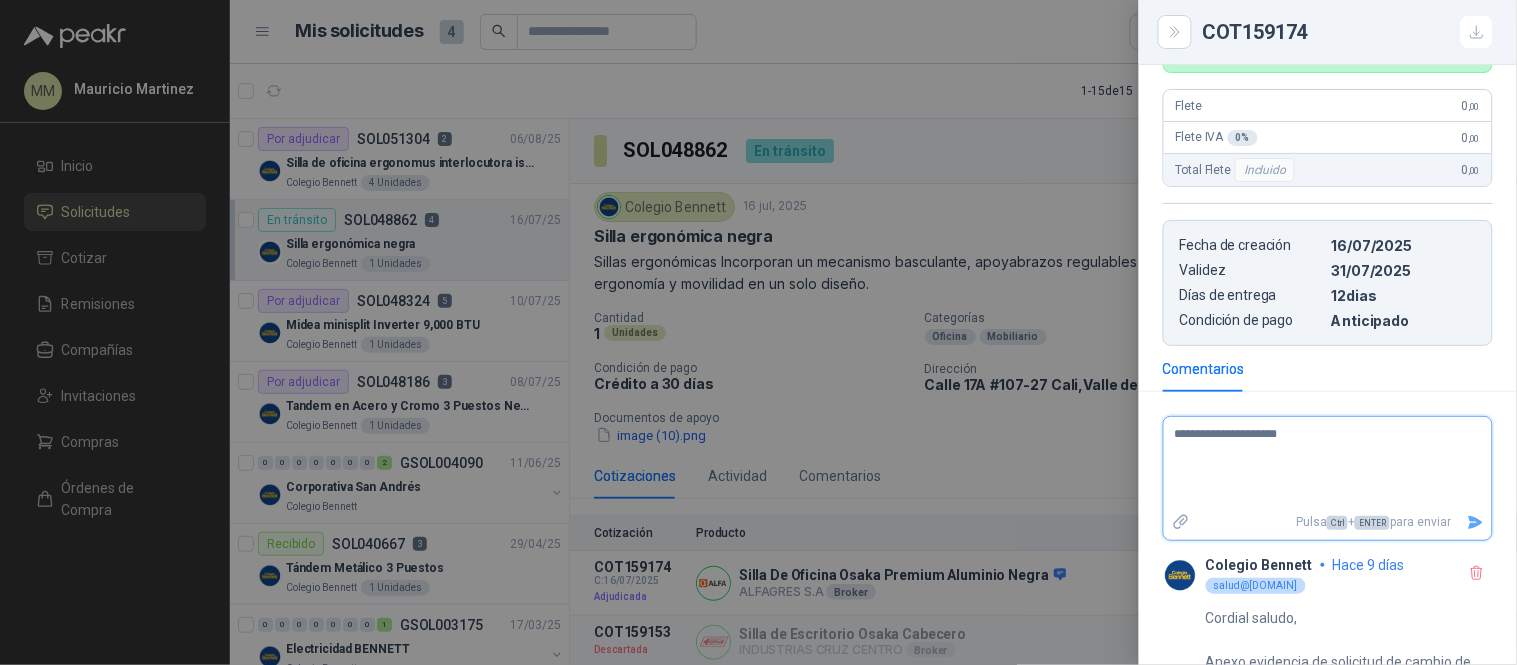 type 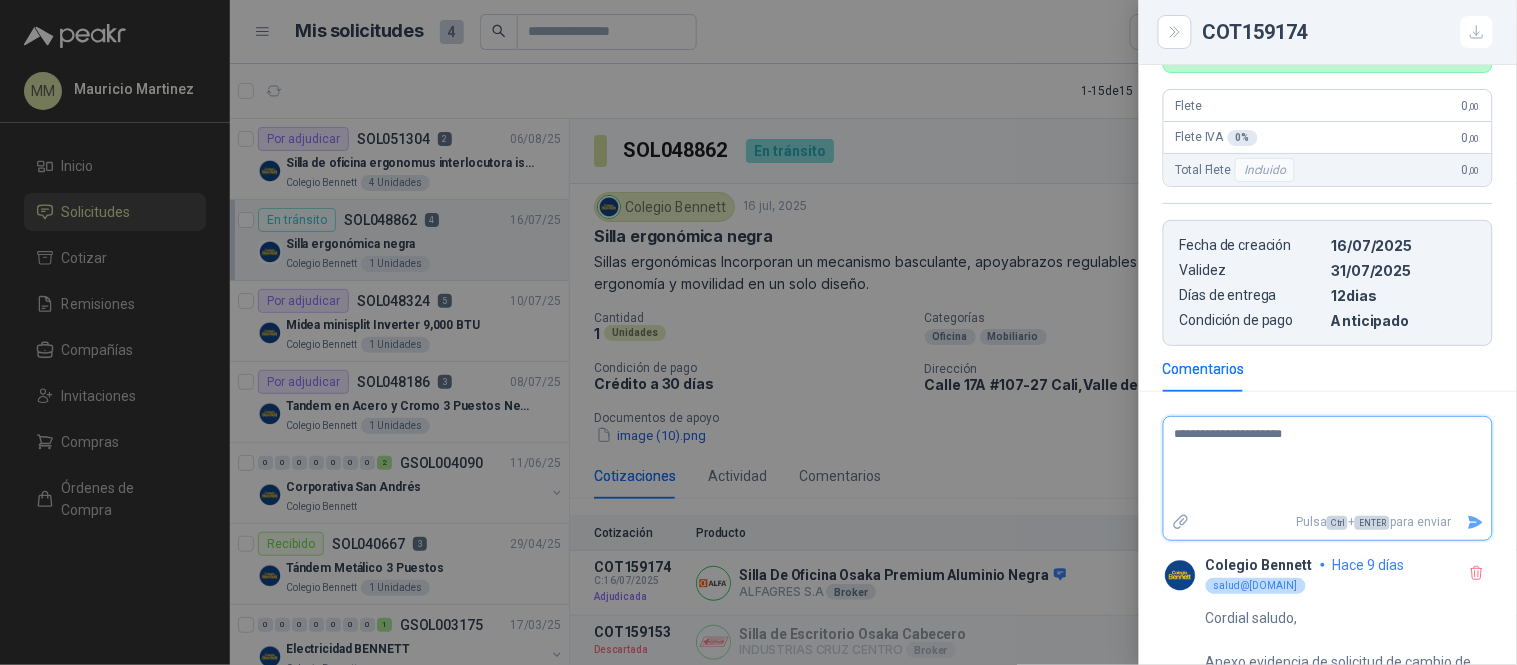 type 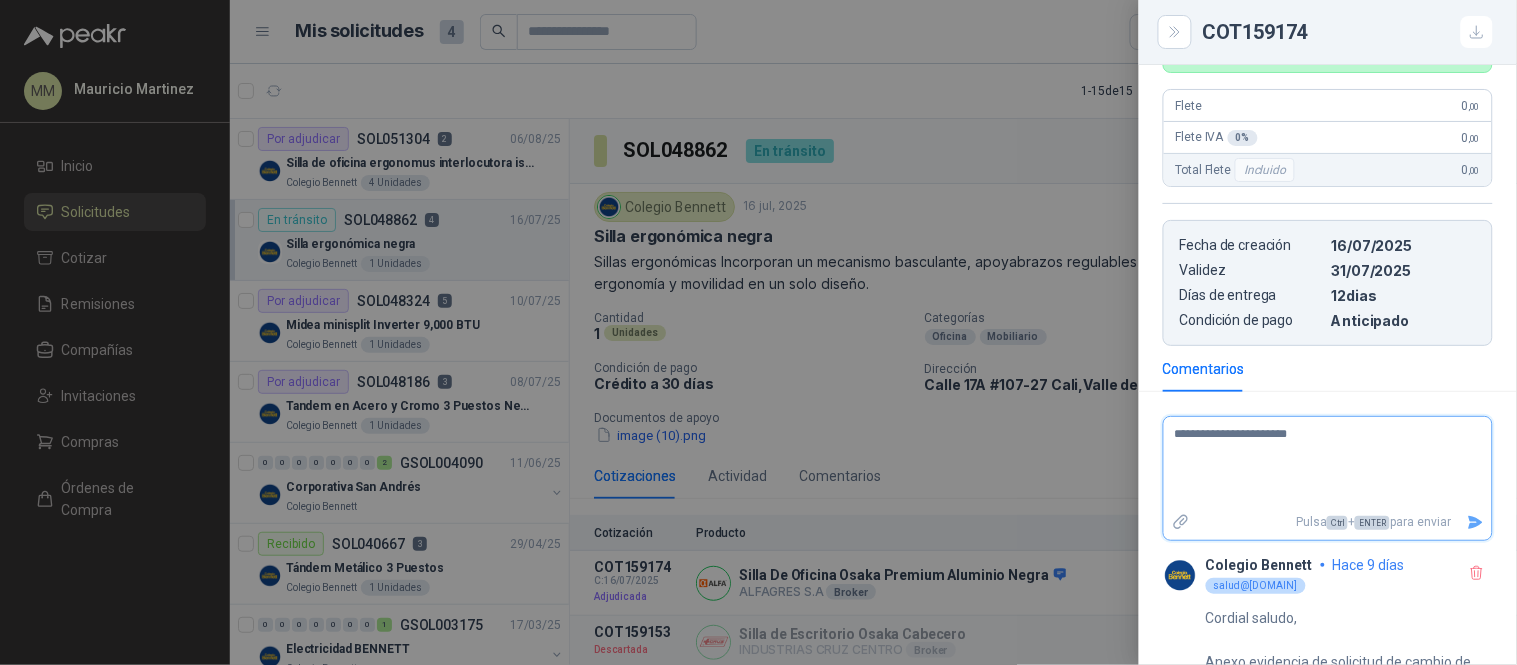 type 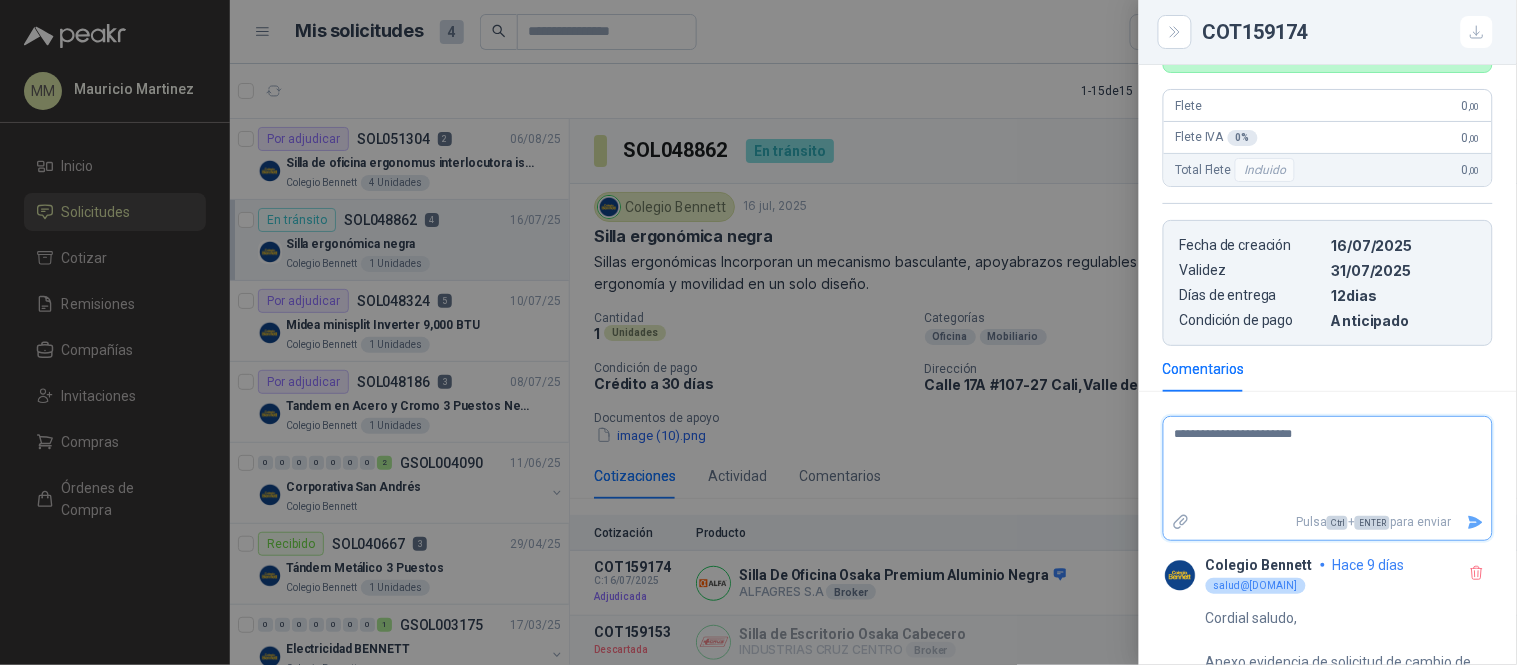 type 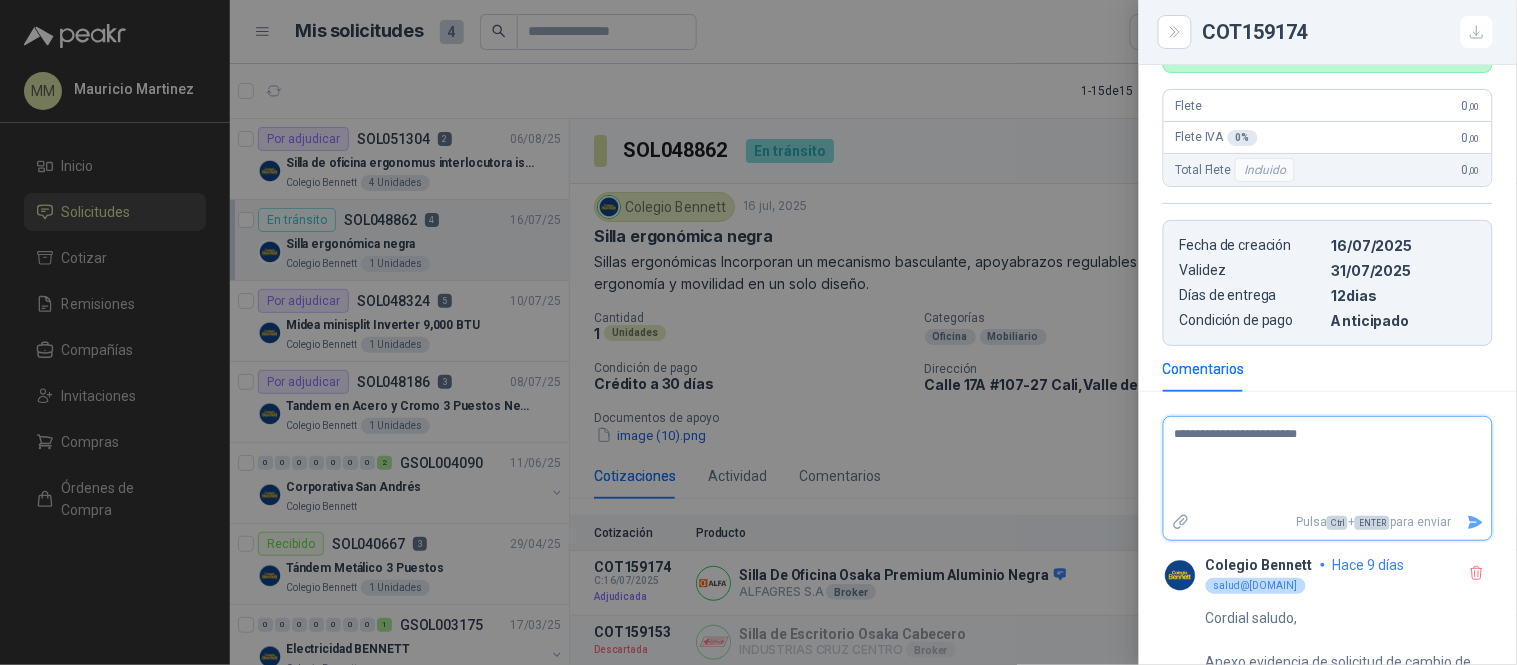 type 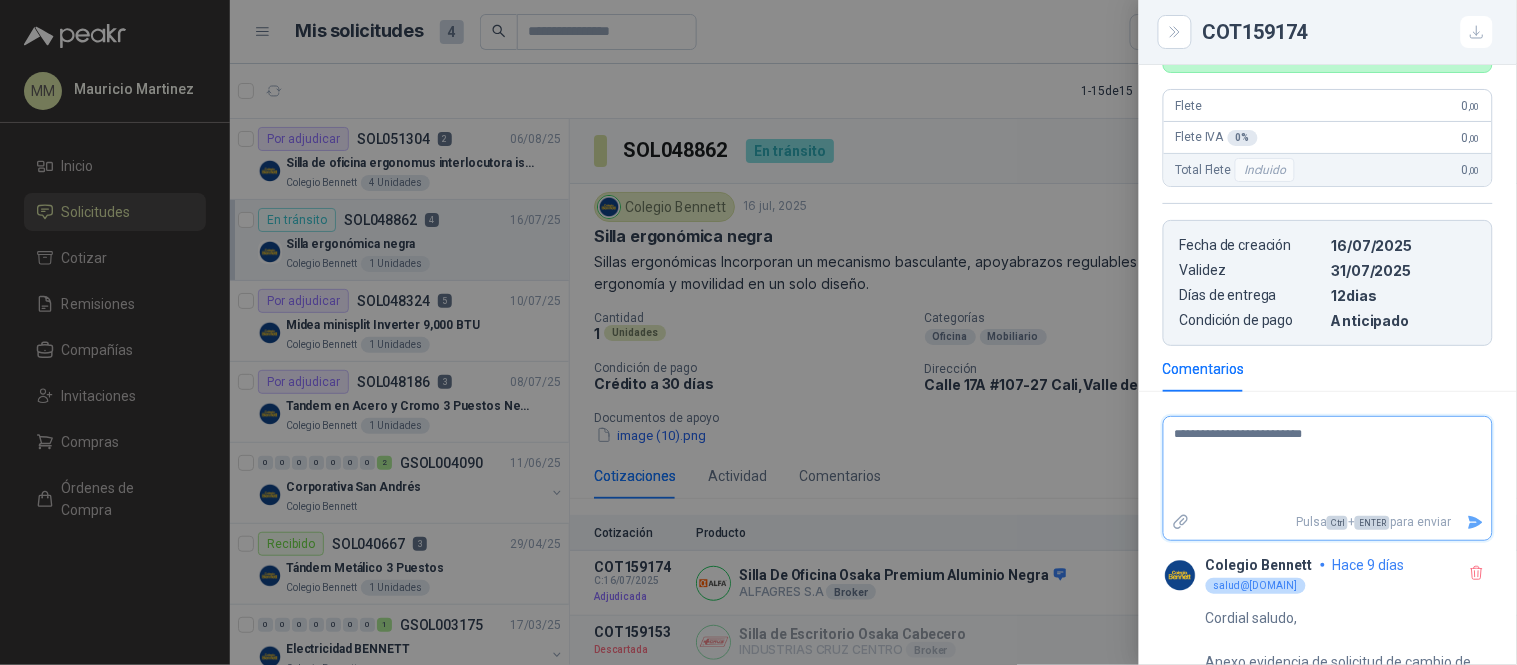 type 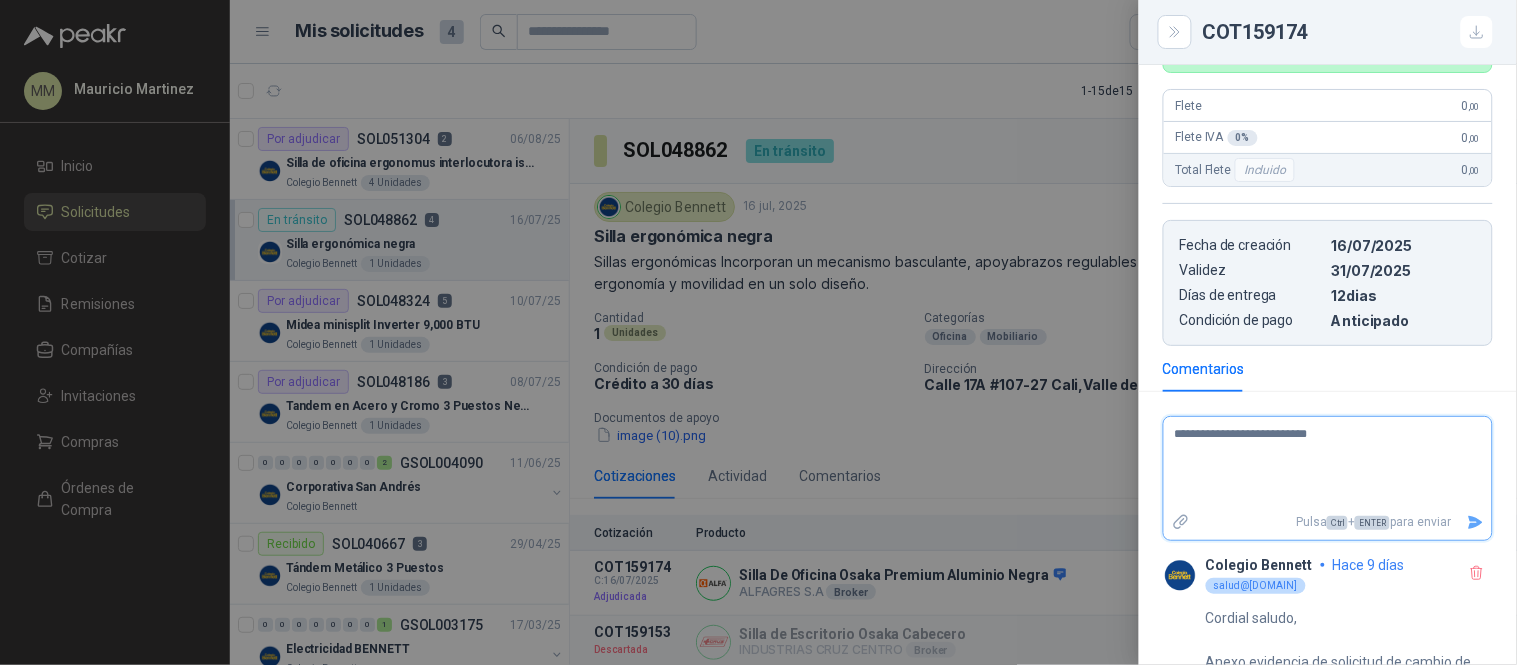 type 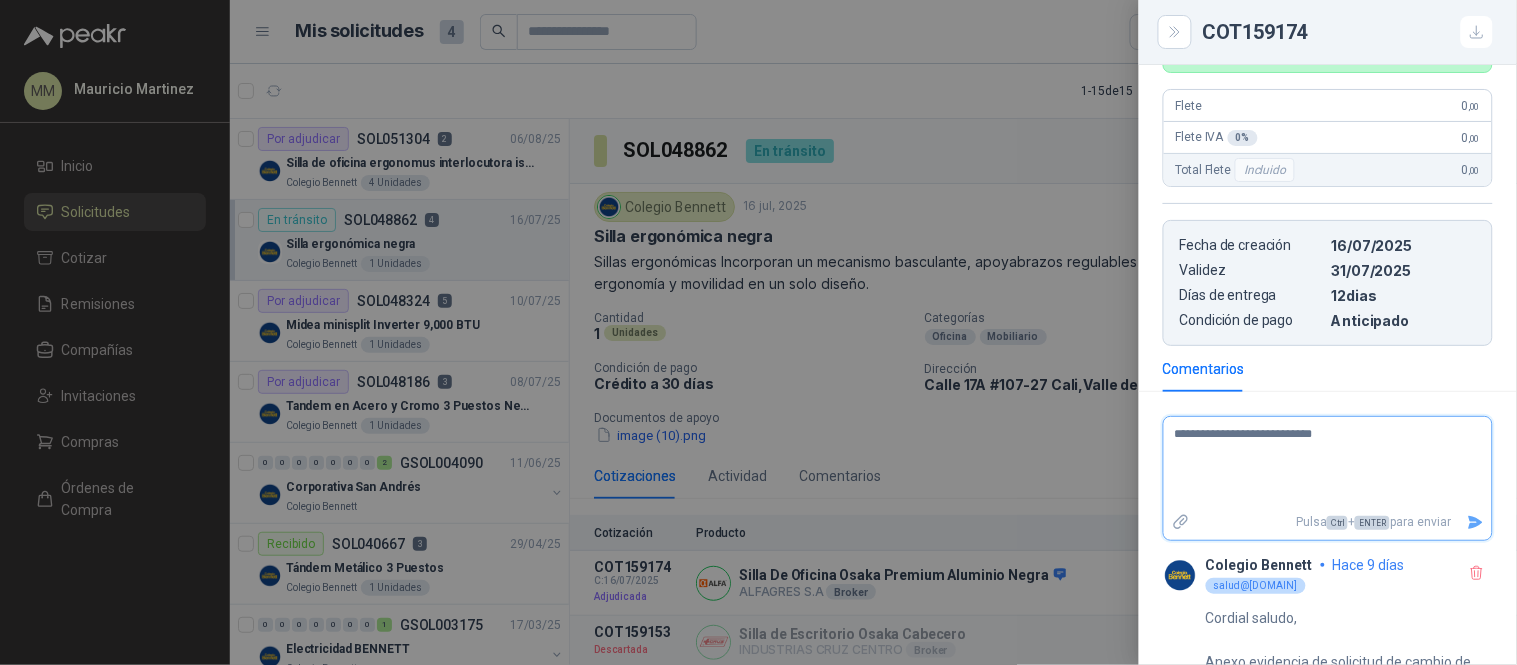 type 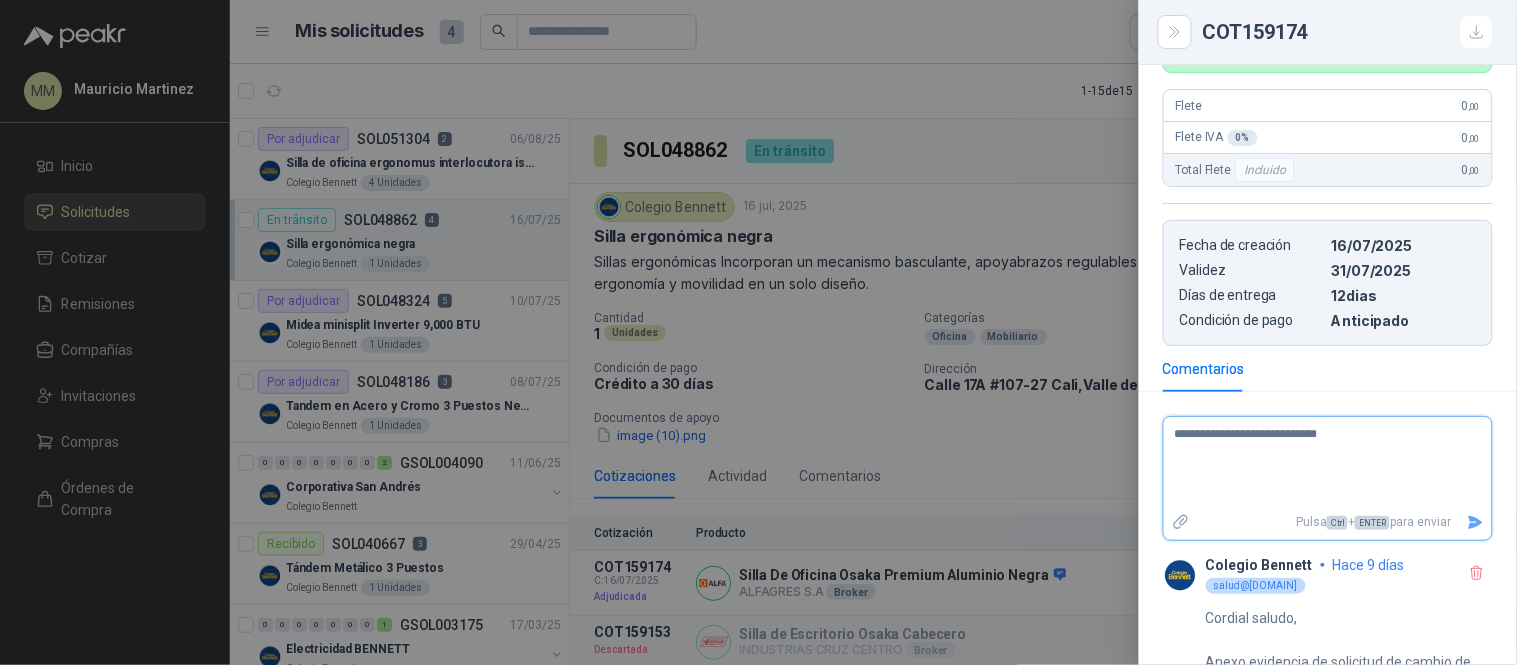 type 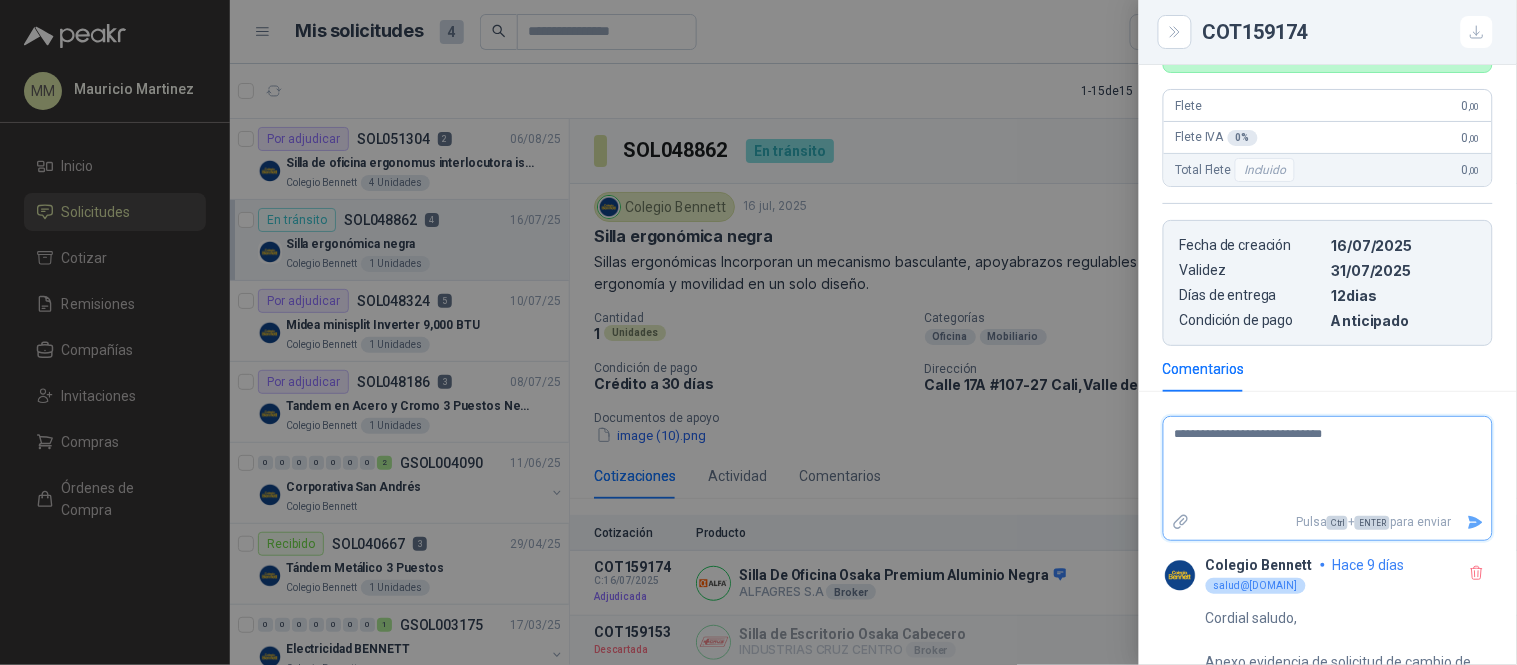 type 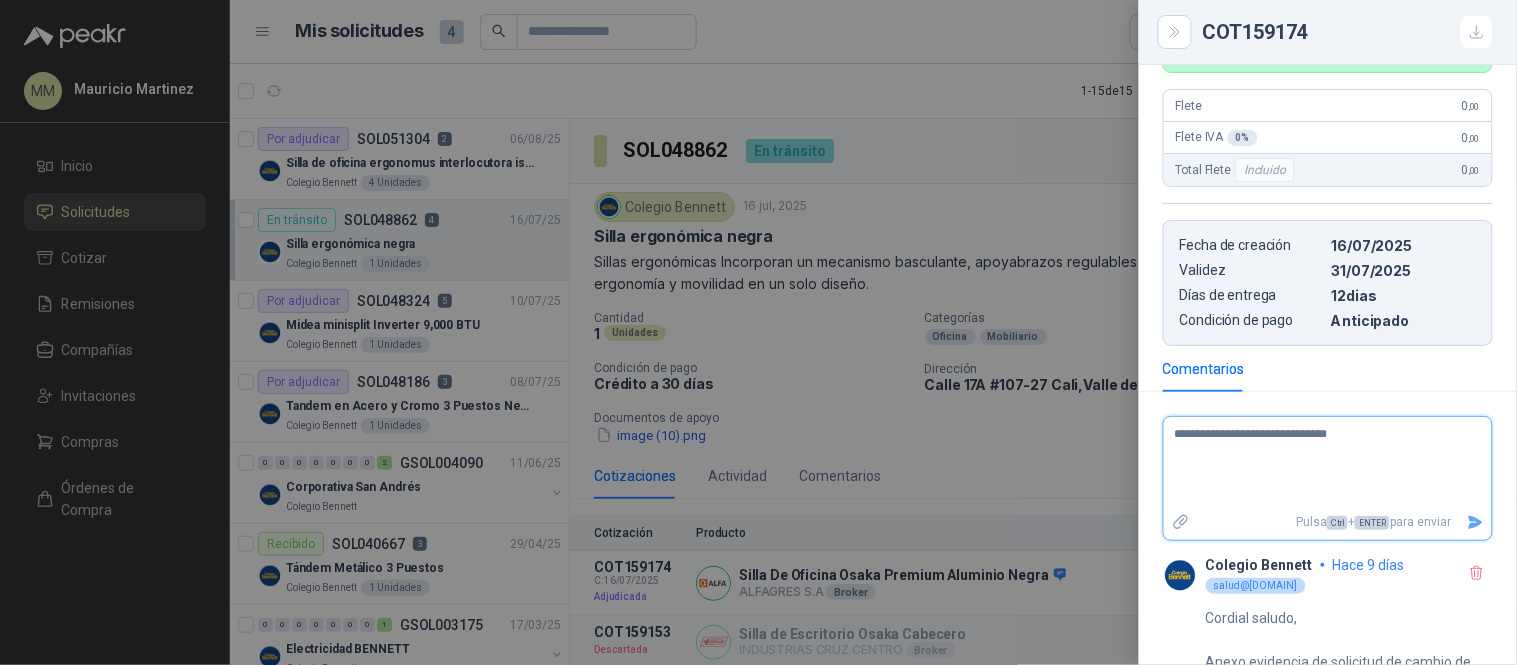 type 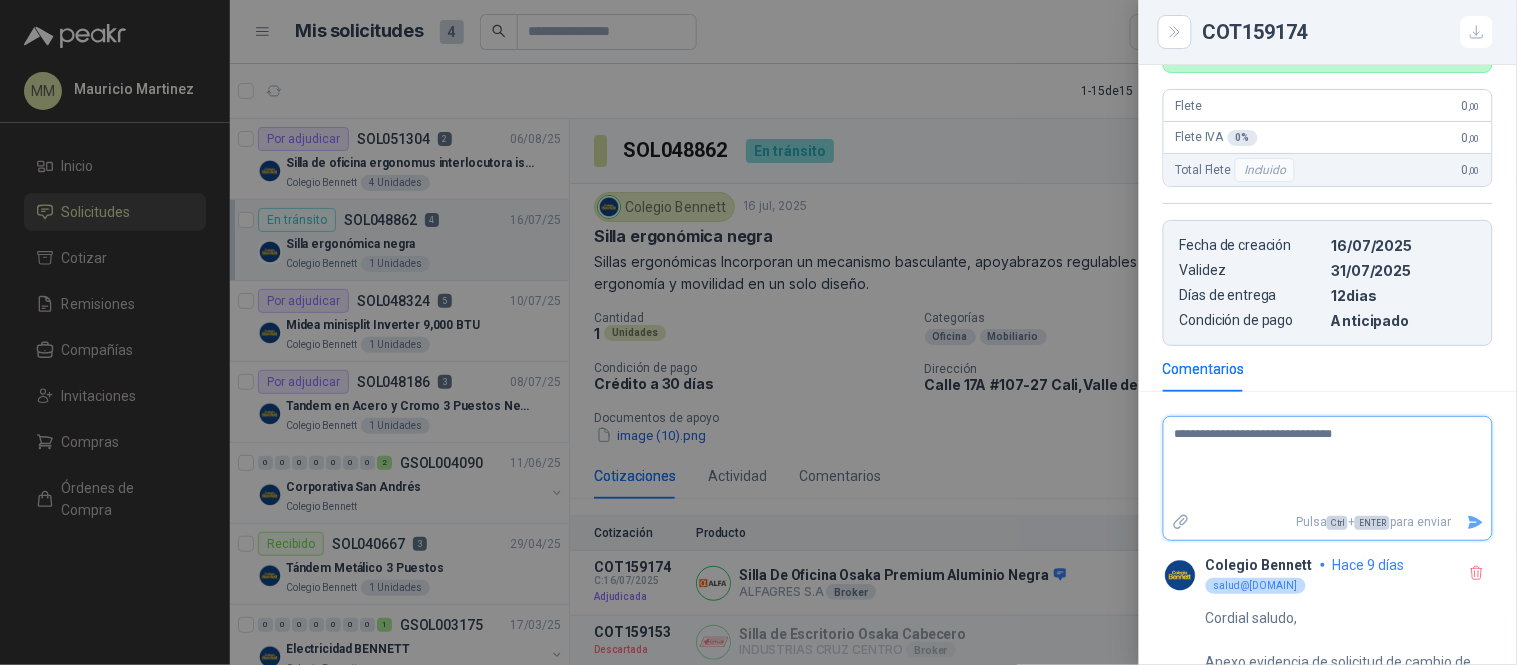 type 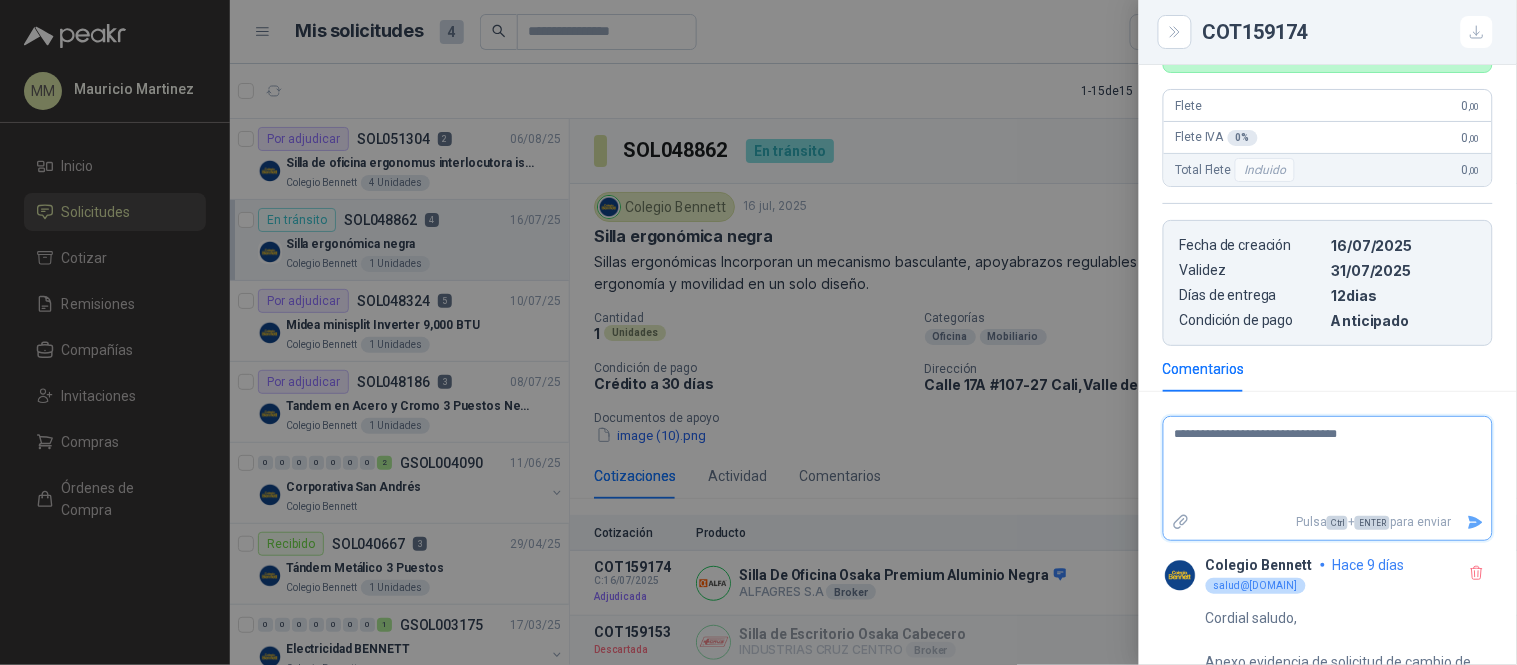 type 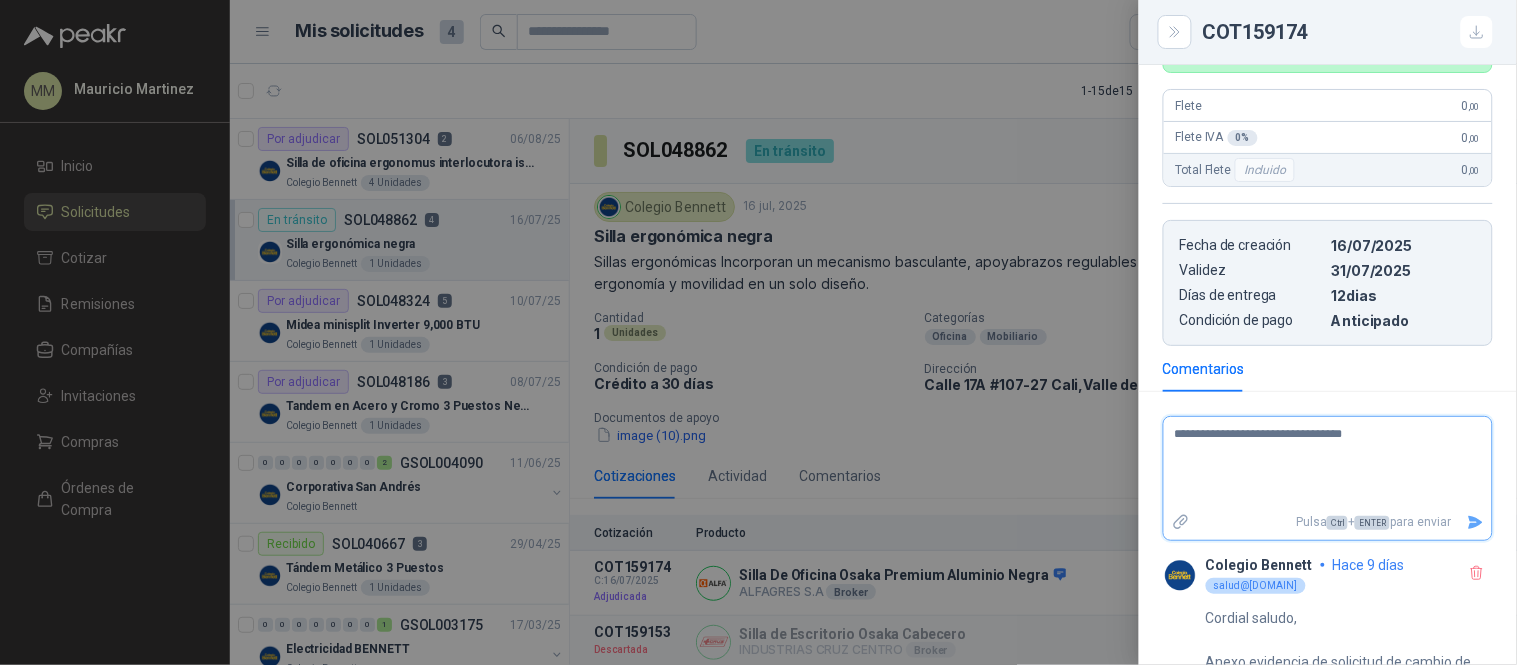 type 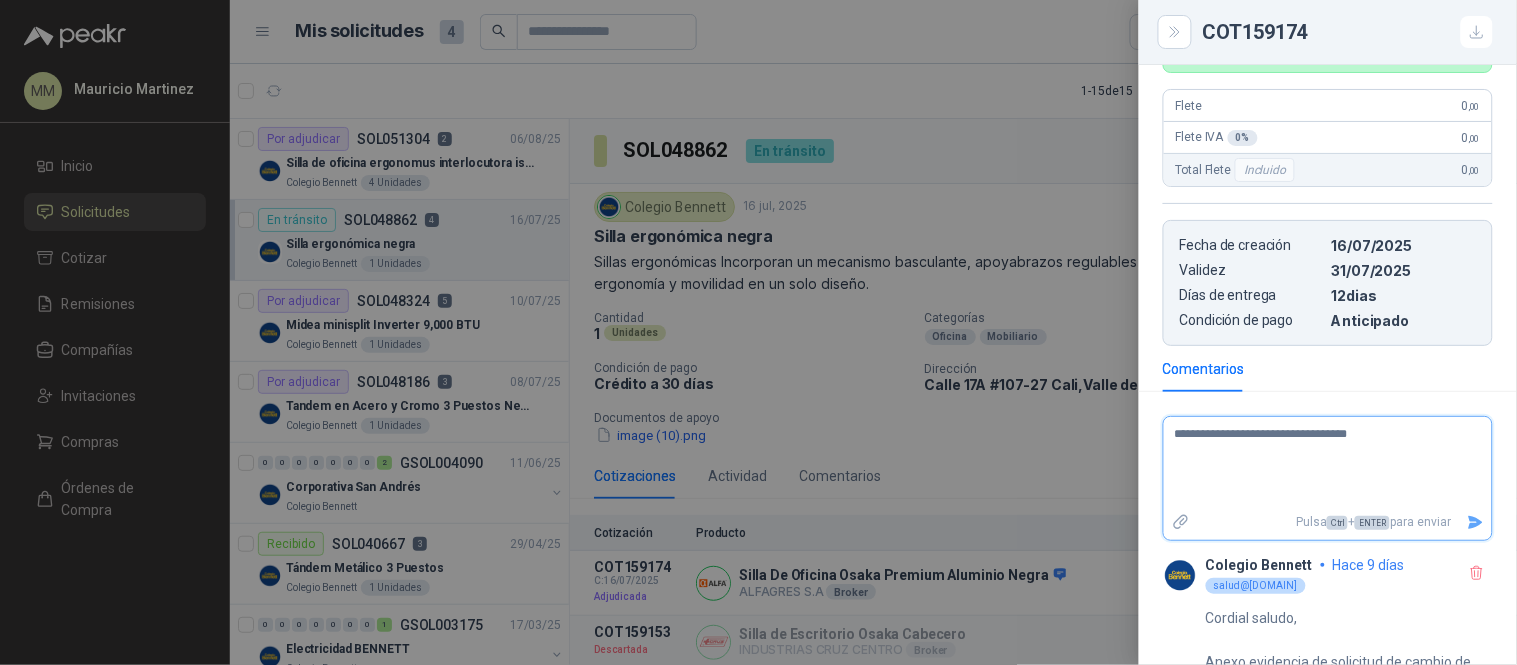 type 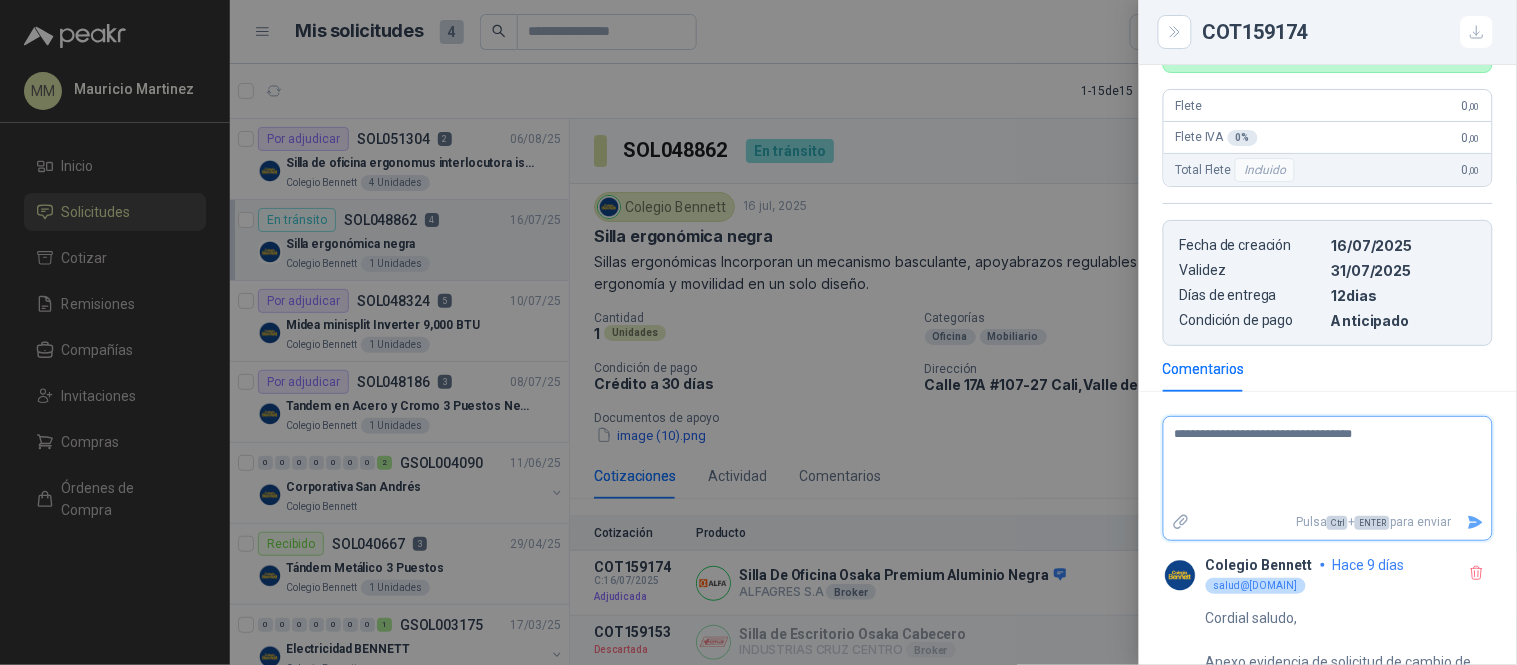 type 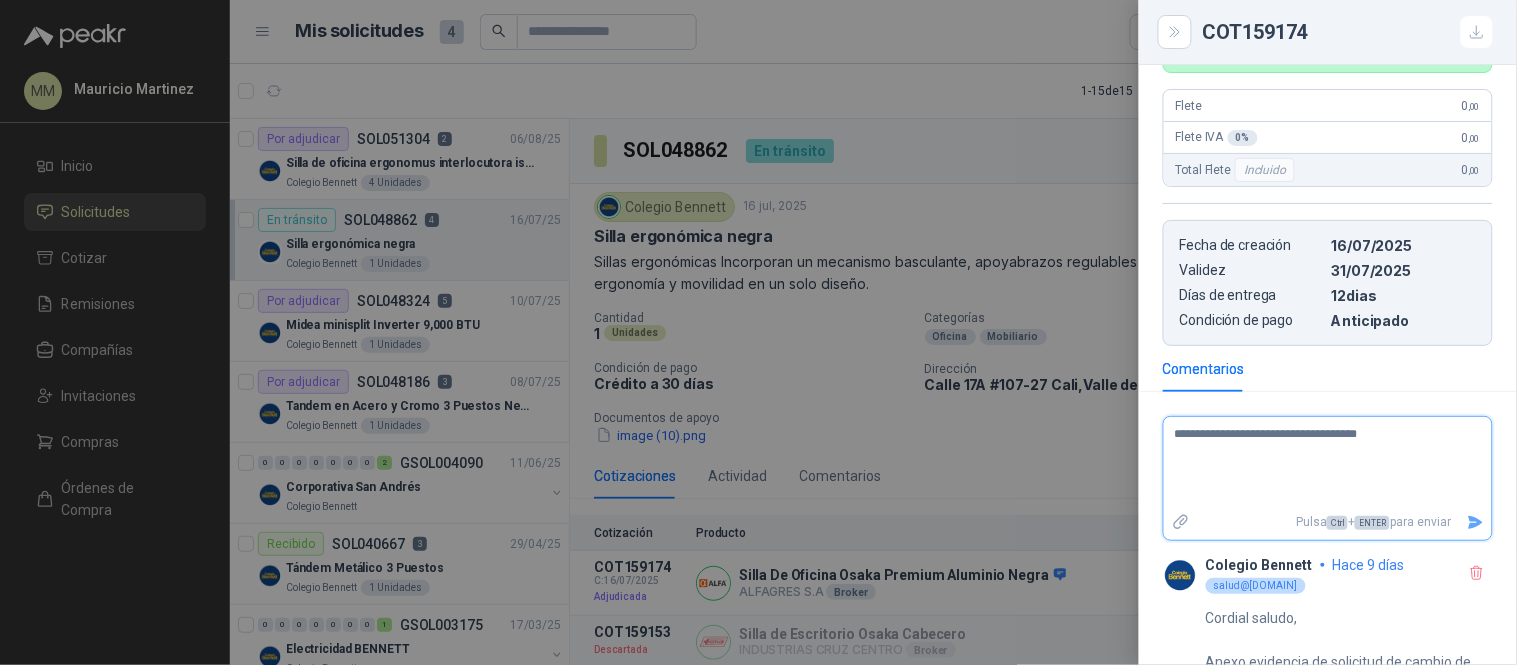 type 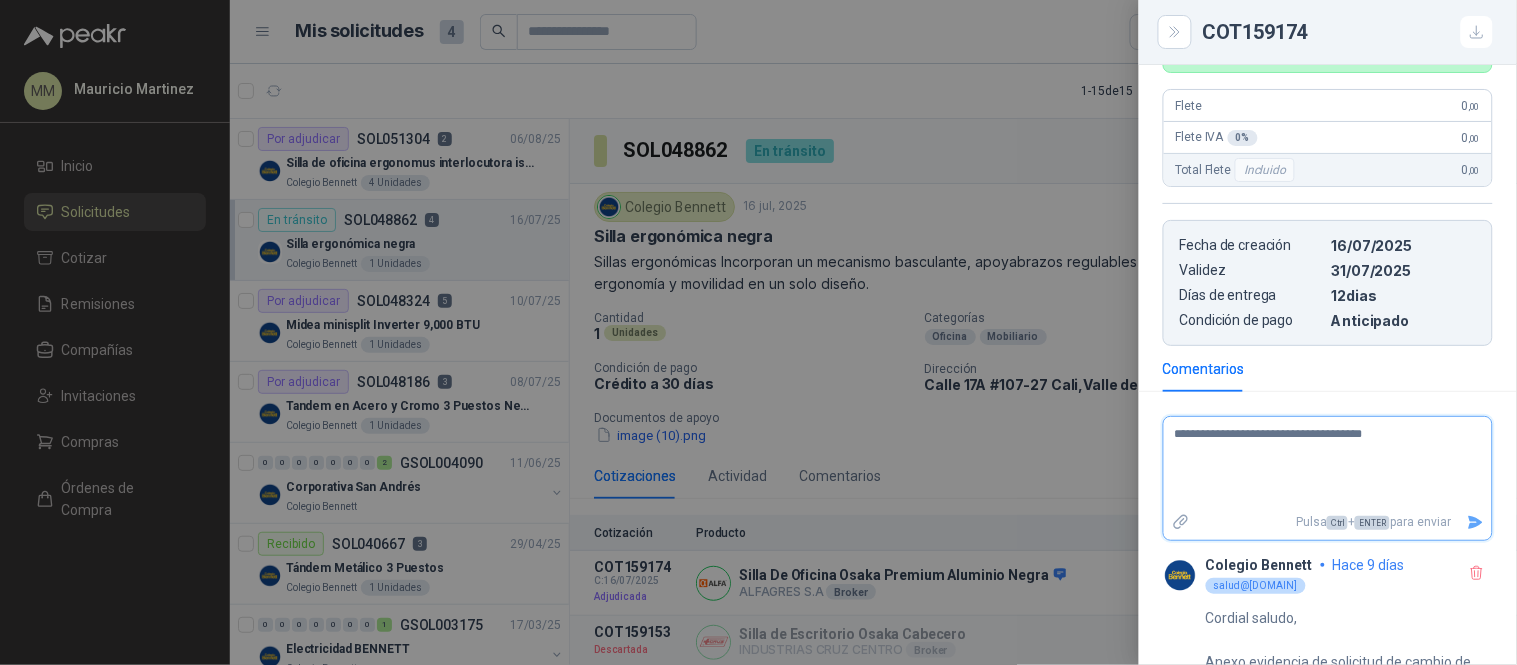 type 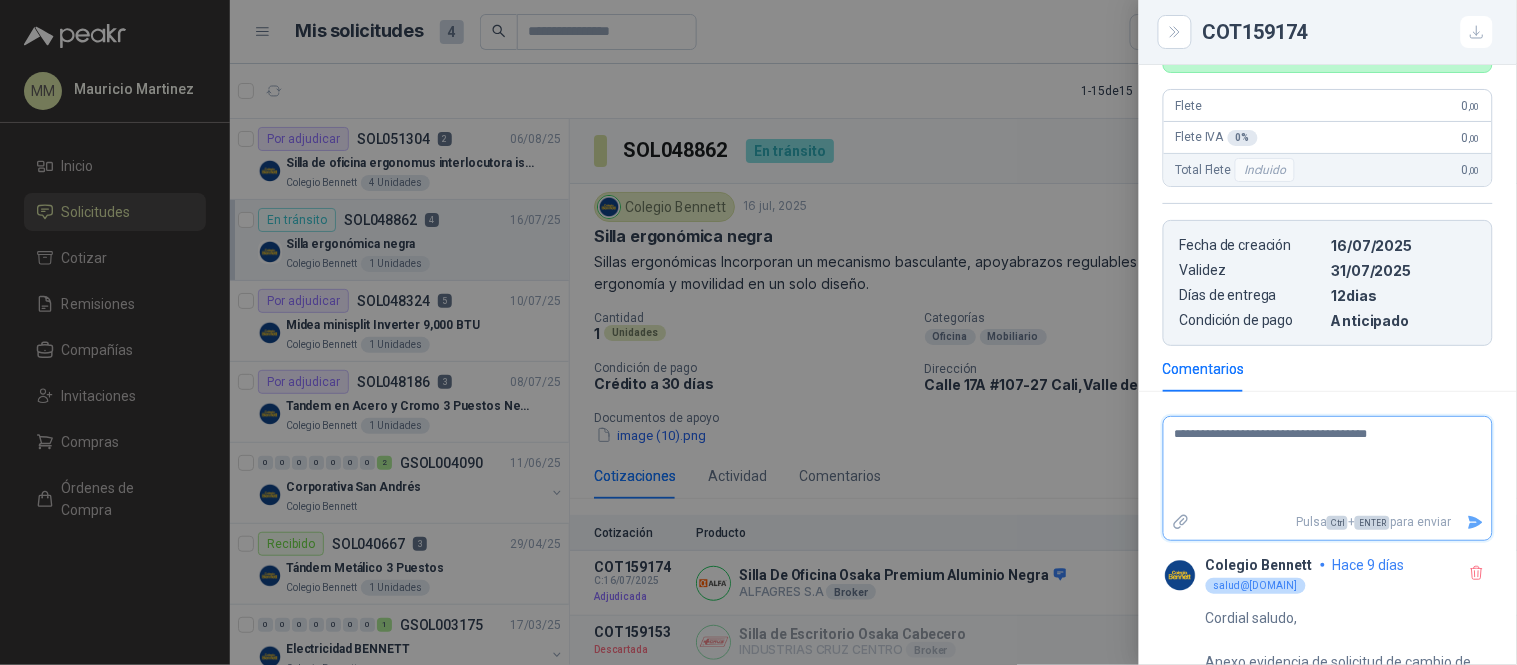 type 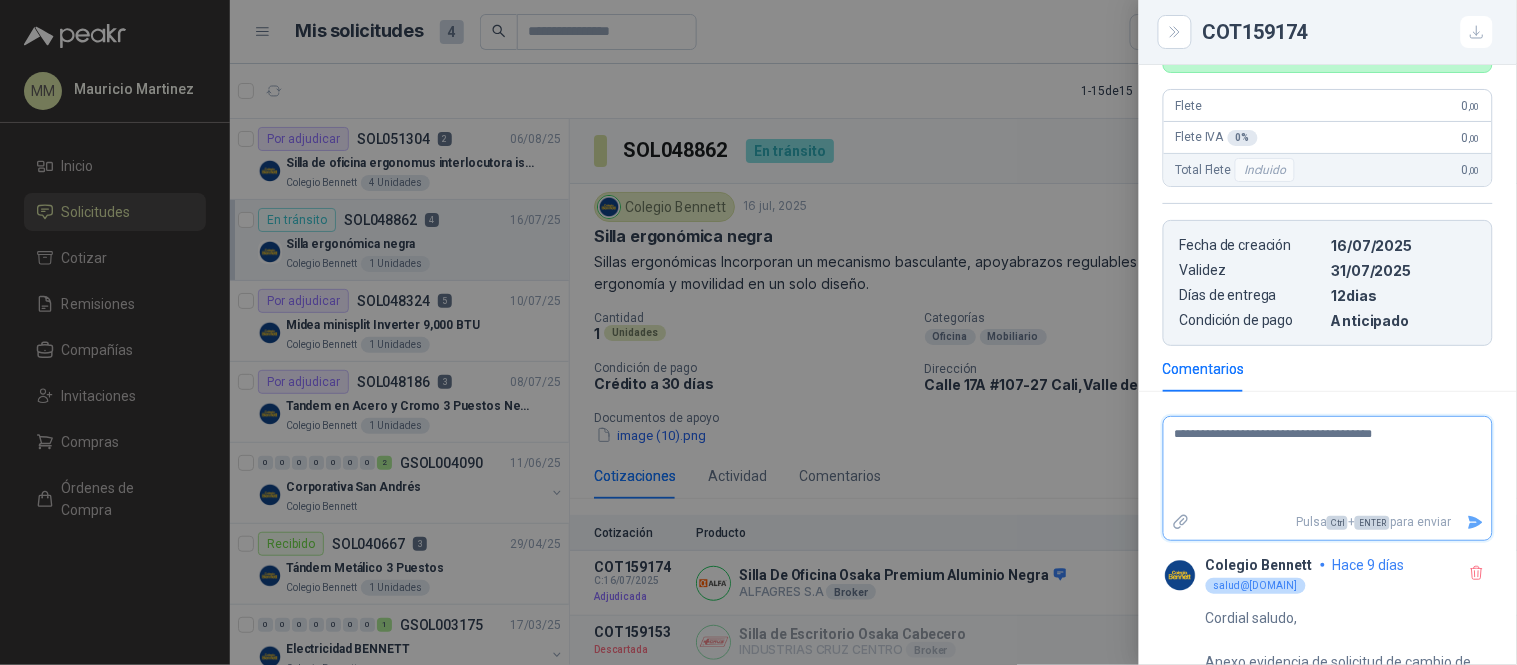 type 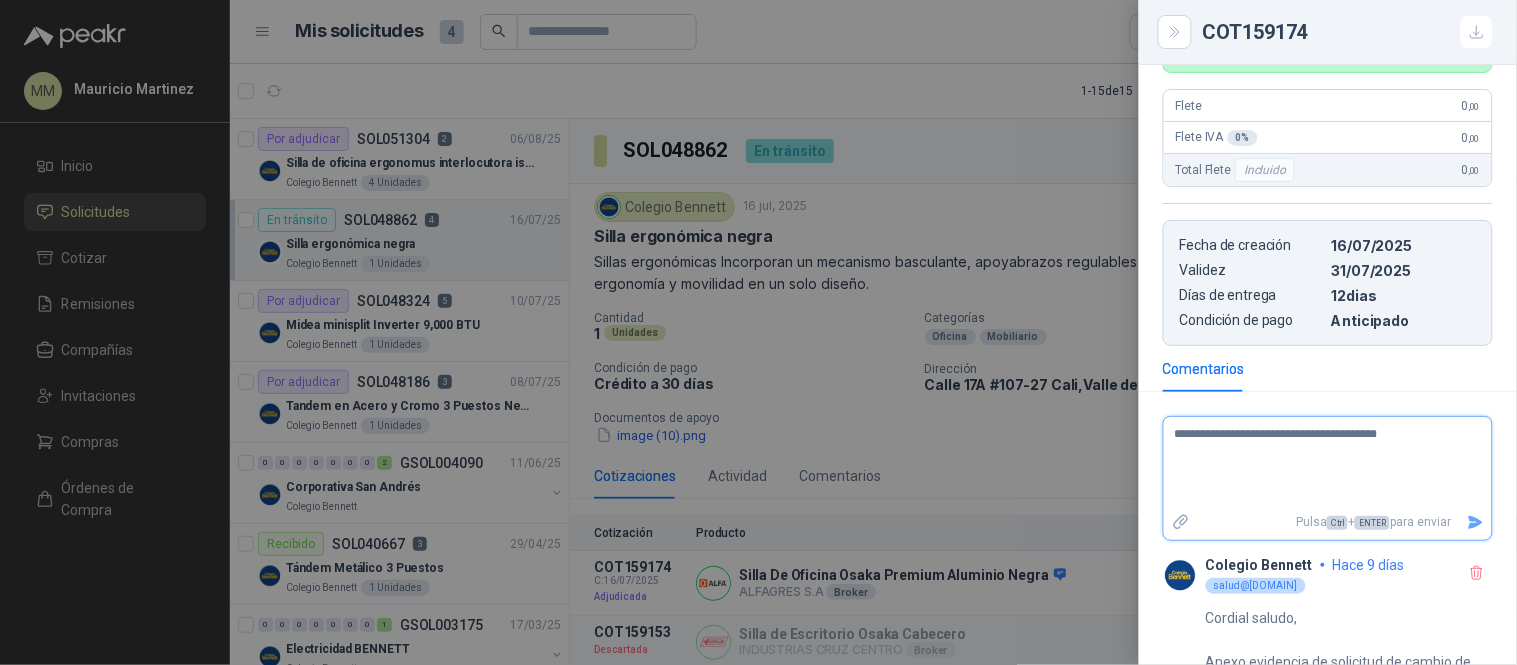 type 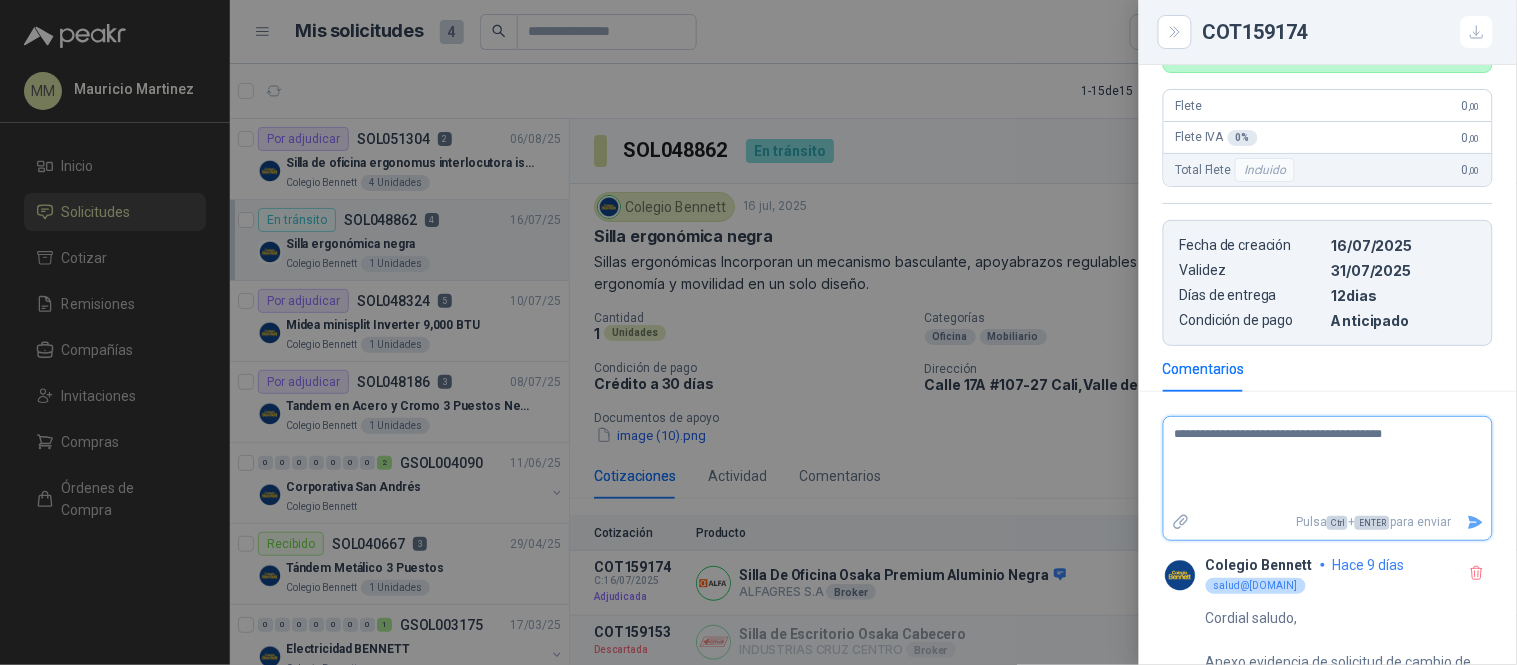 type 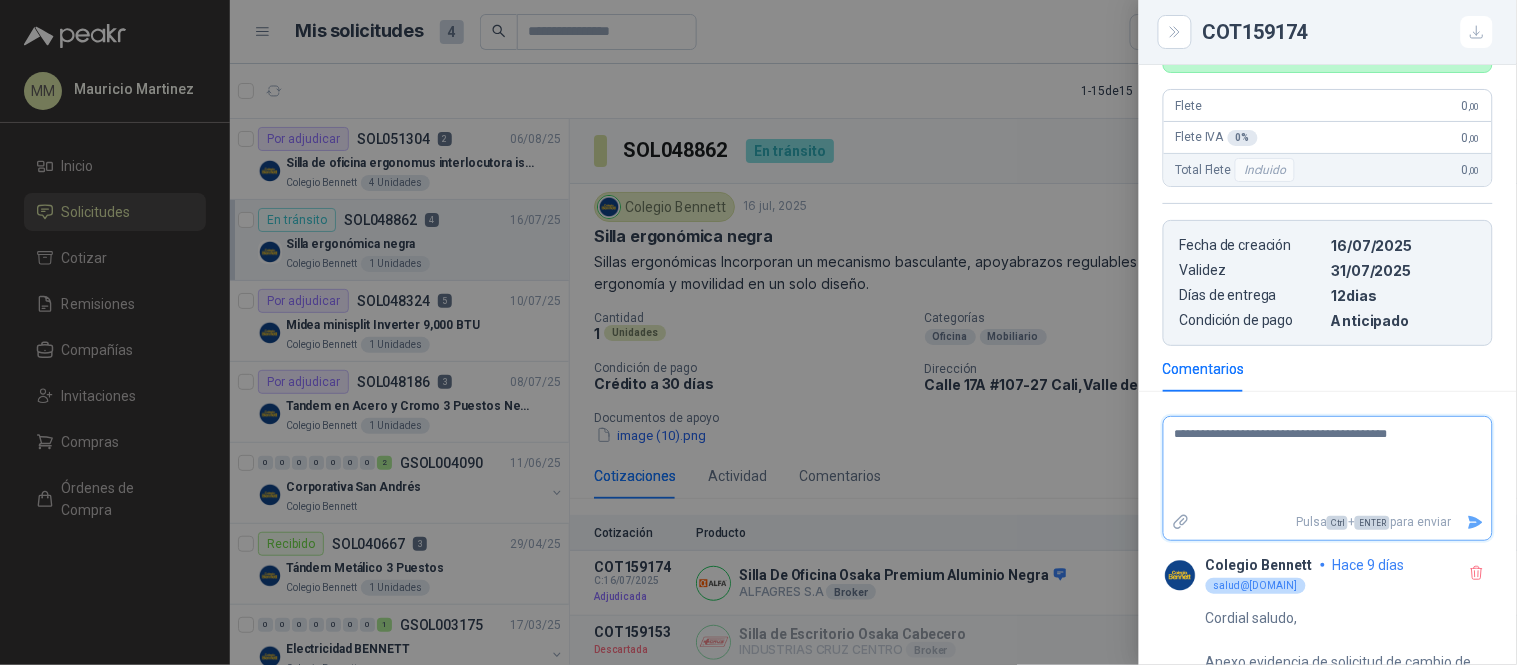 type 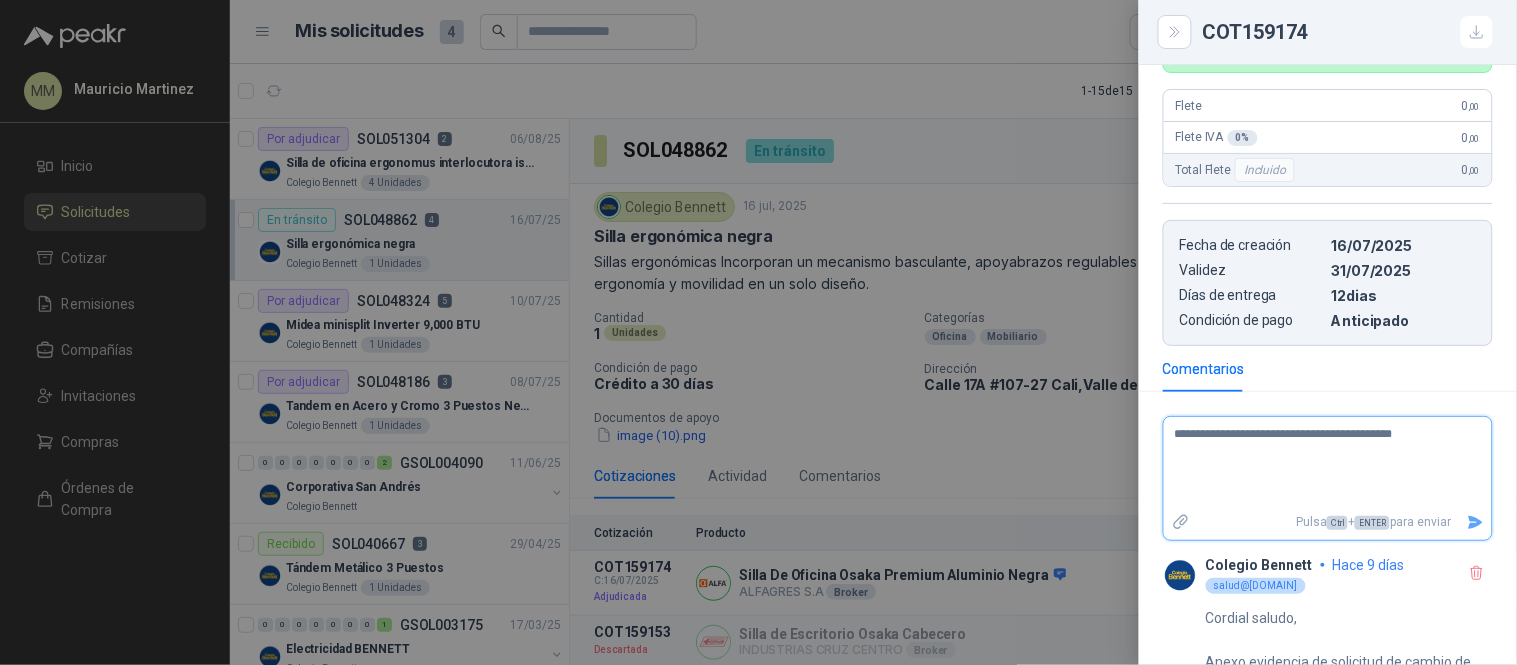 type 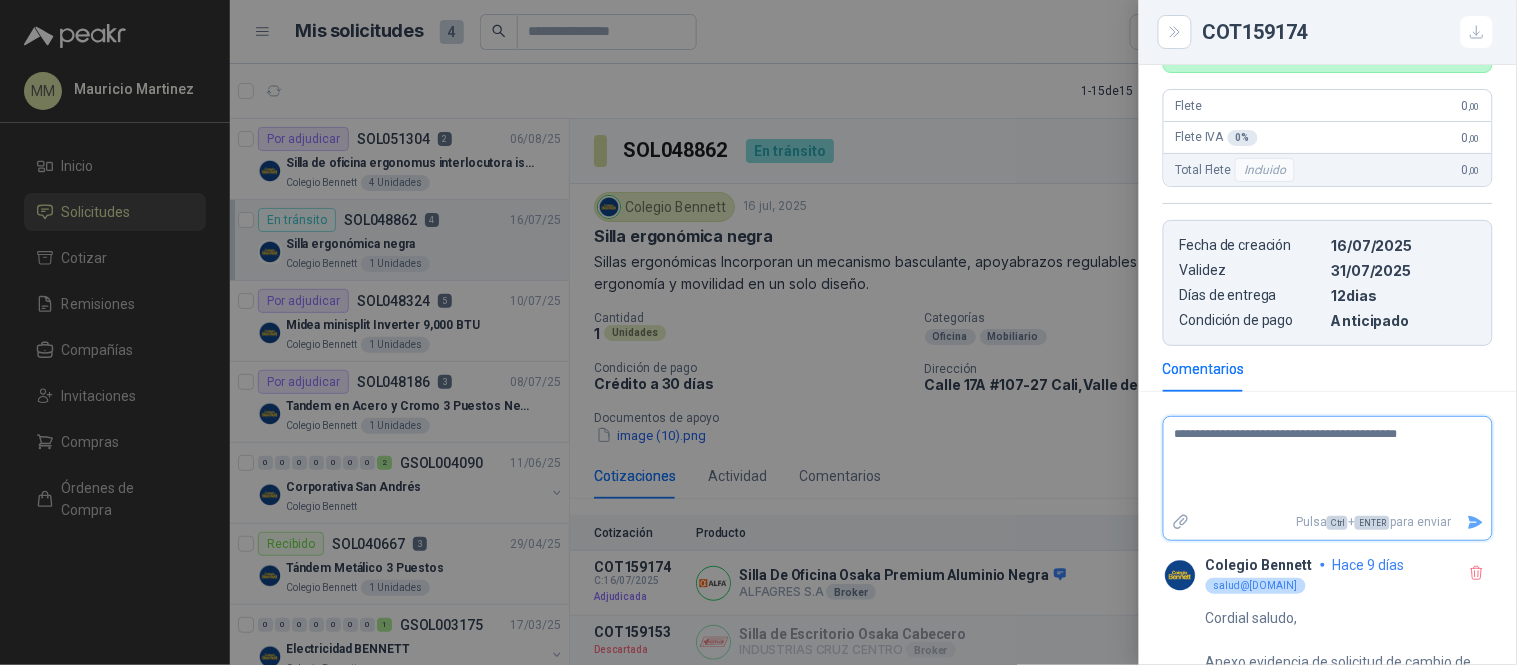 type 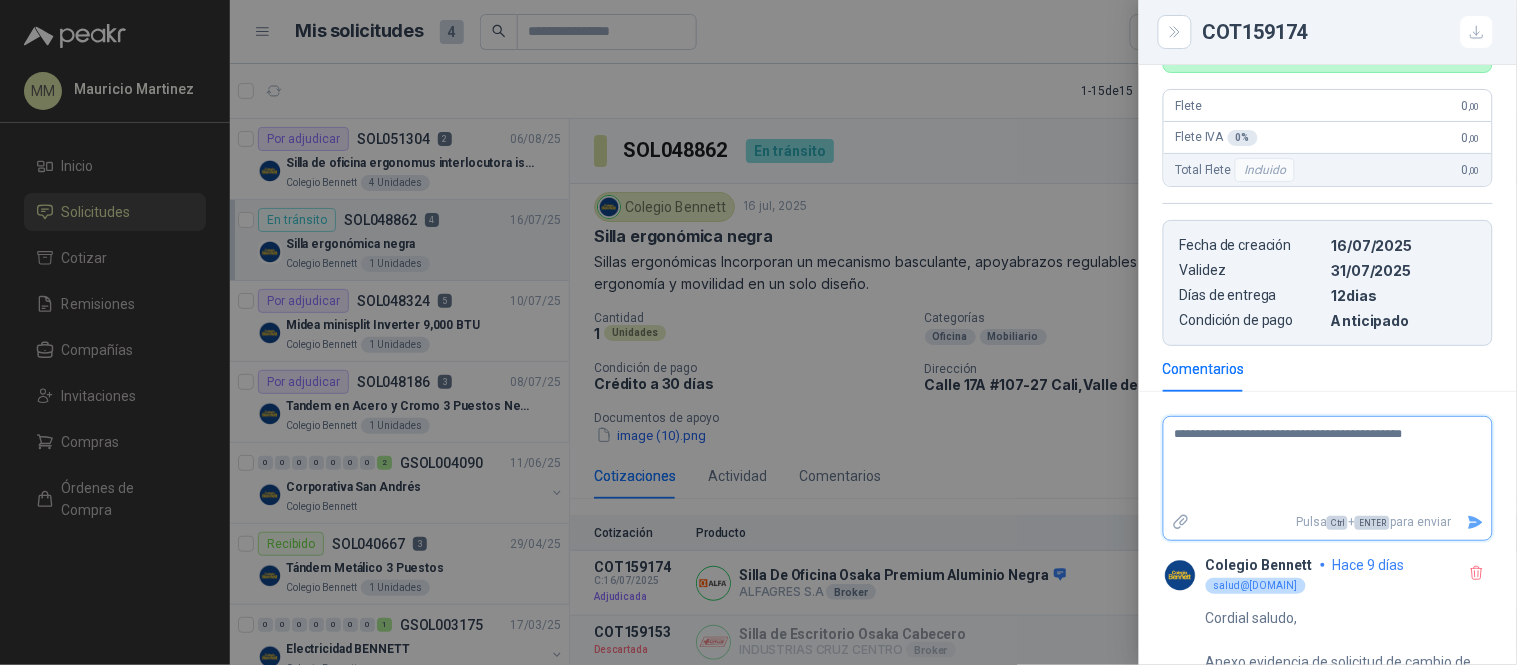 type 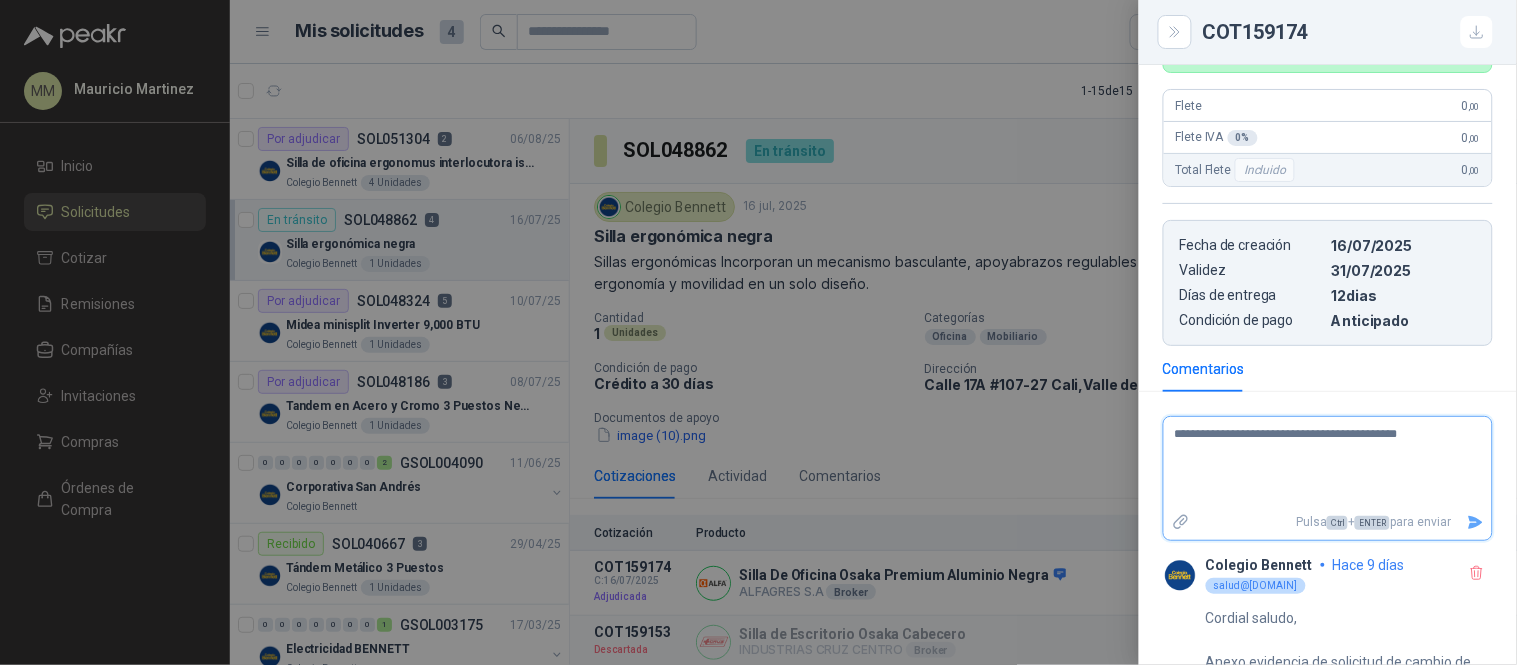 type 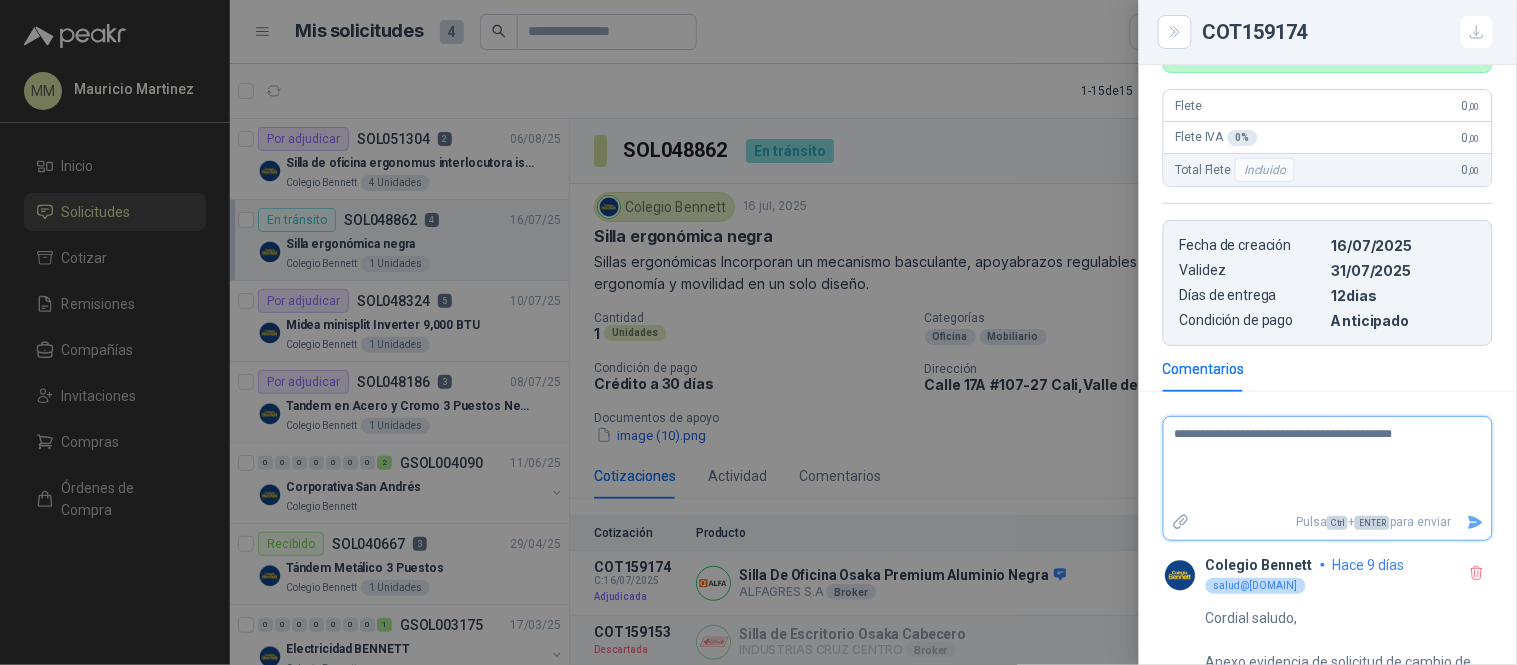 type 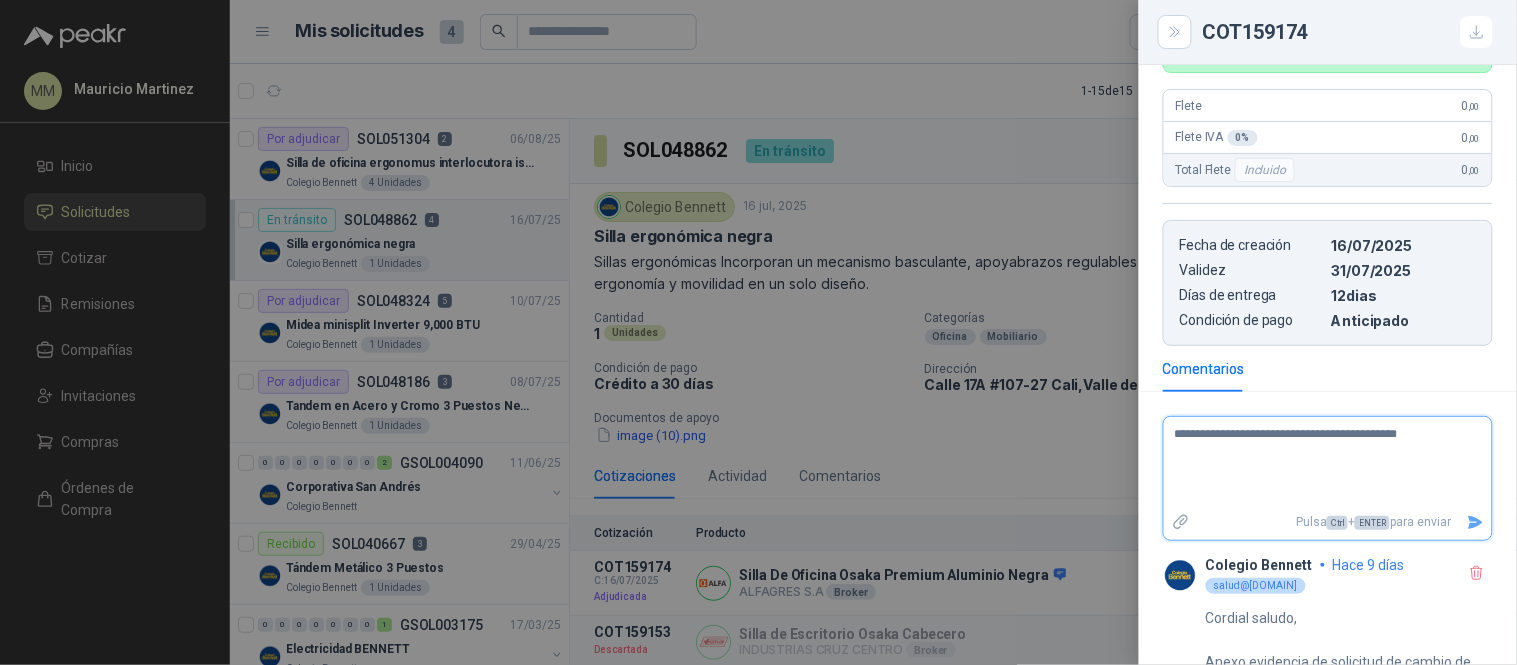 type 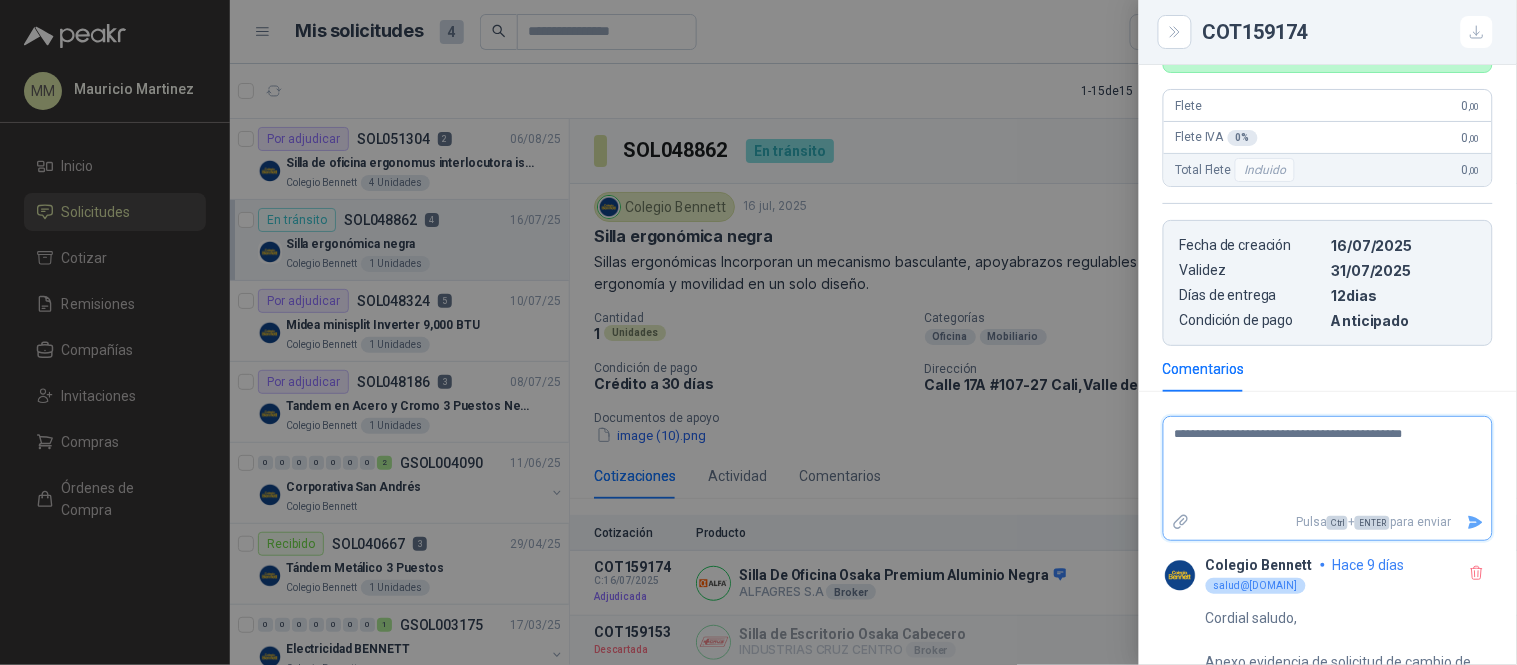 type 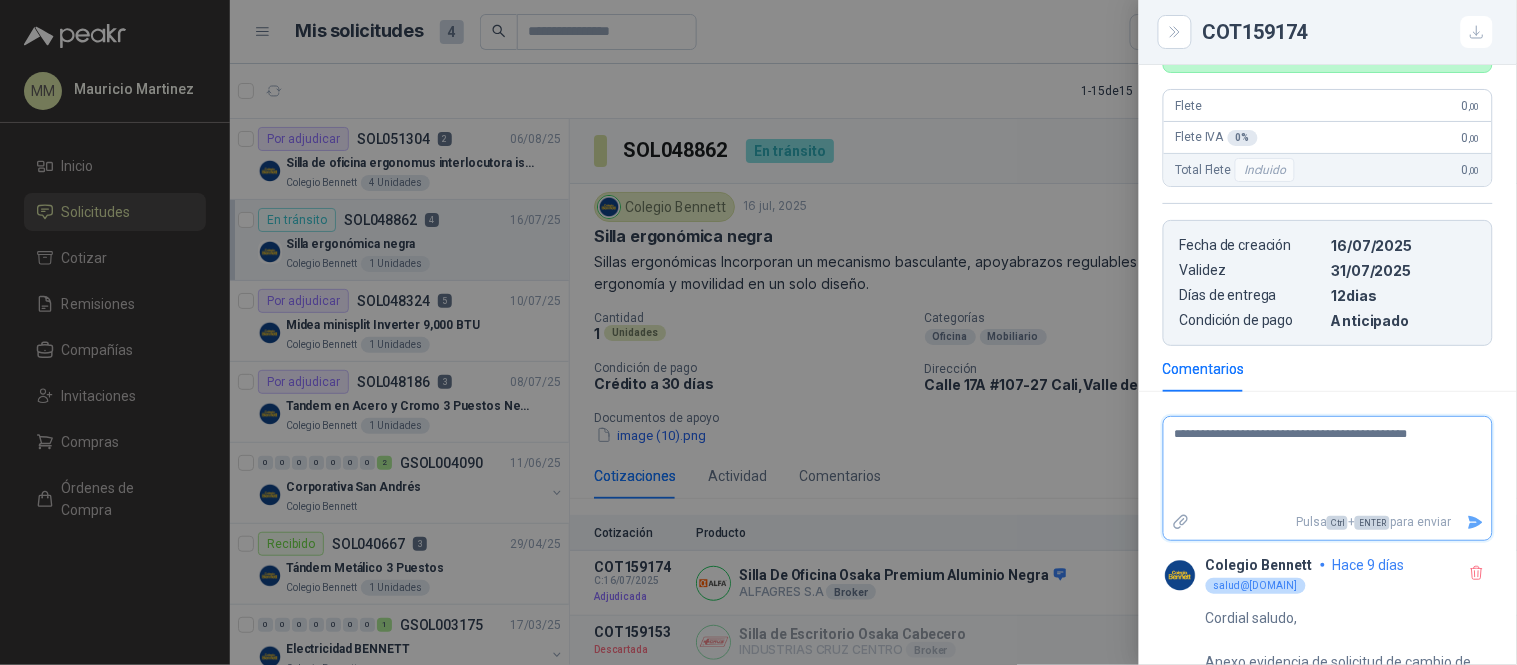 type 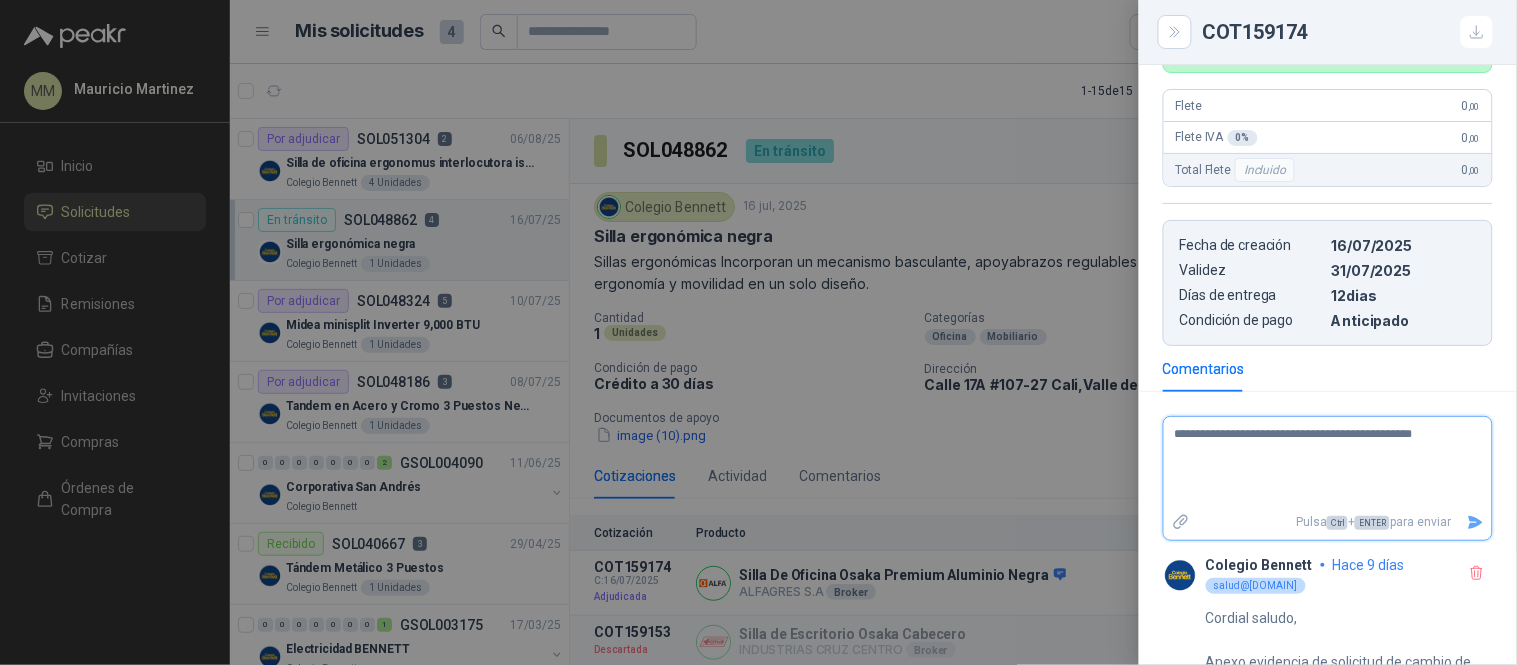 type 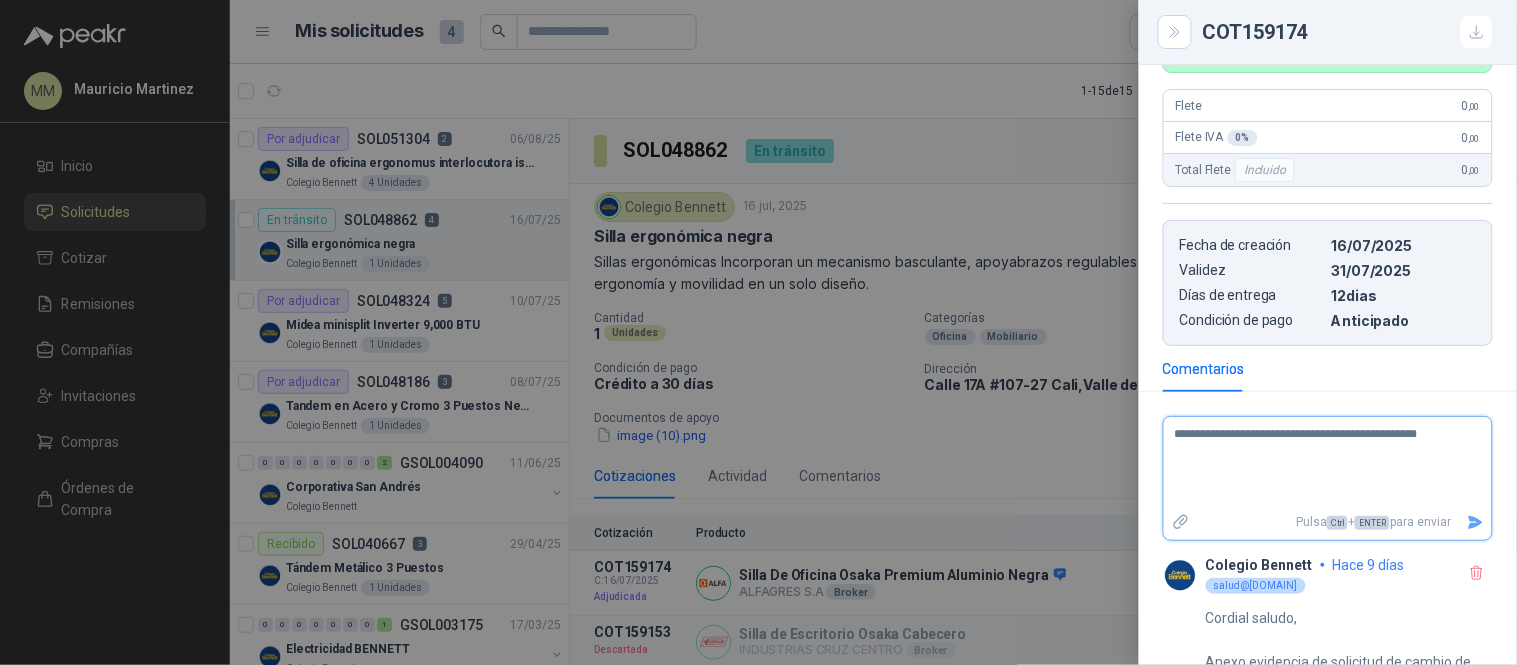 type 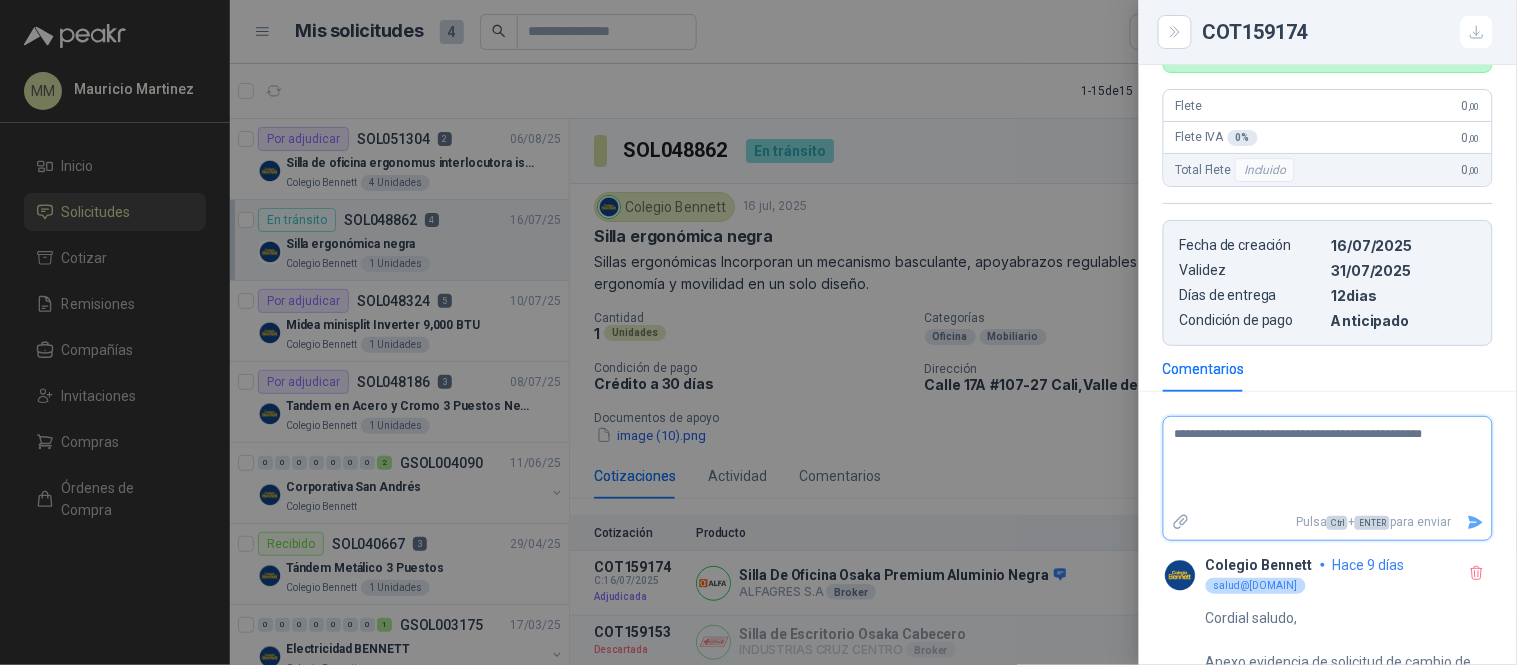 type 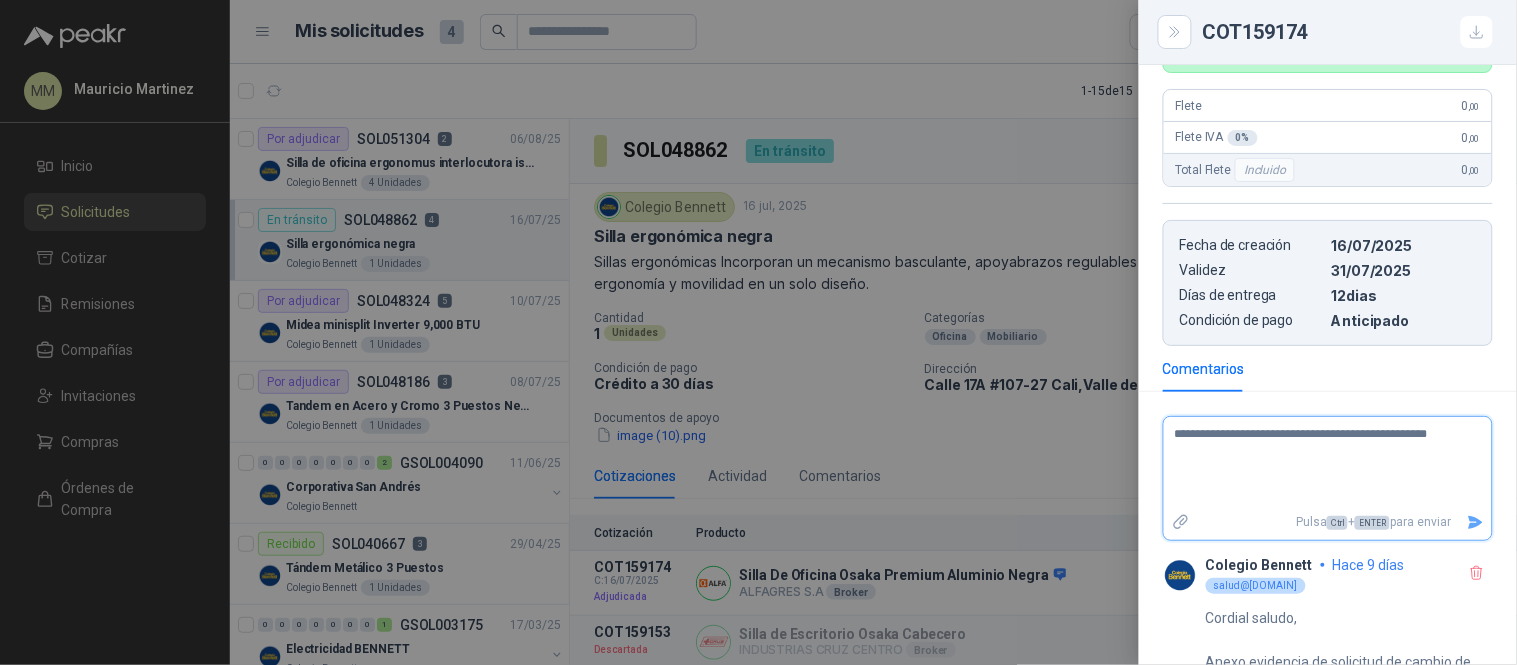 type 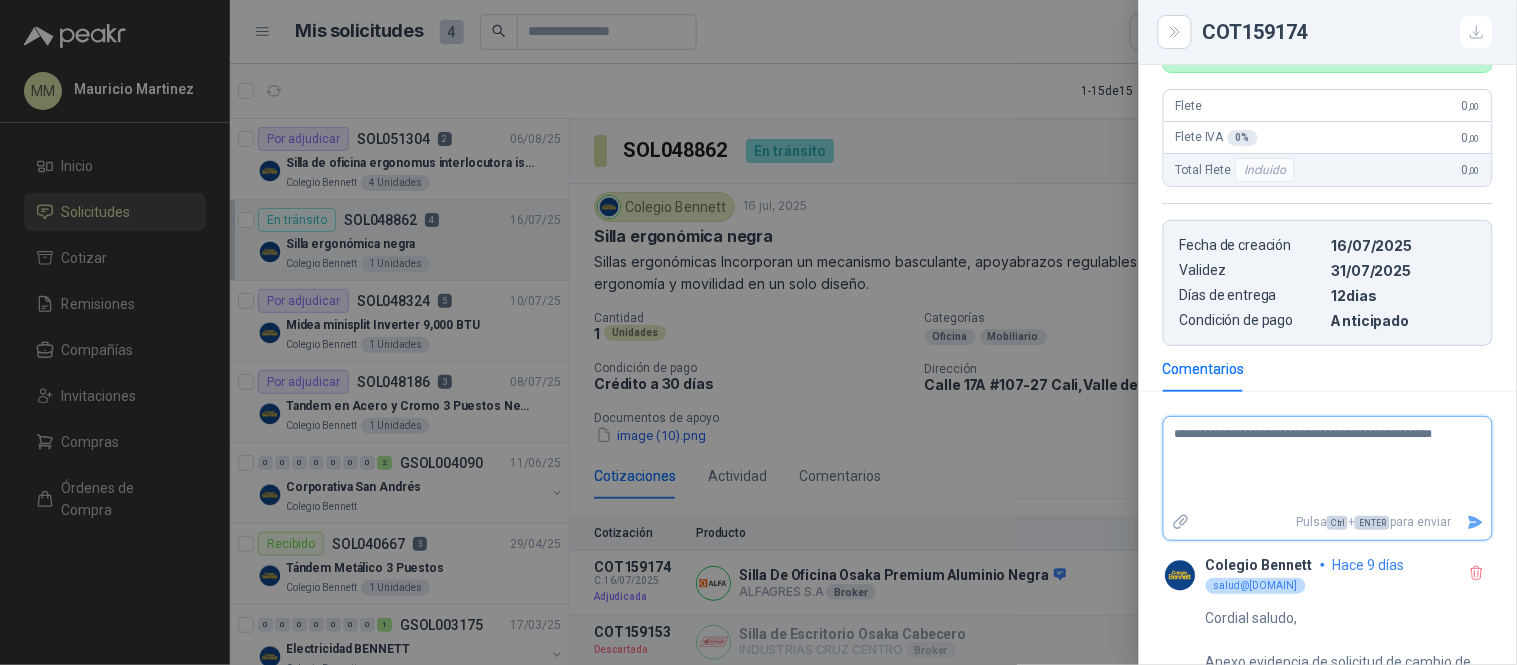 type 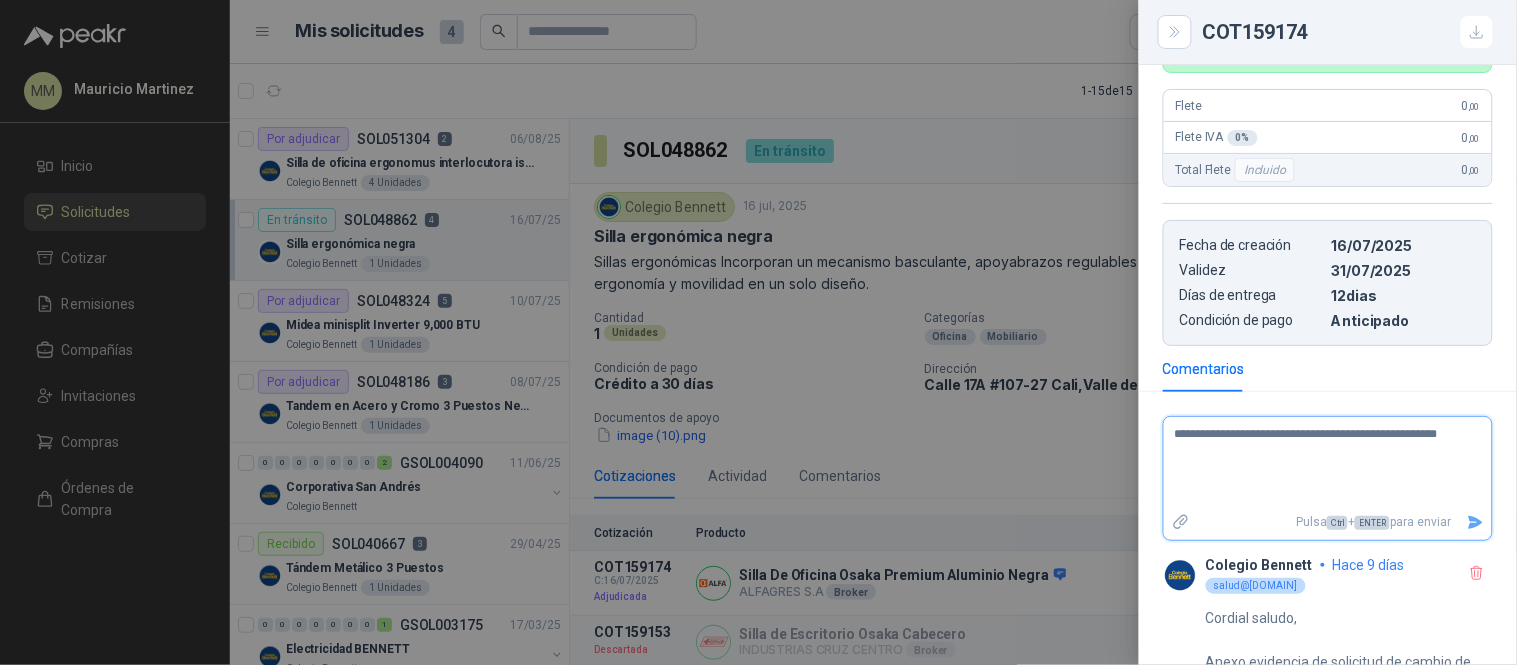 type 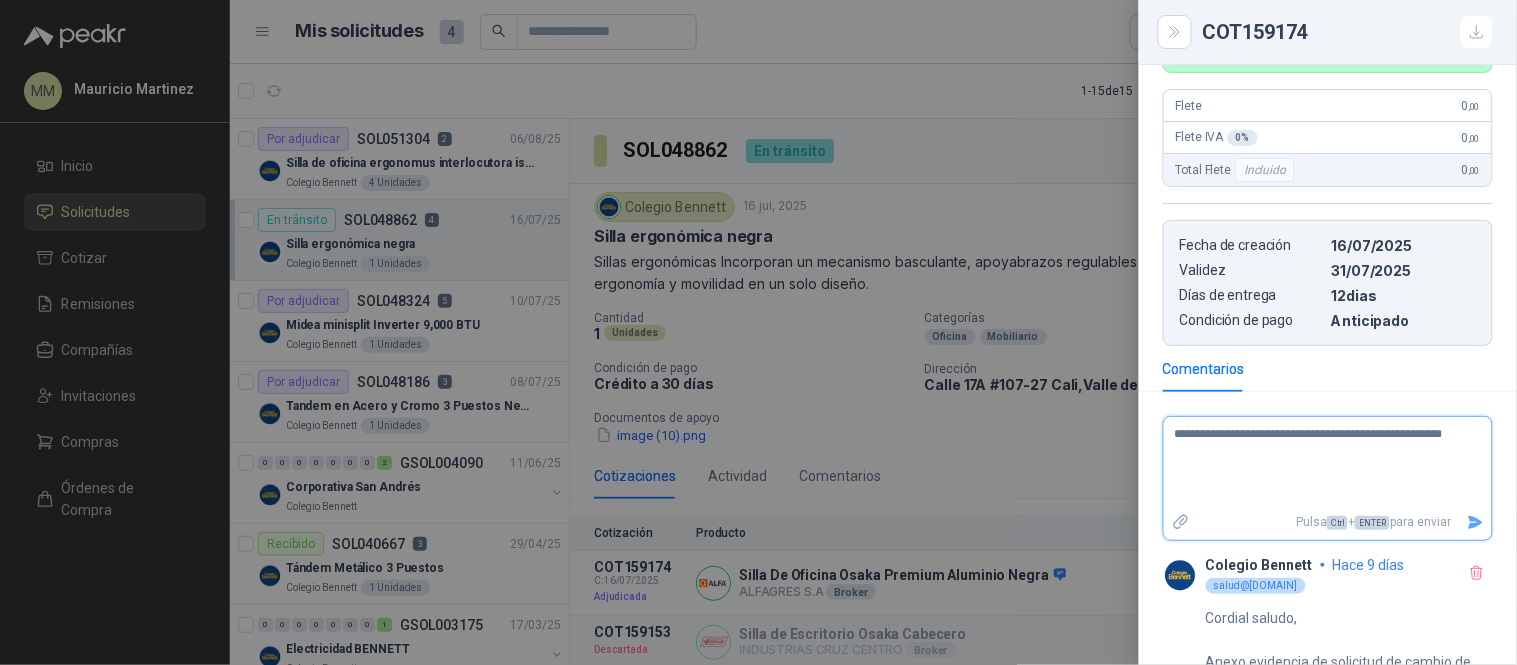 type 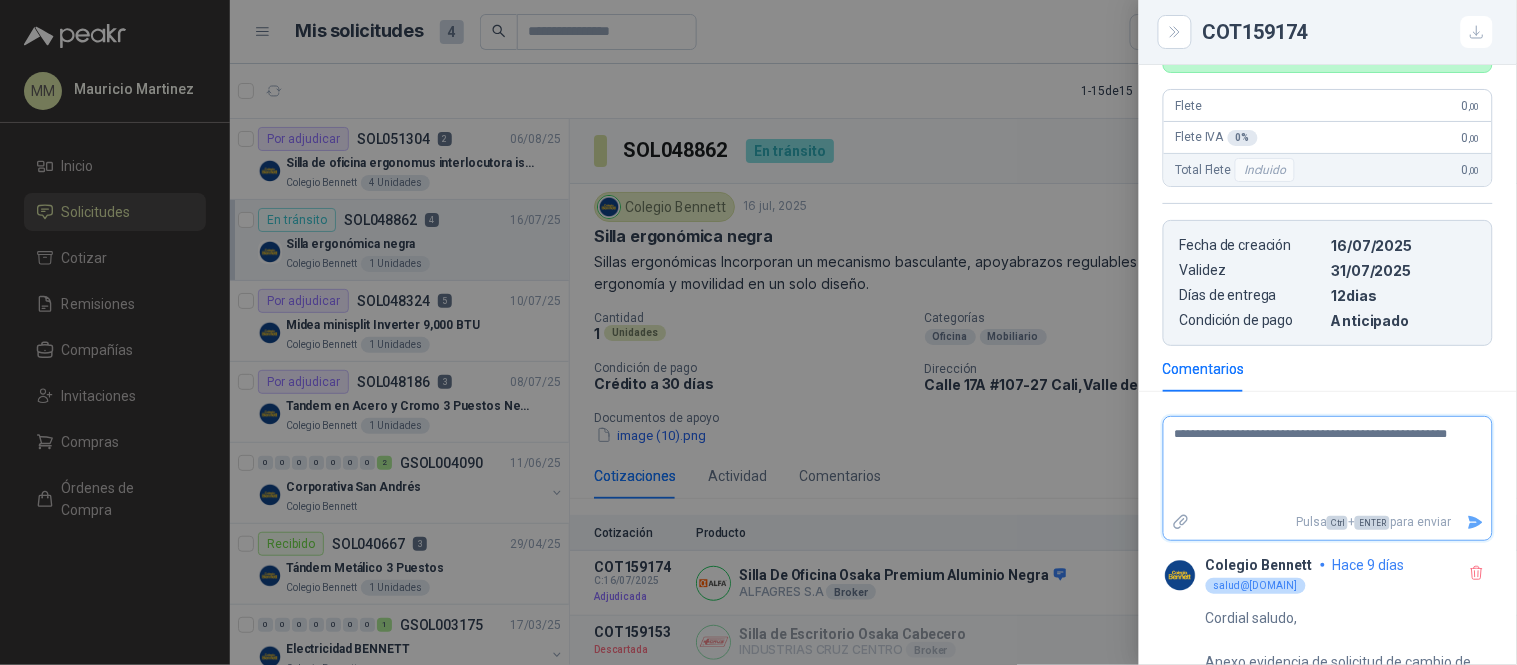 type 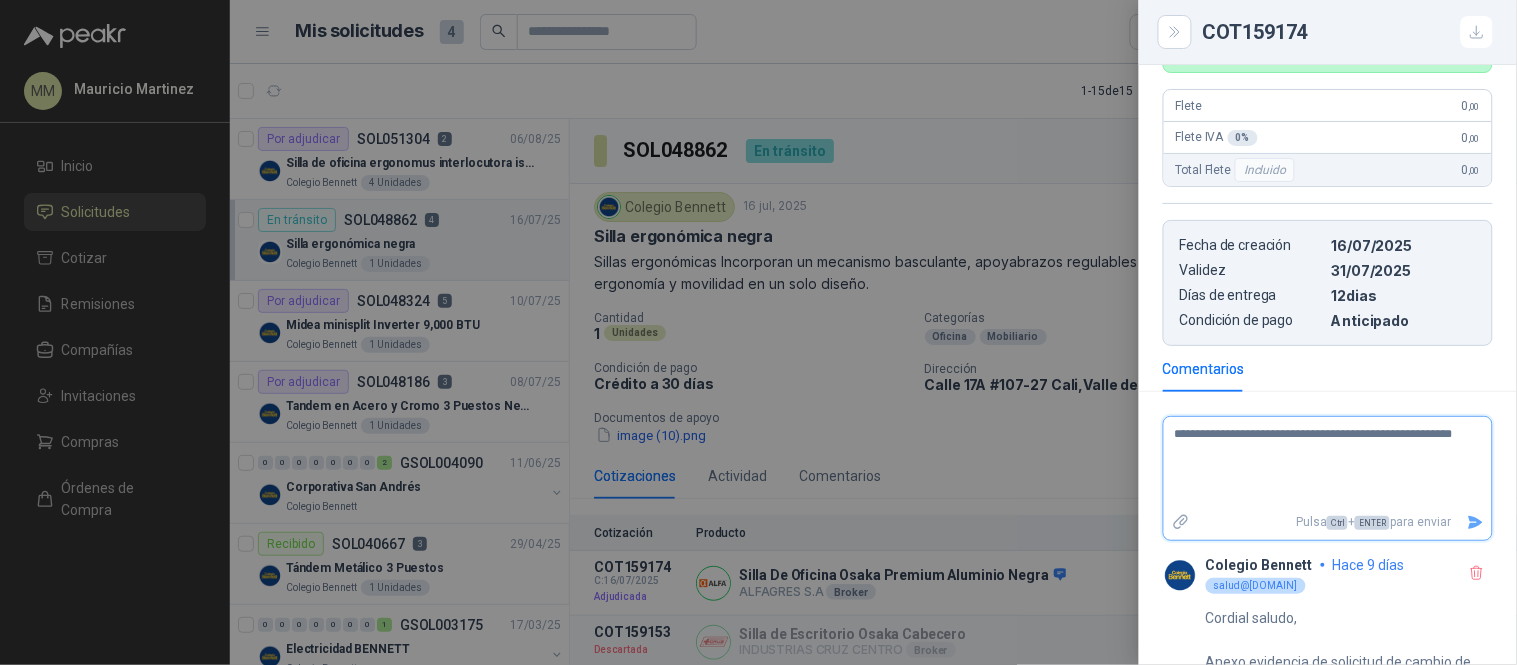 type 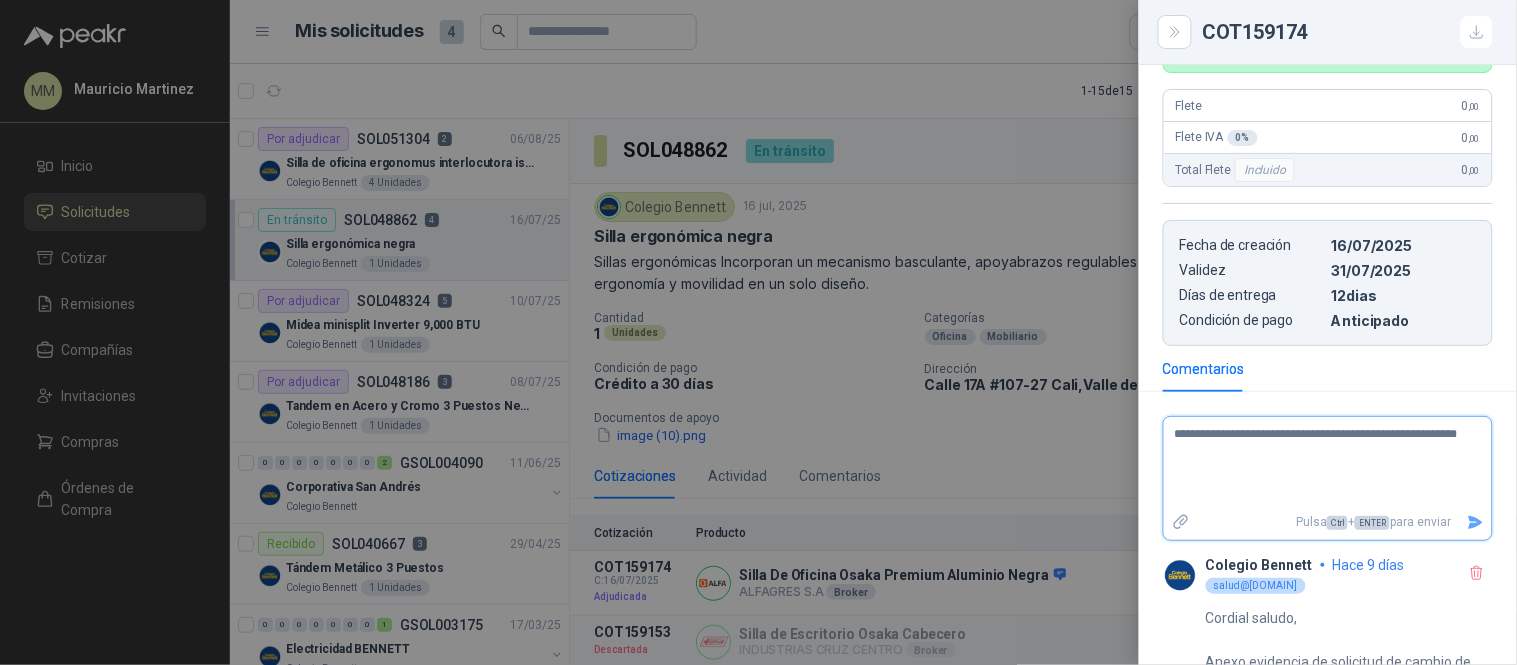 type 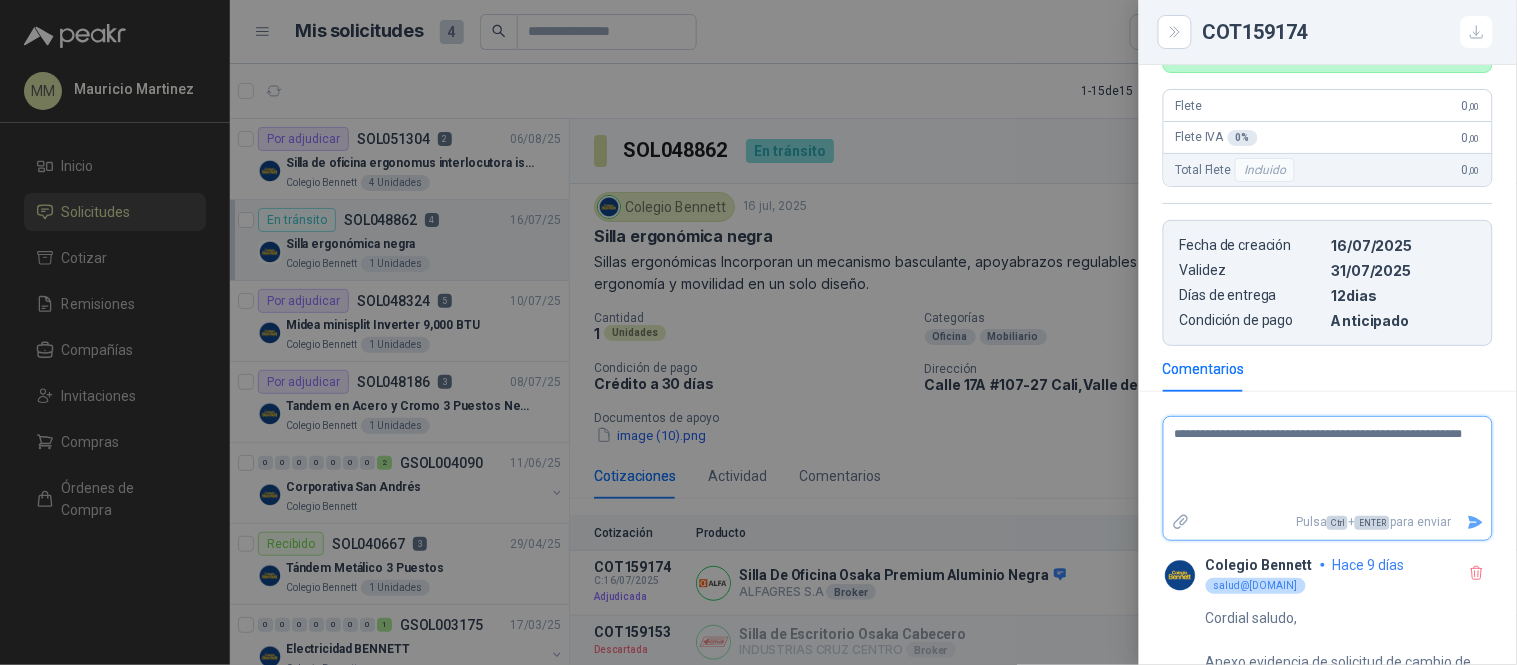 type 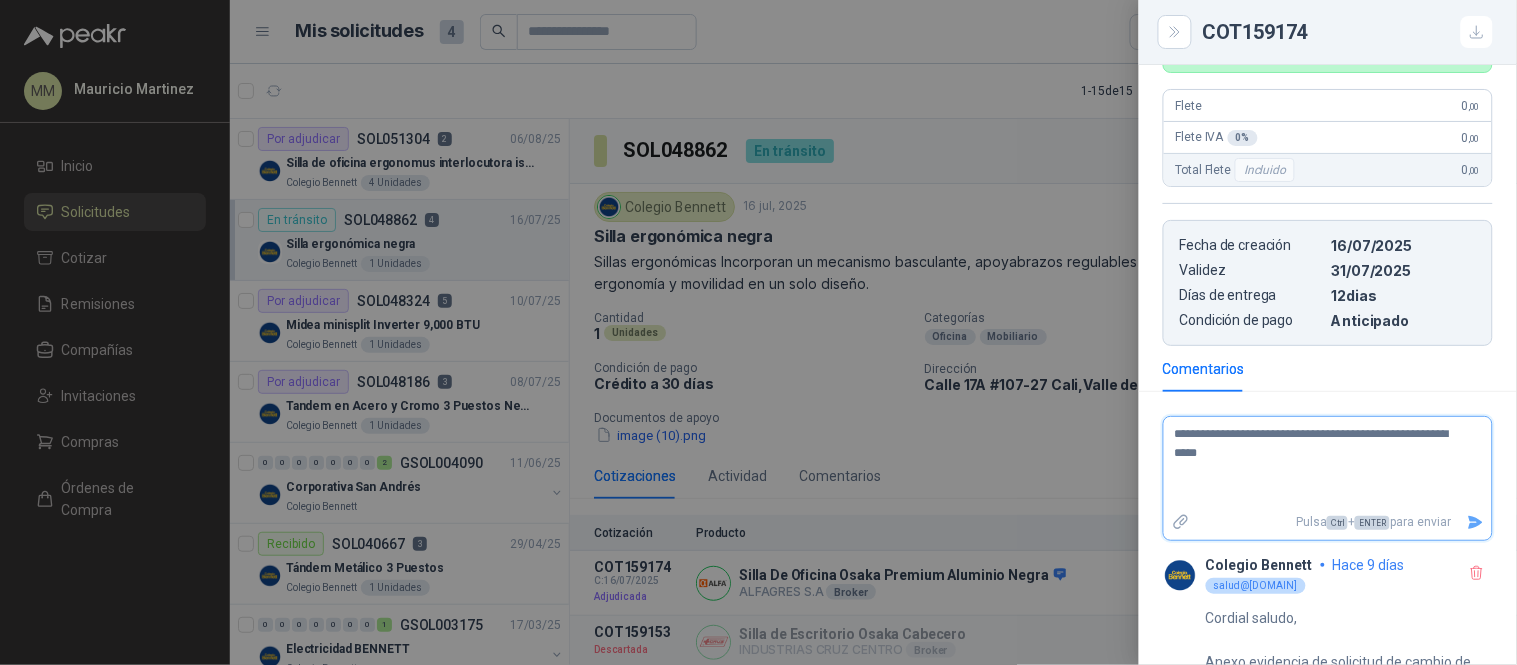 type 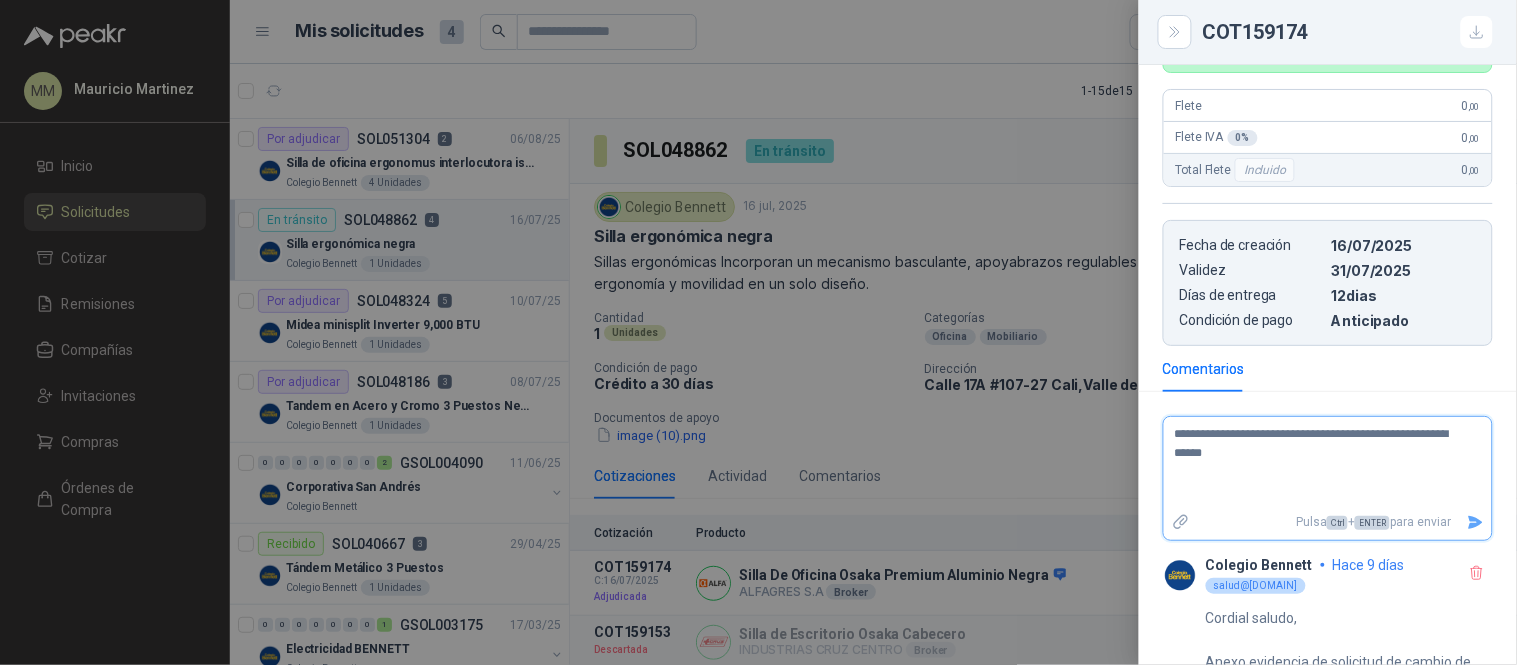 type 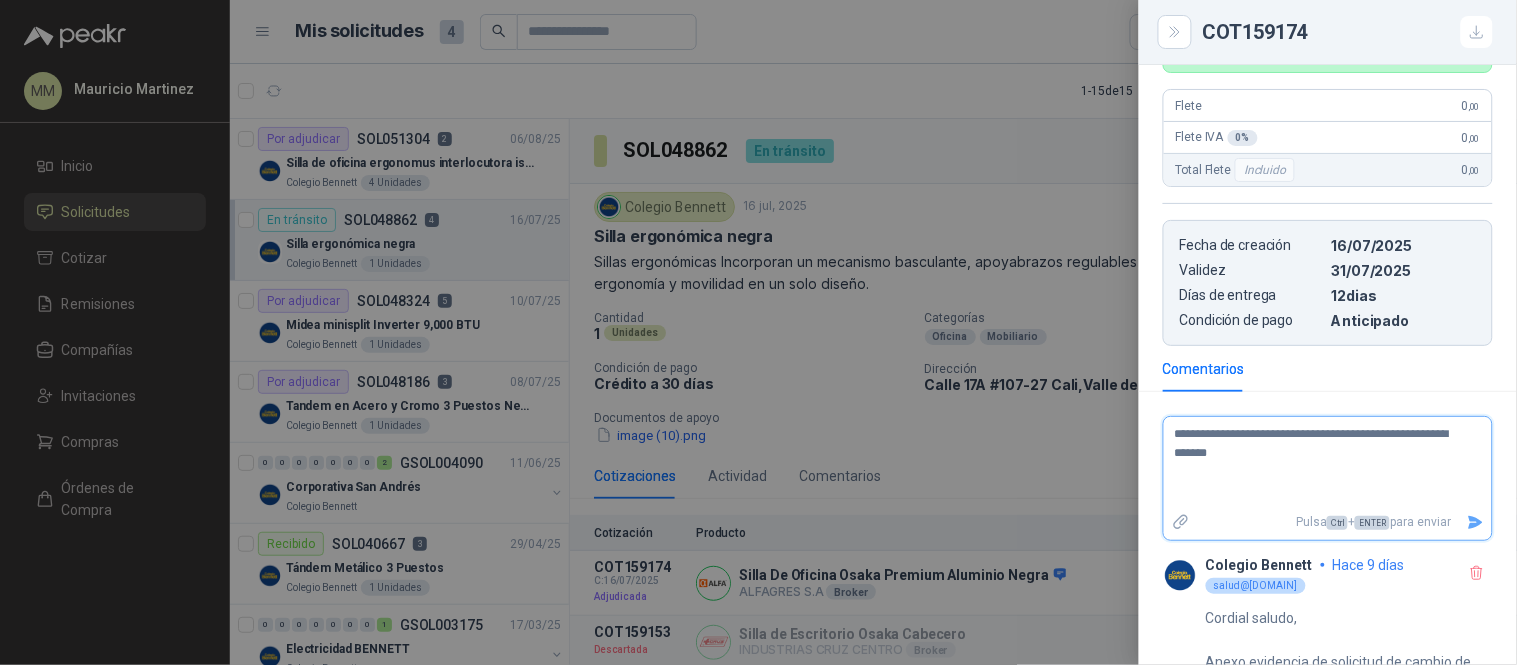 type 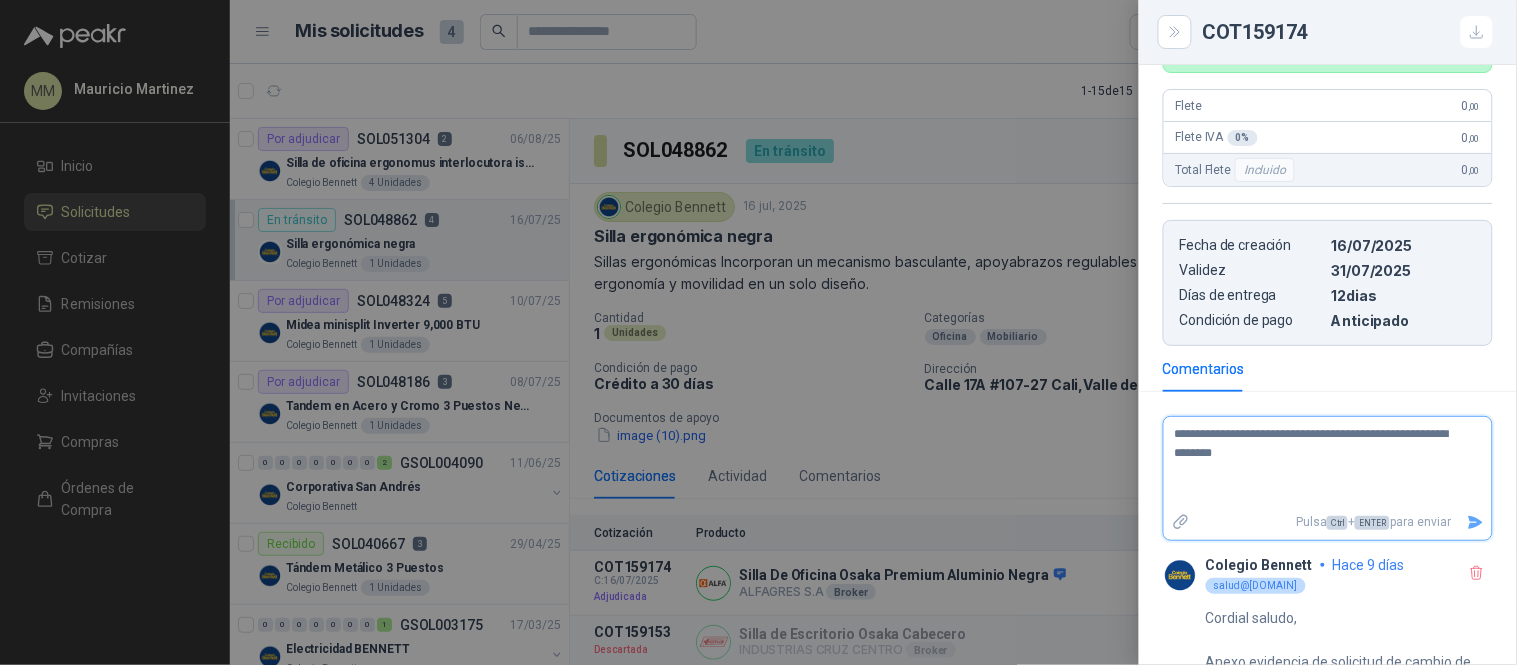 type 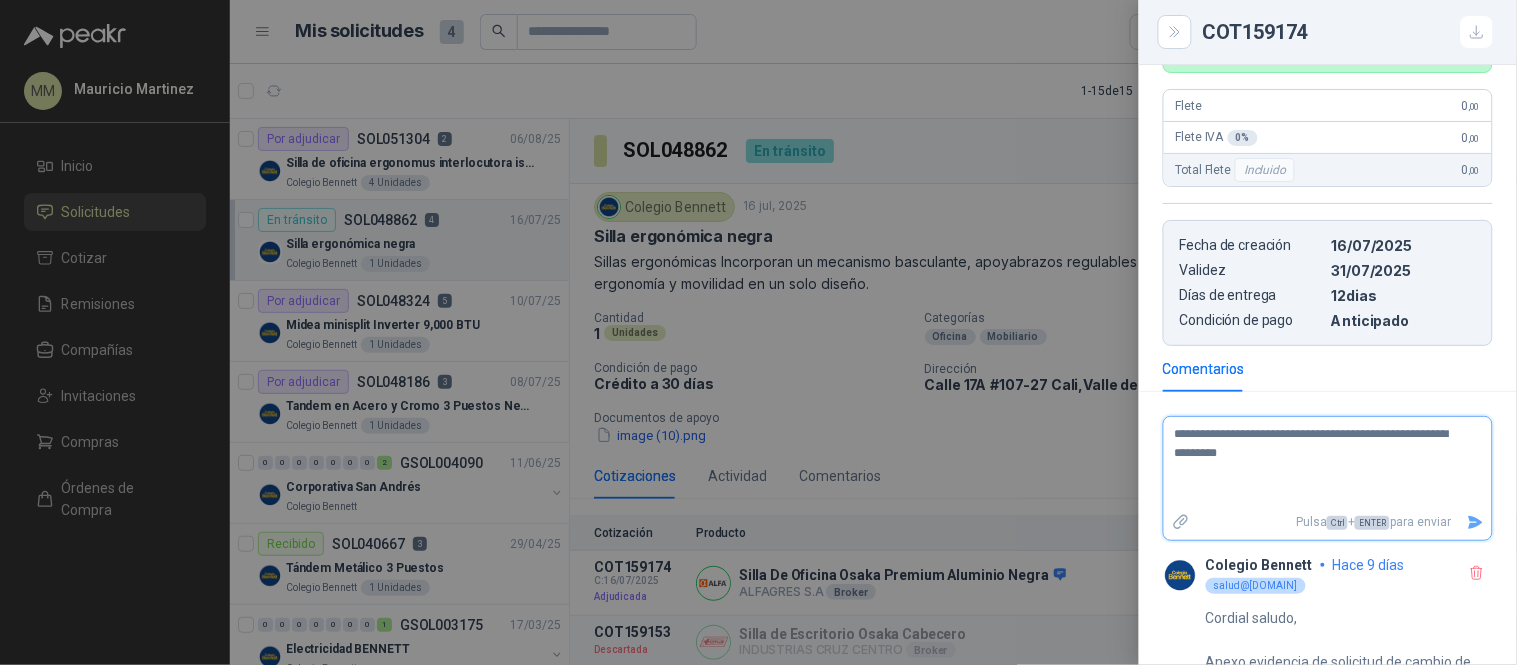 type 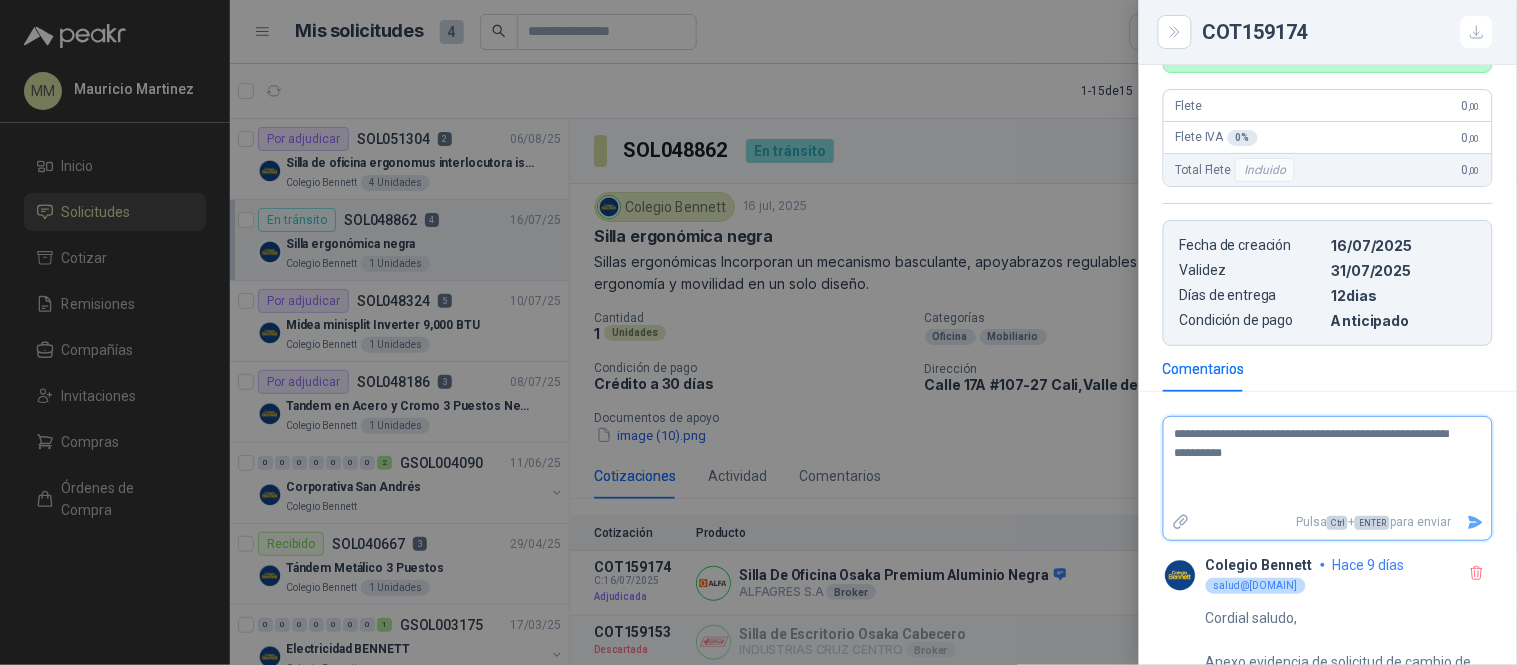 type 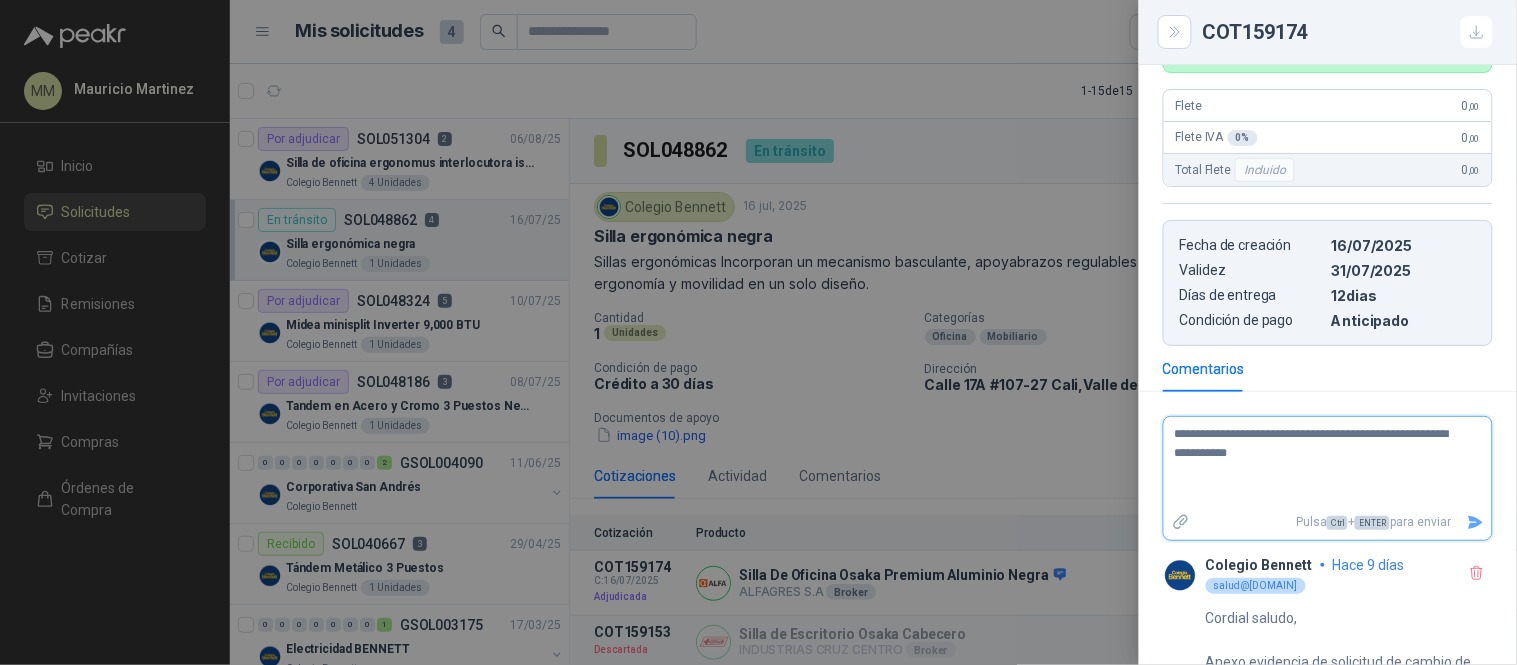 type 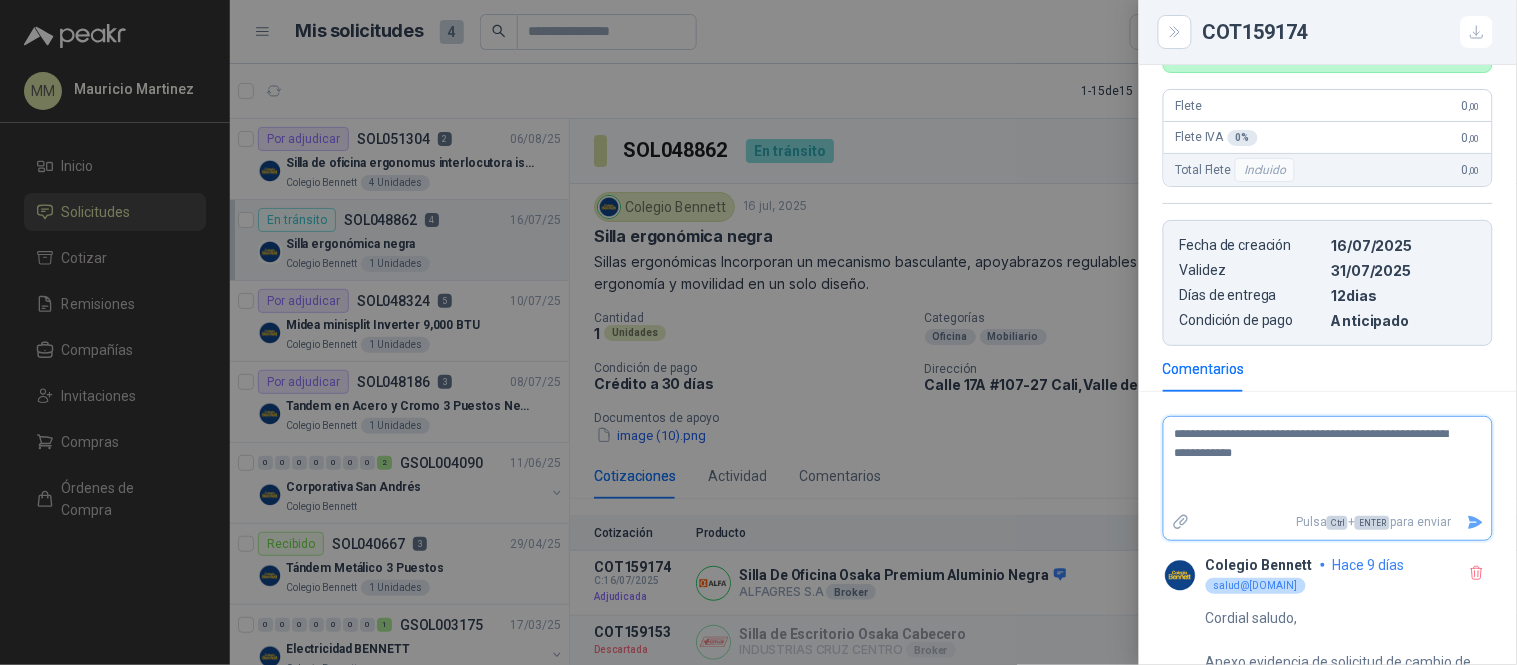 type 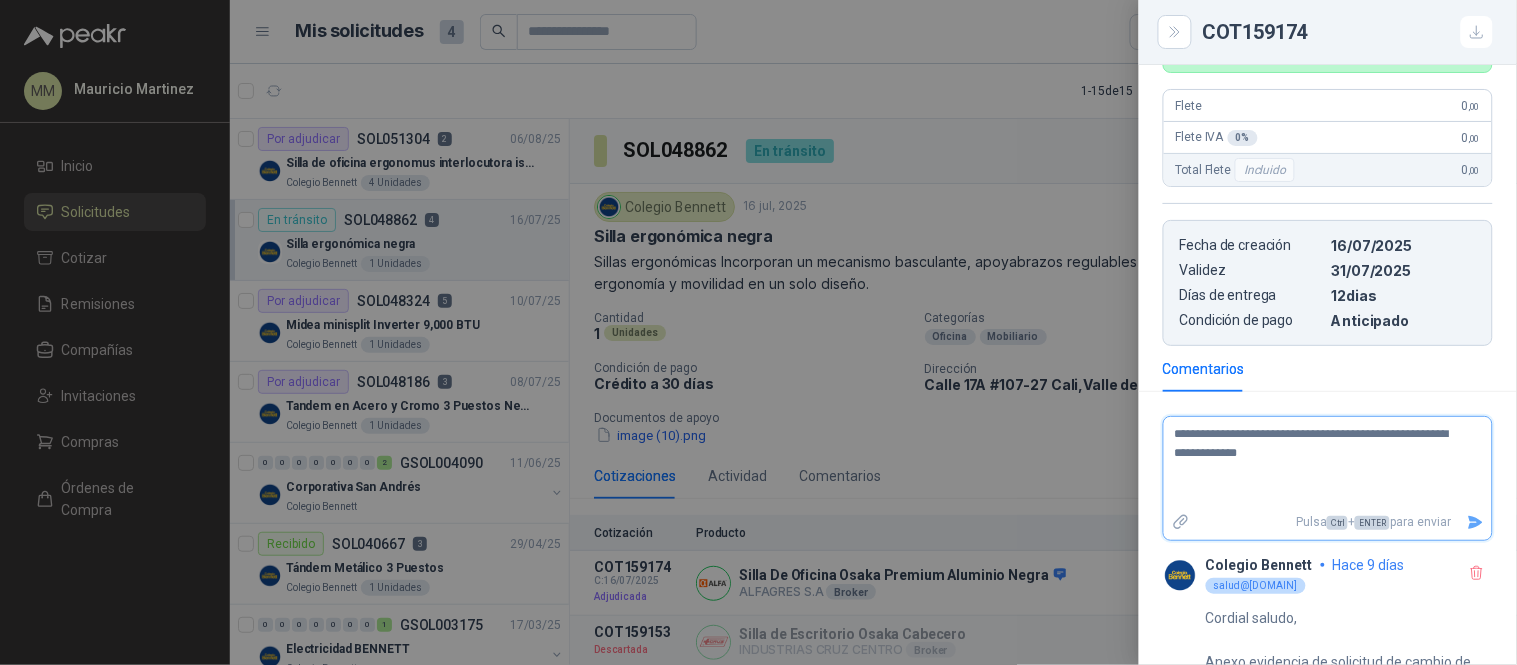 type 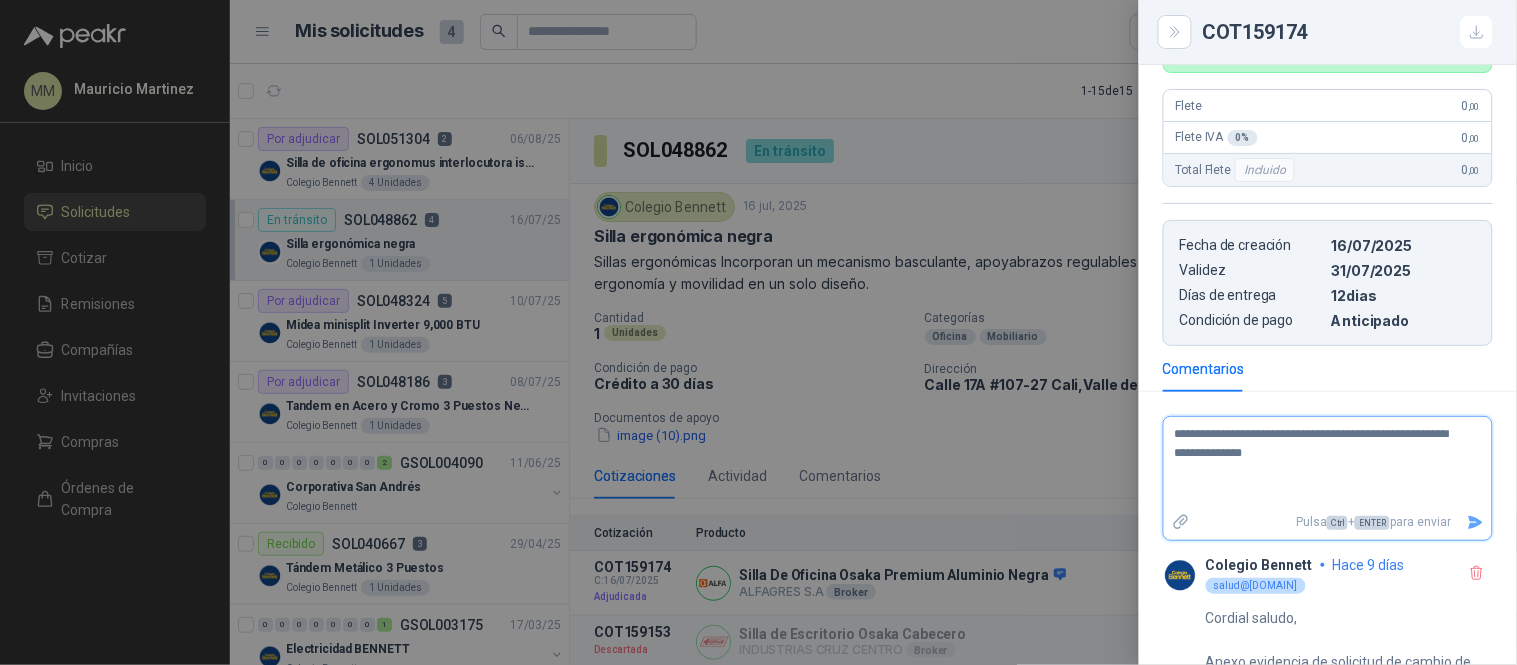 type 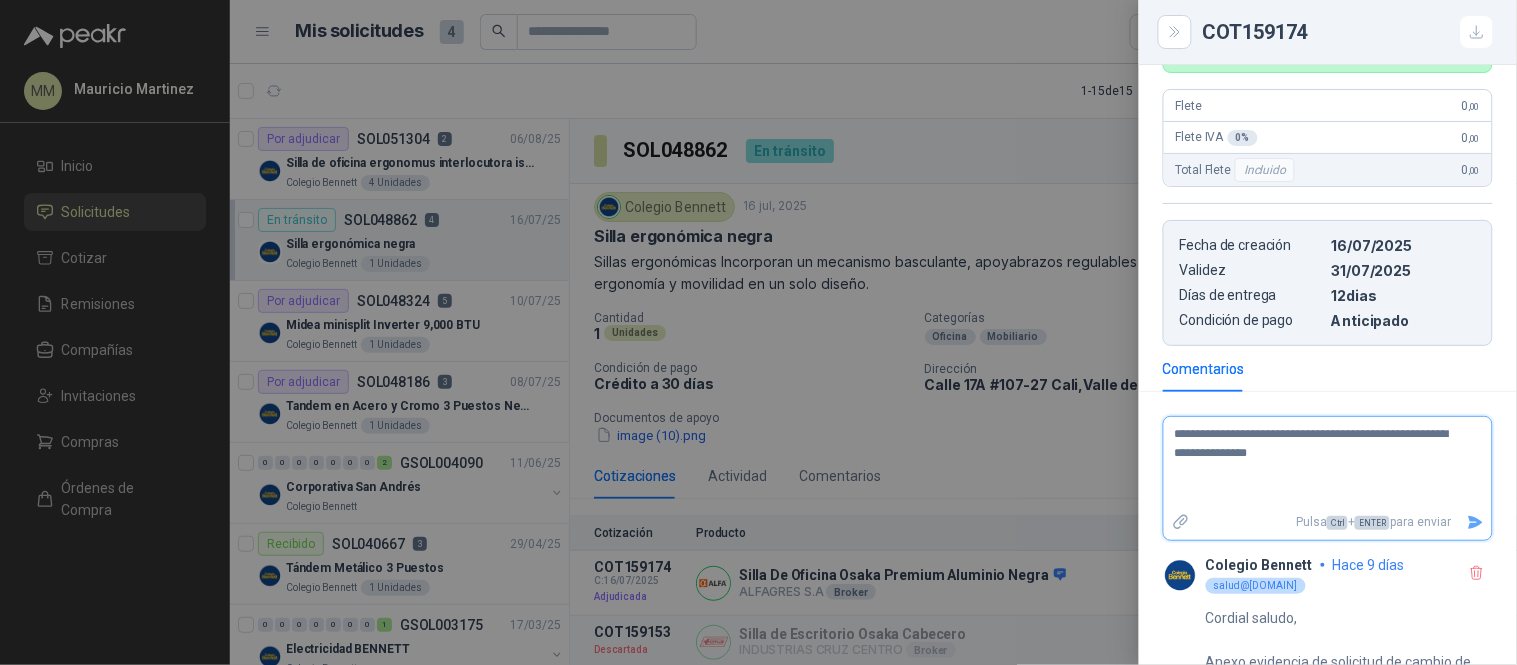 type 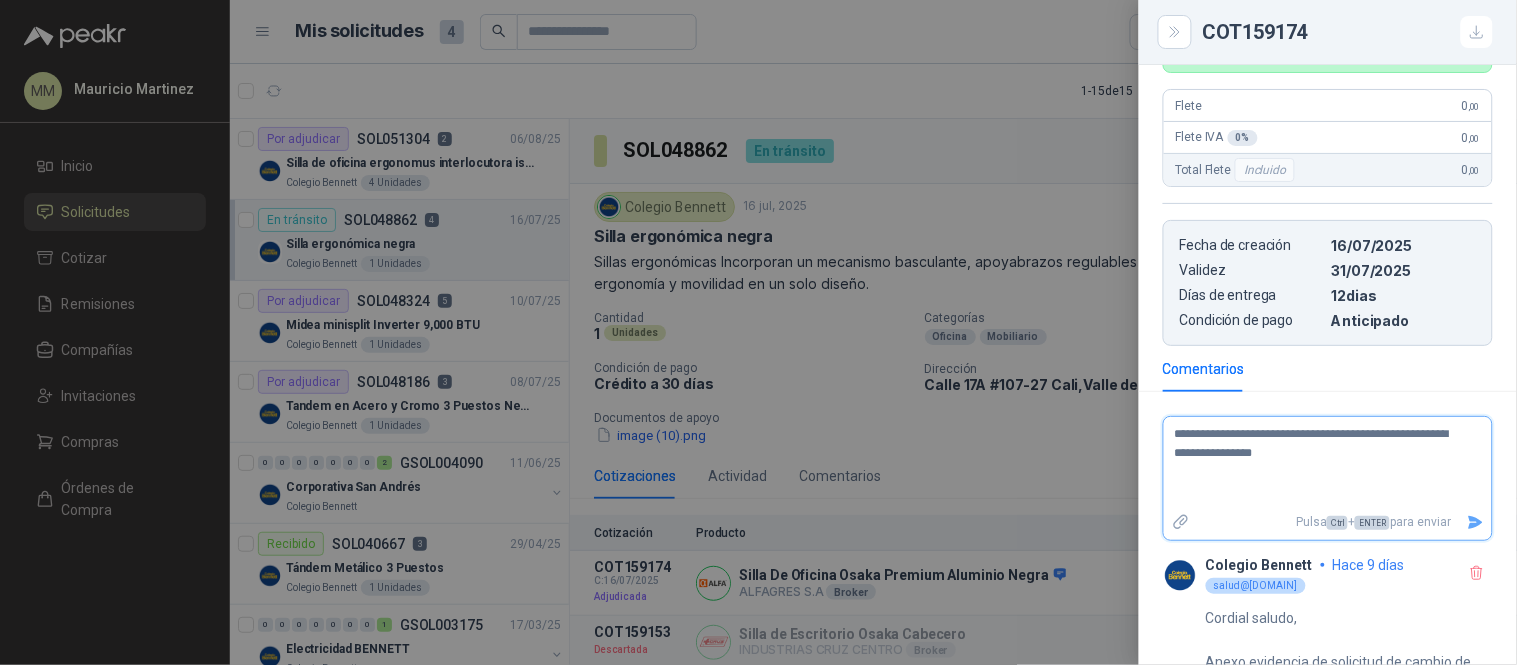 type 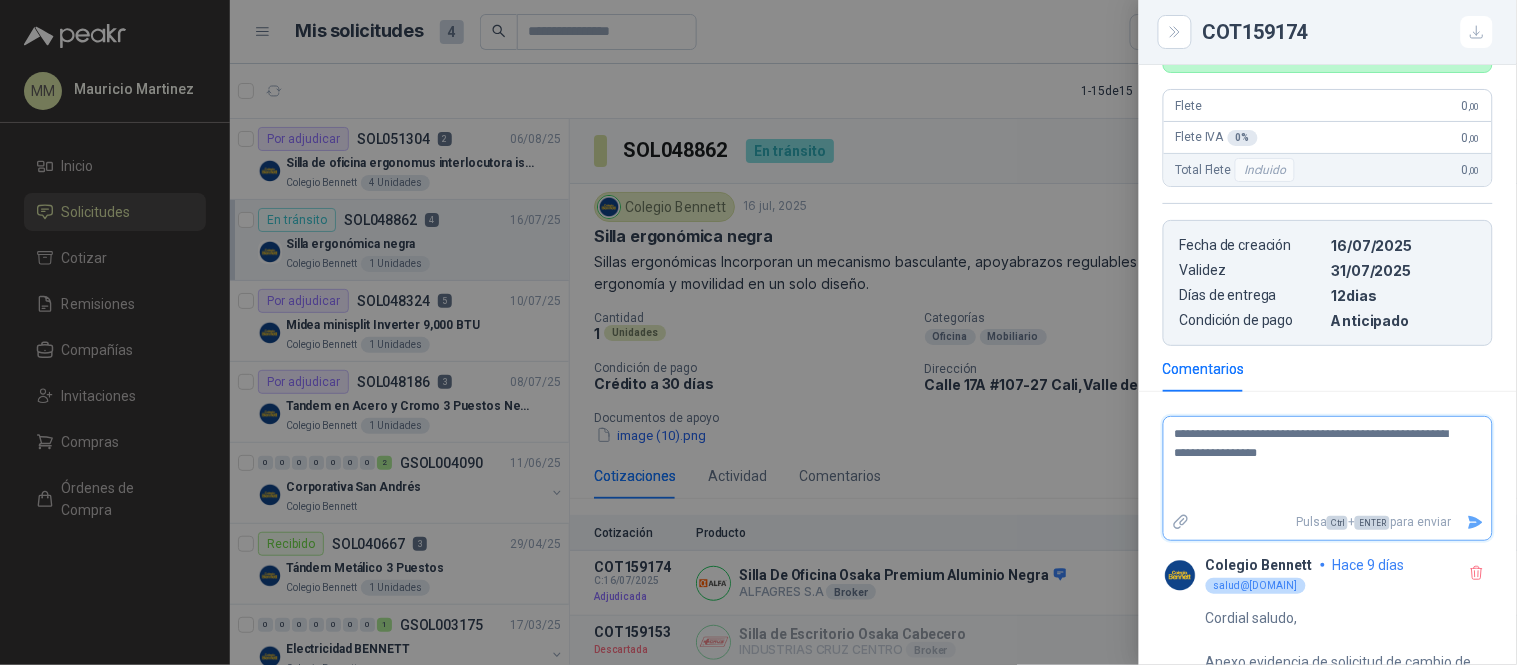type 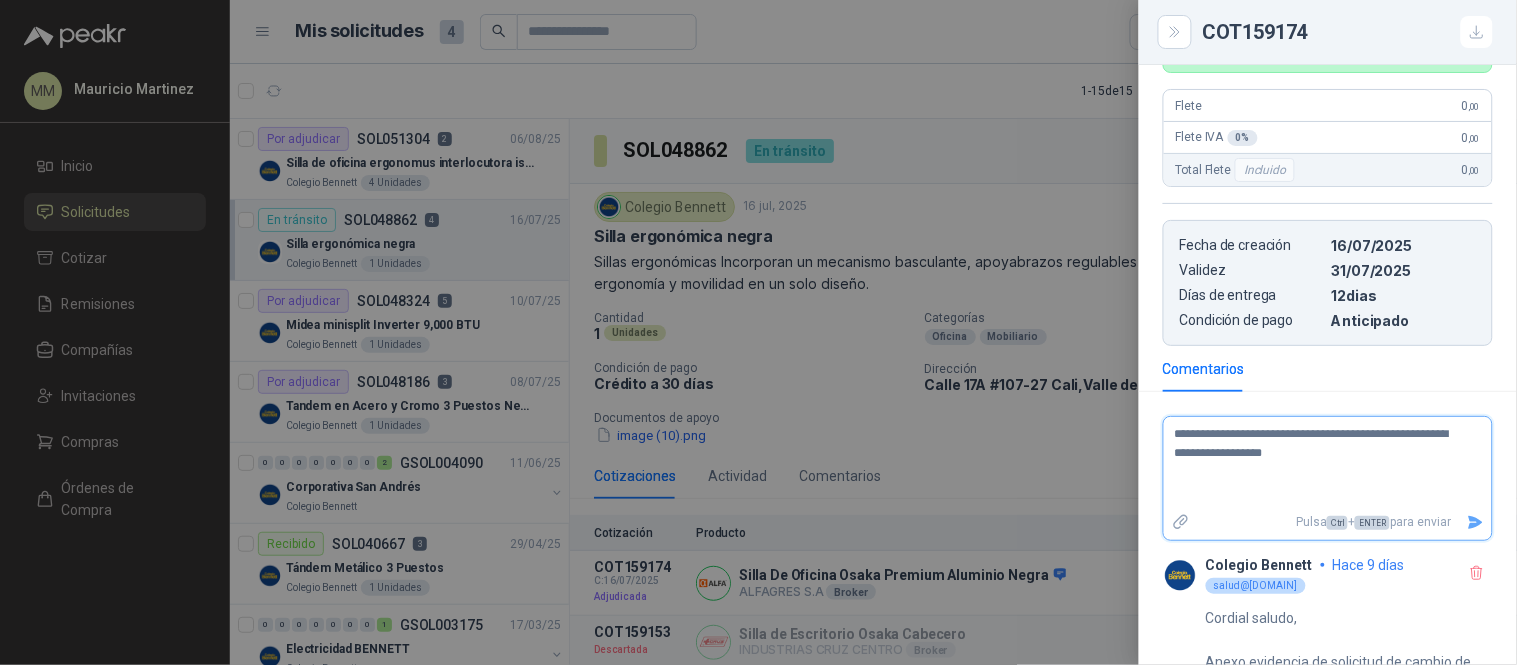 type 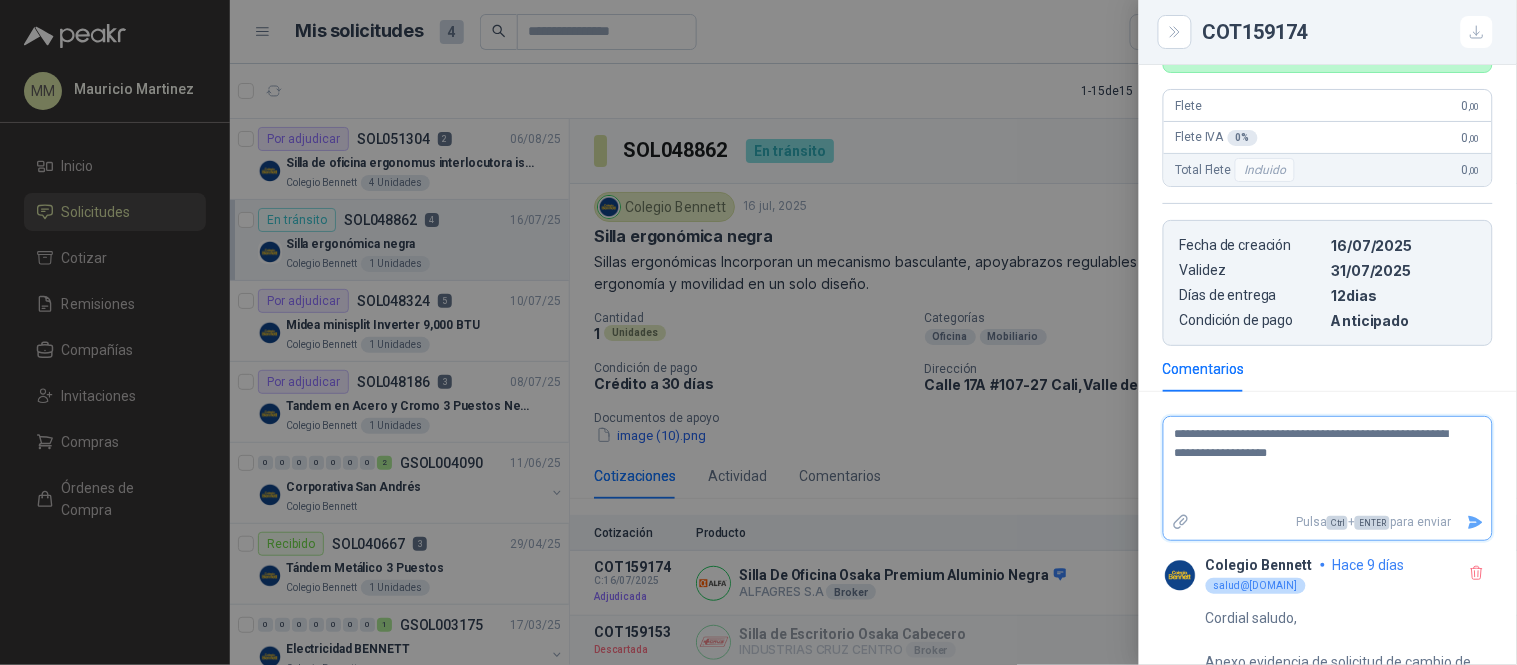 type 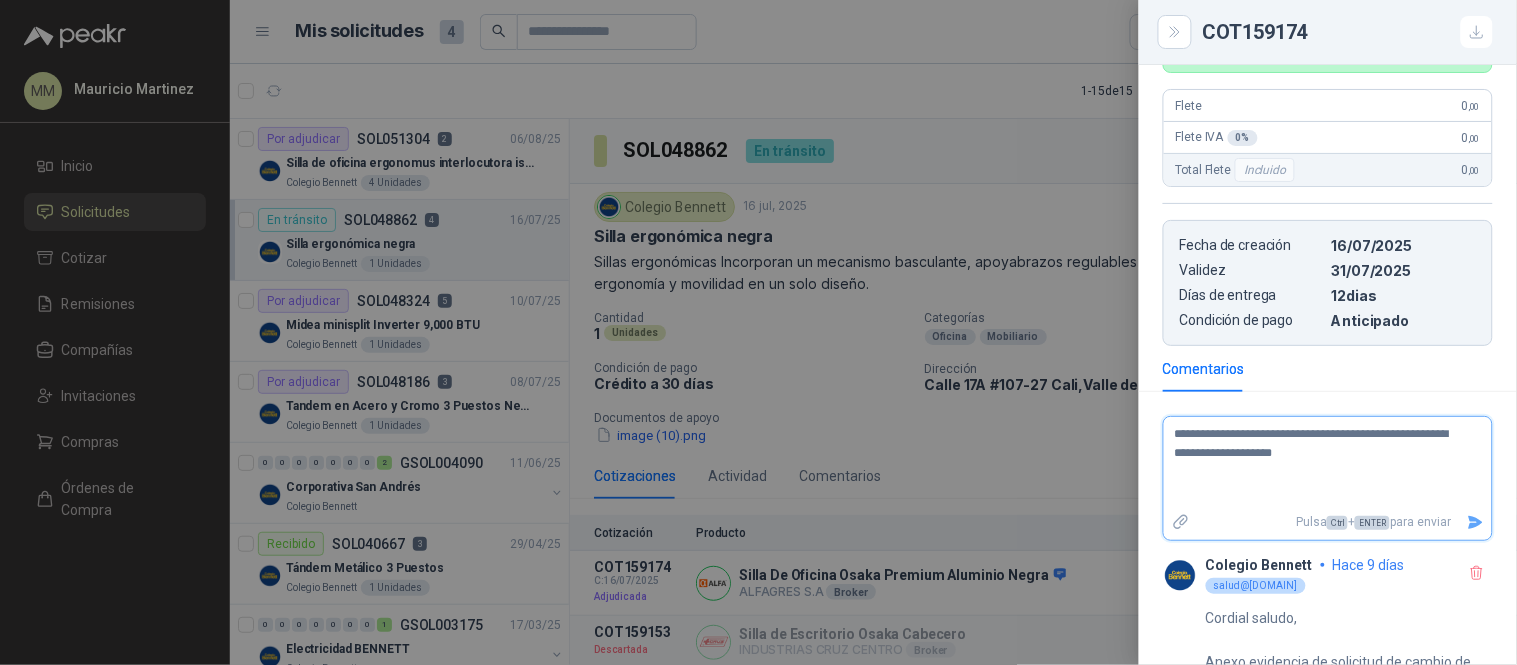 type 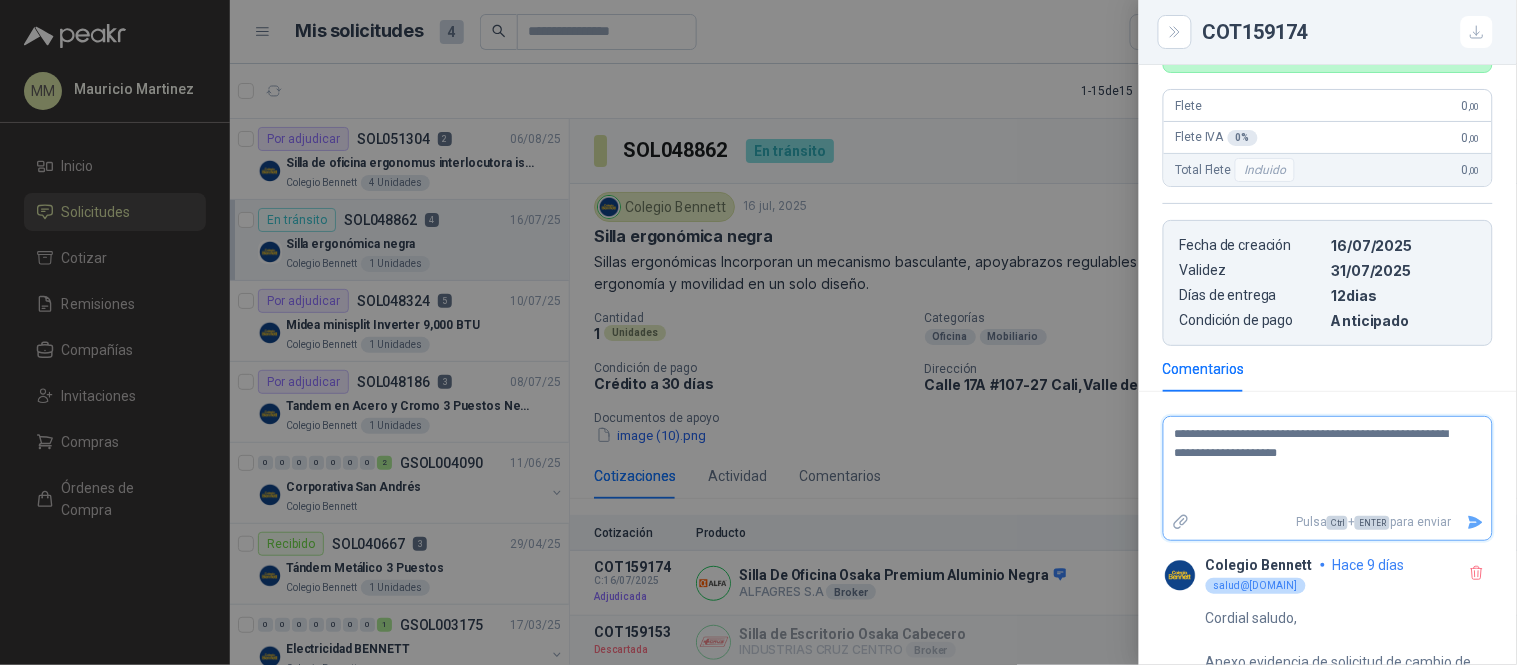 type 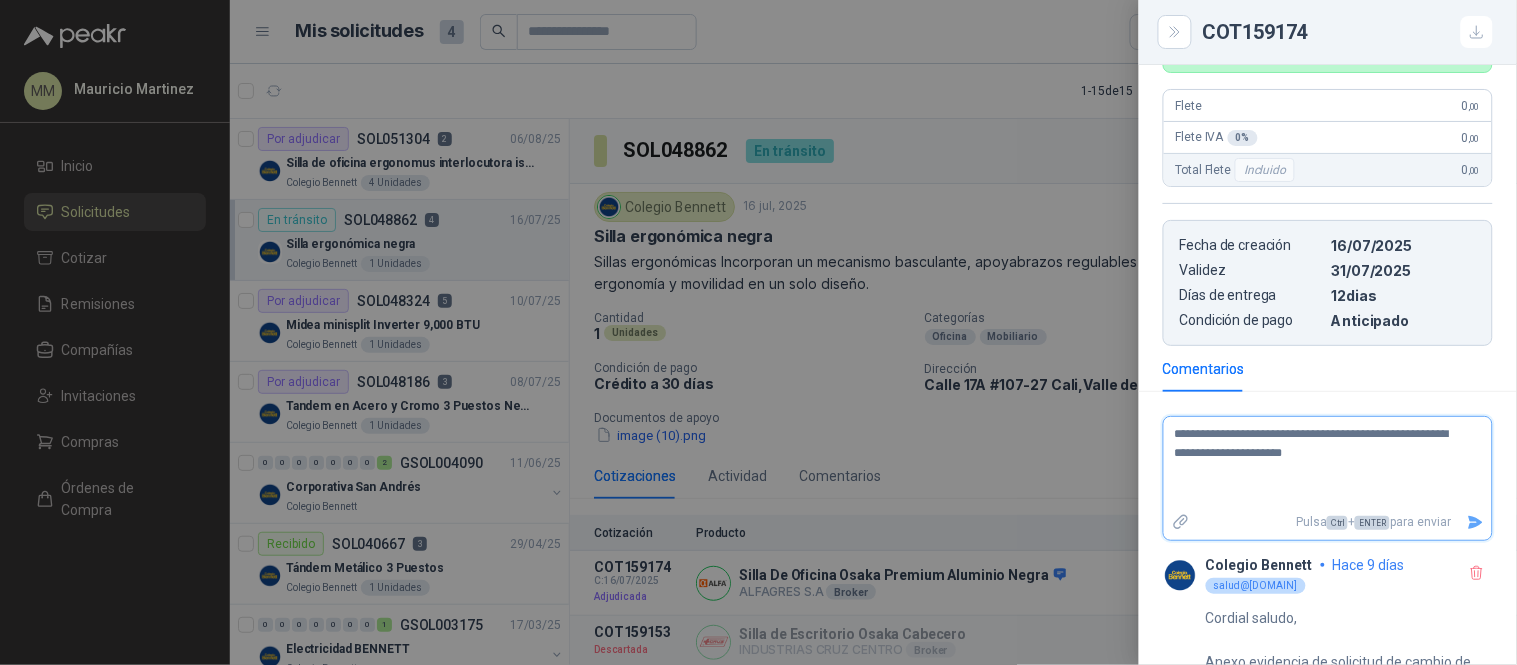 type 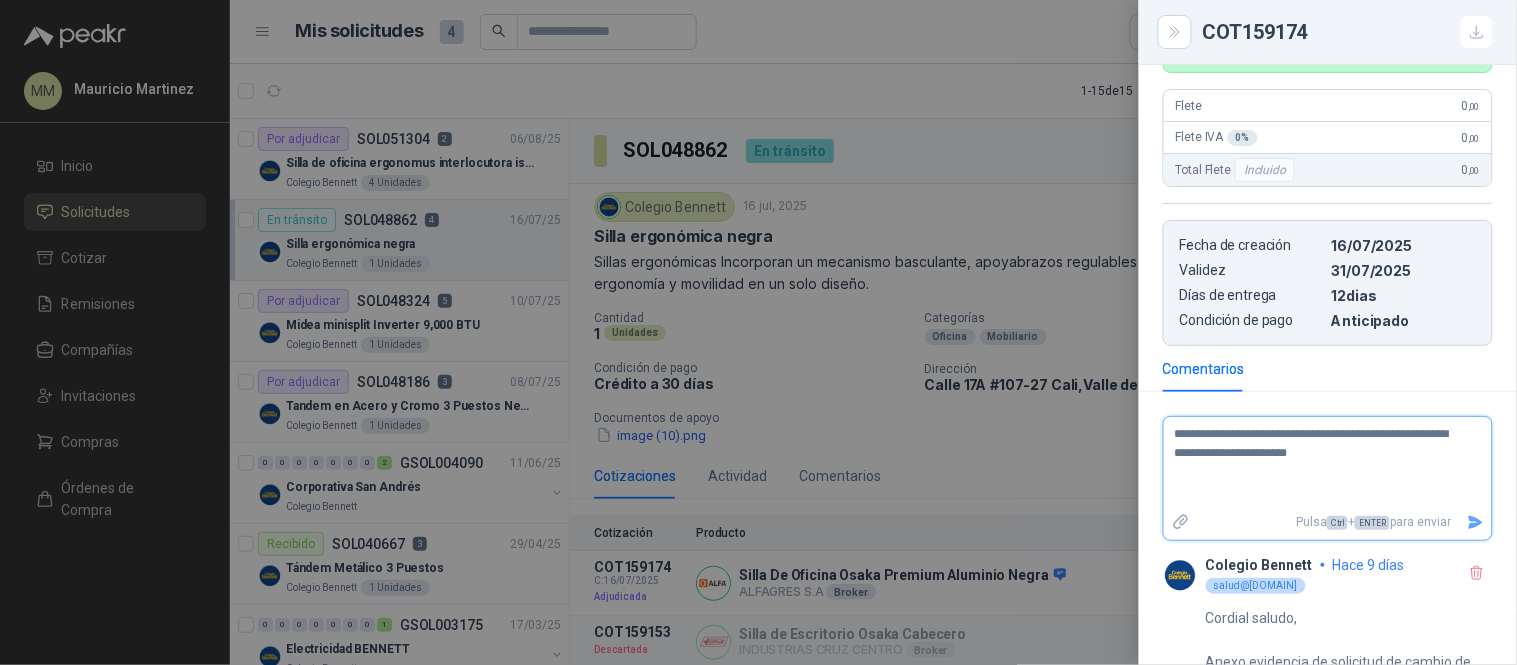 type 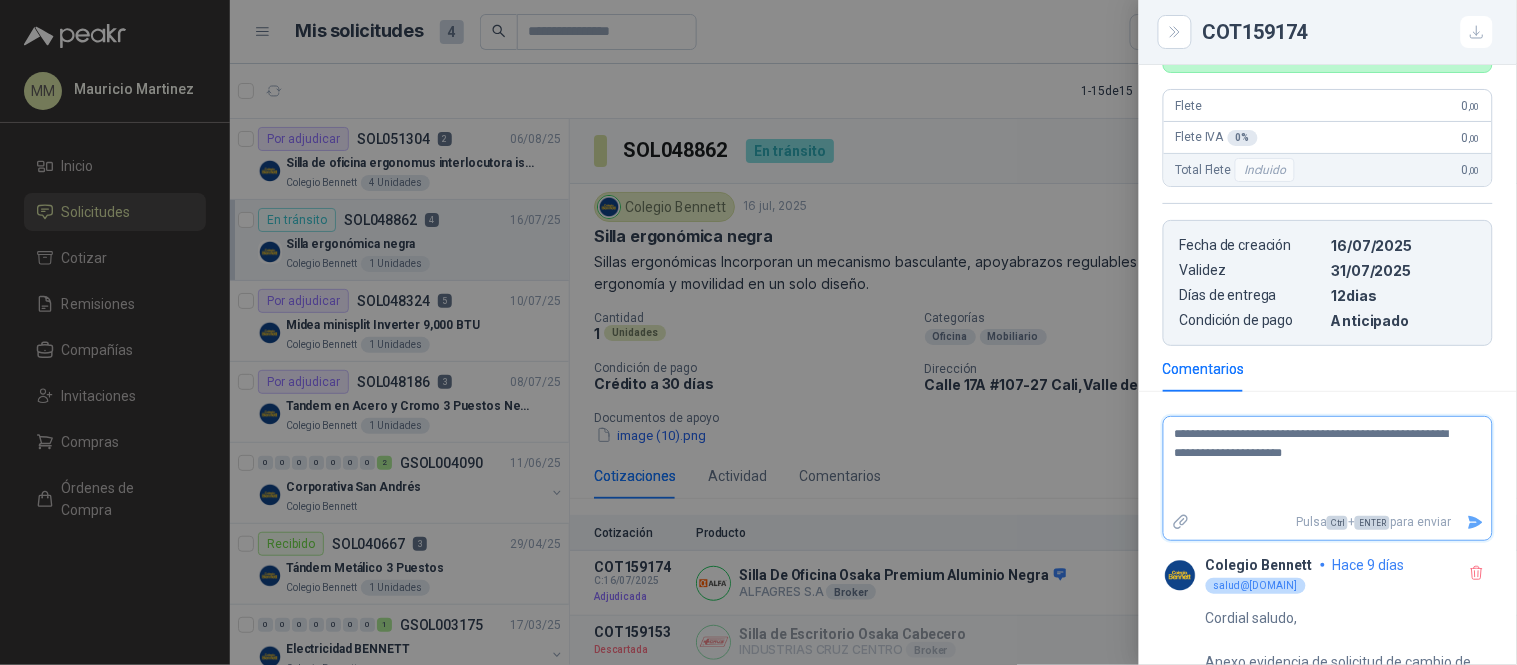 type 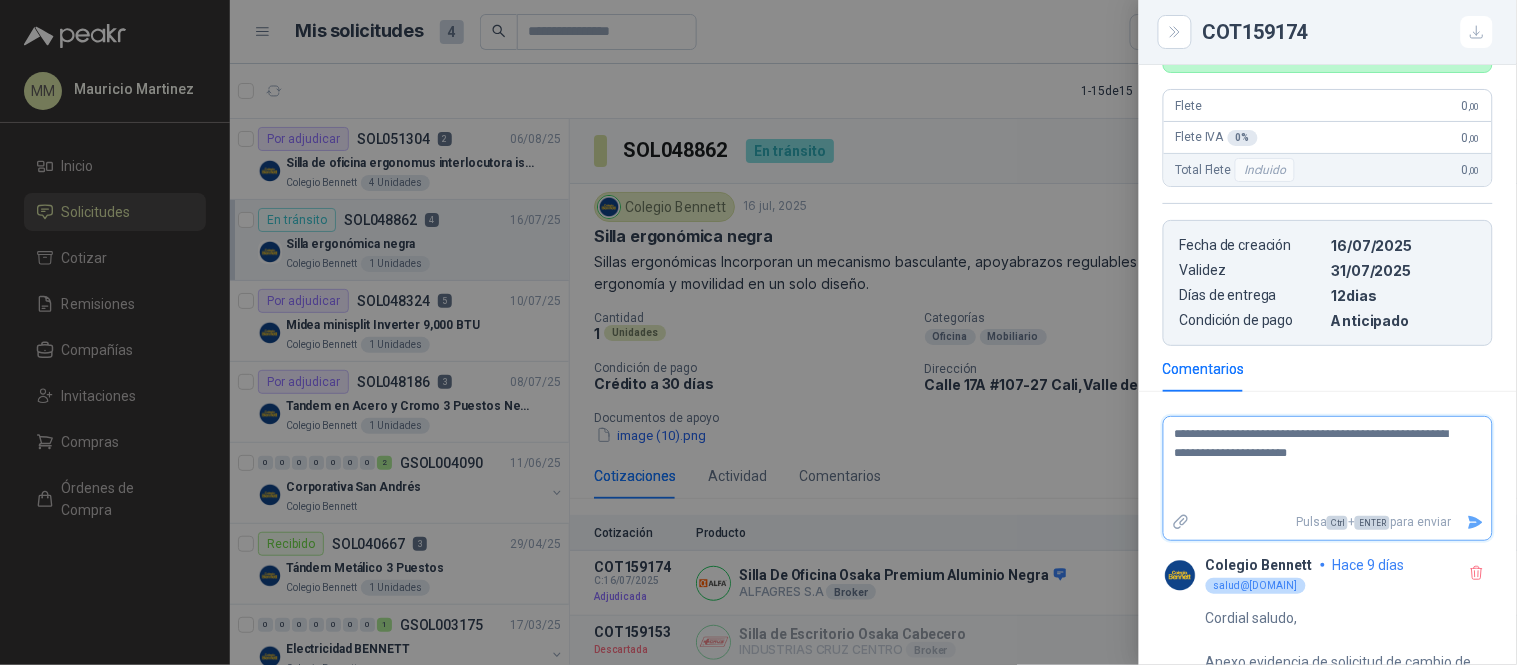 type 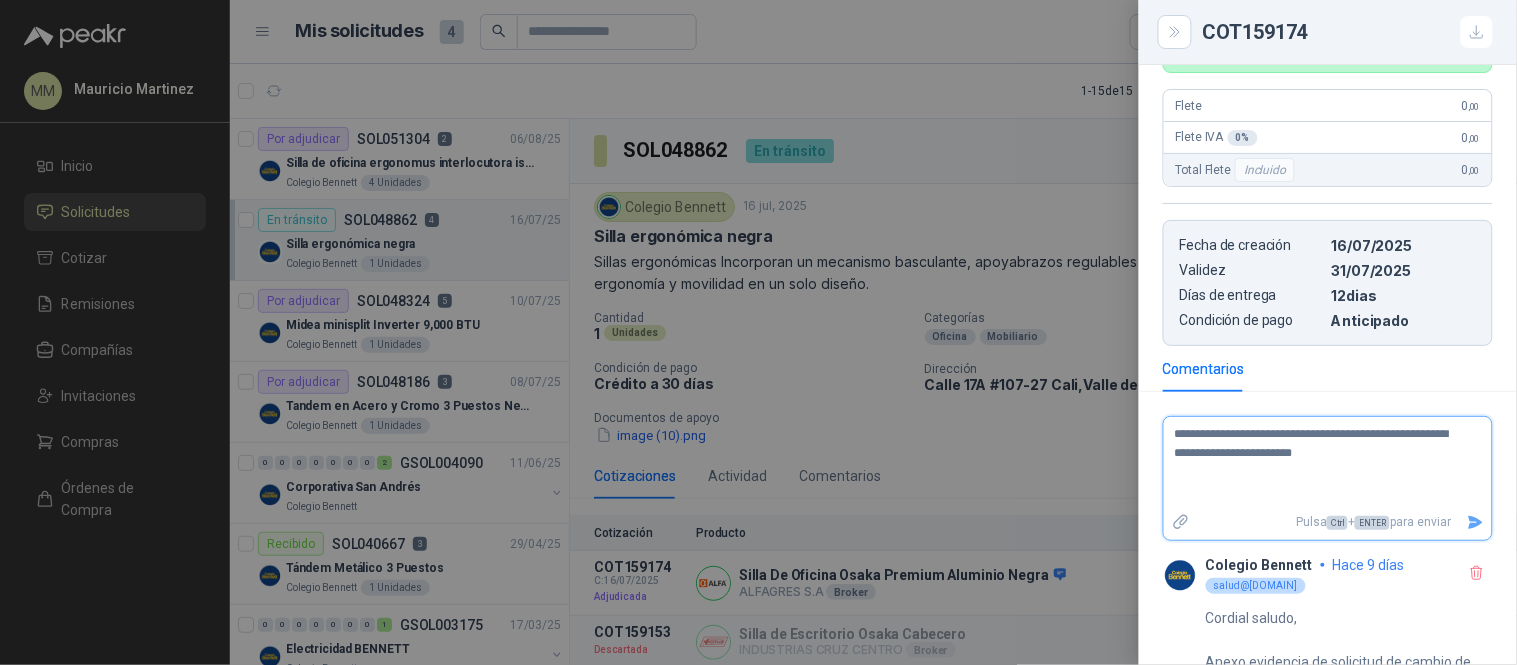 type 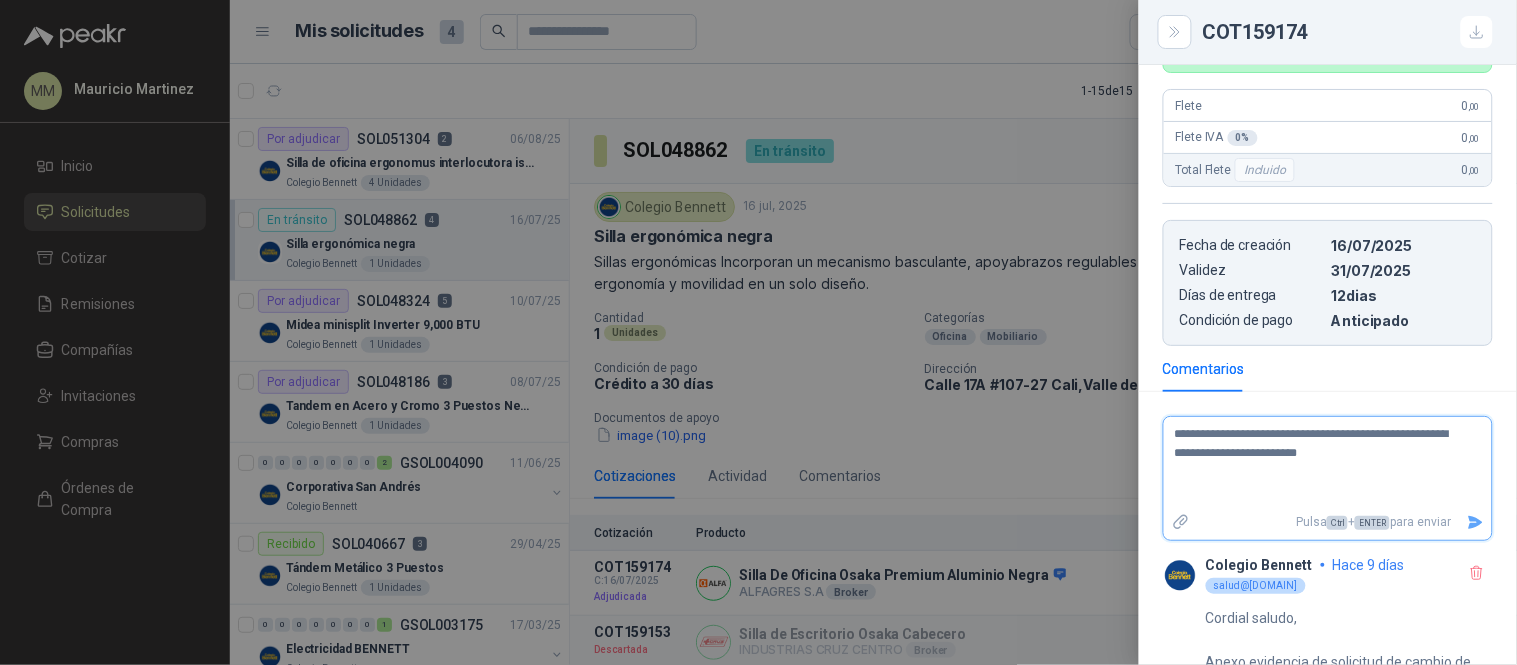 type 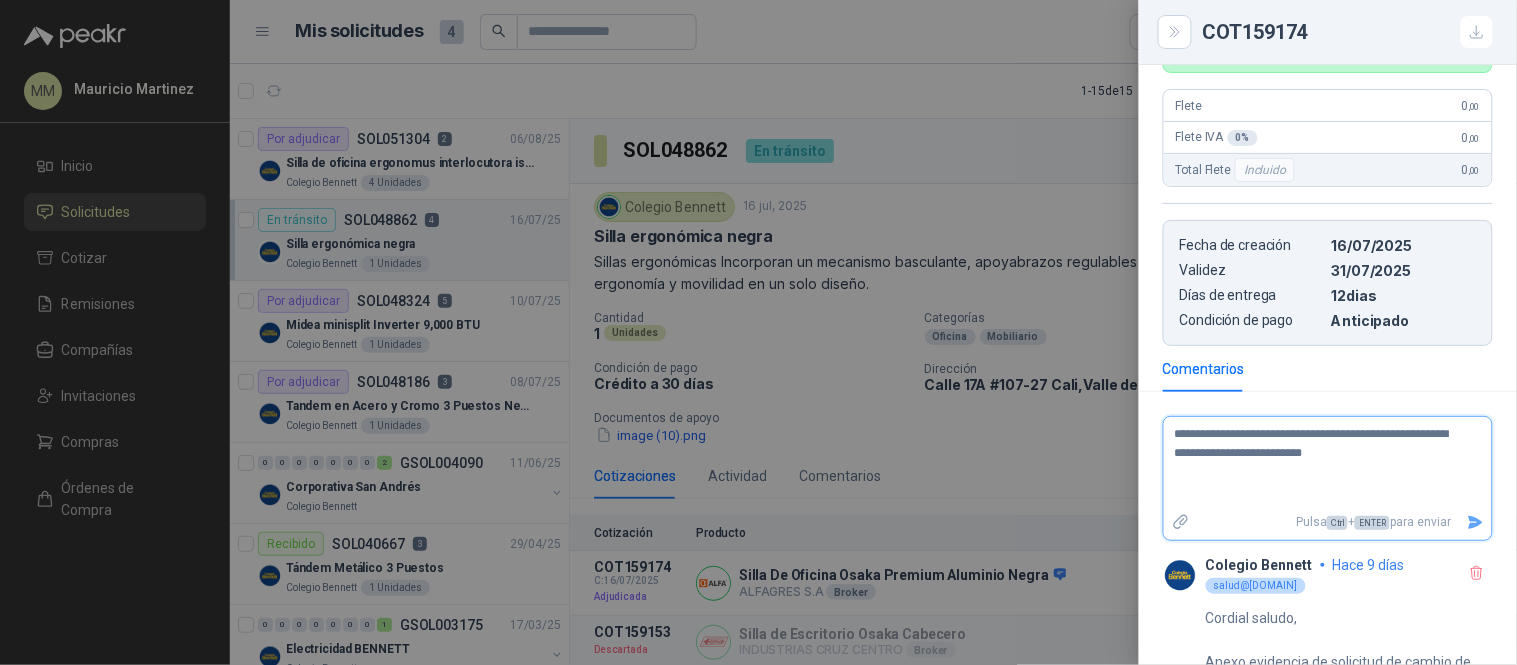 type 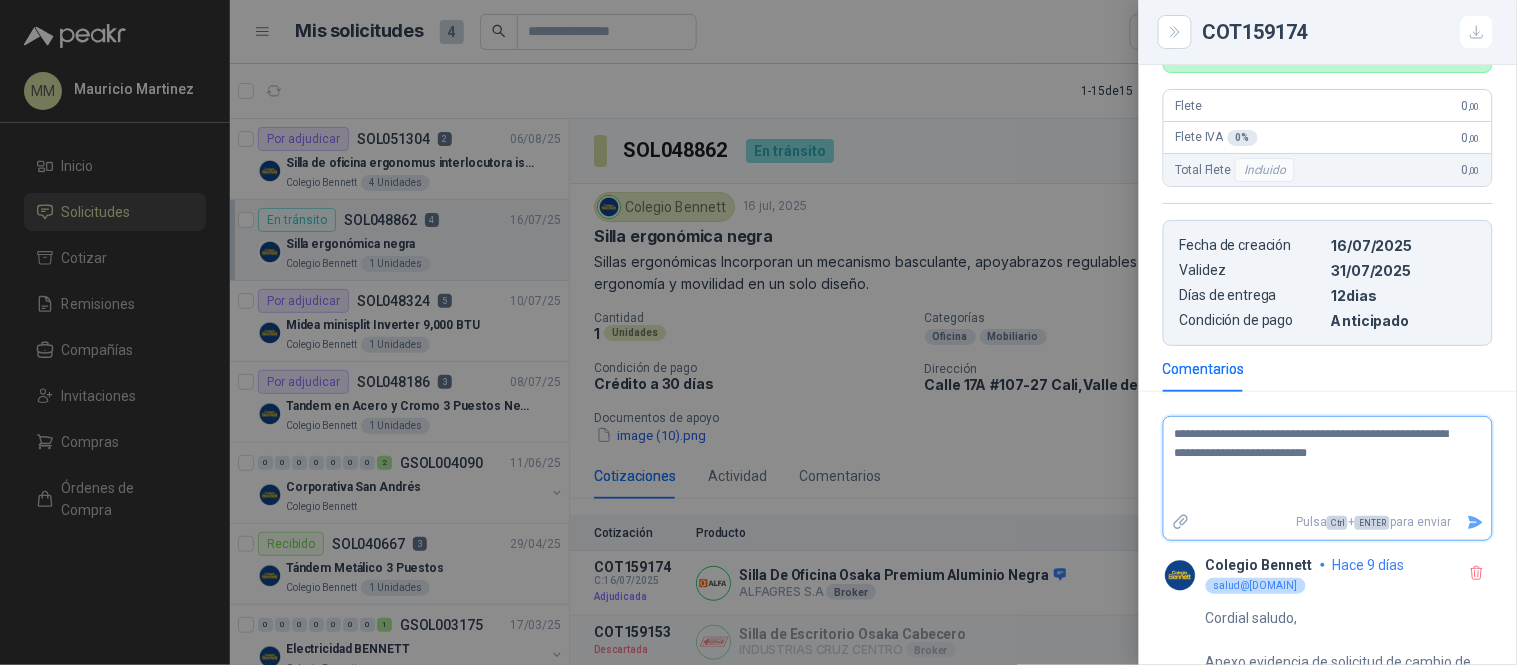 type 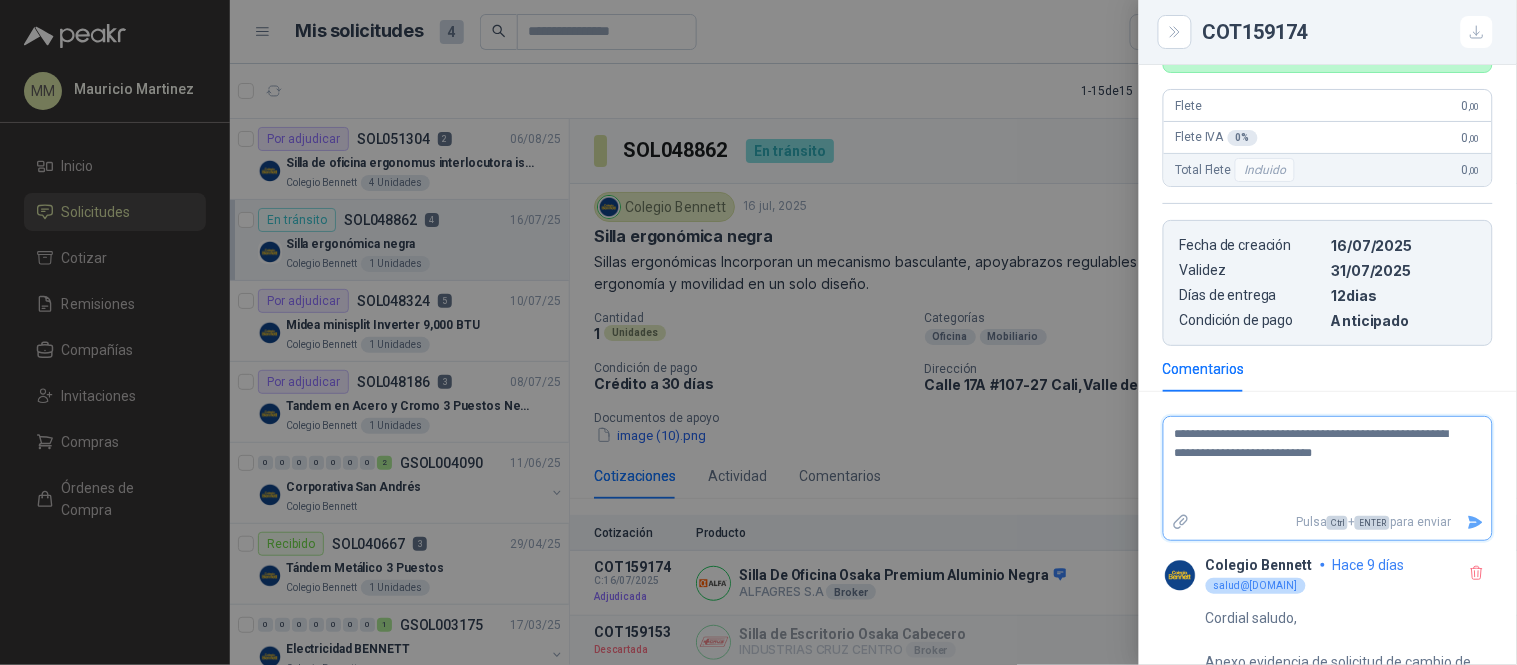 type 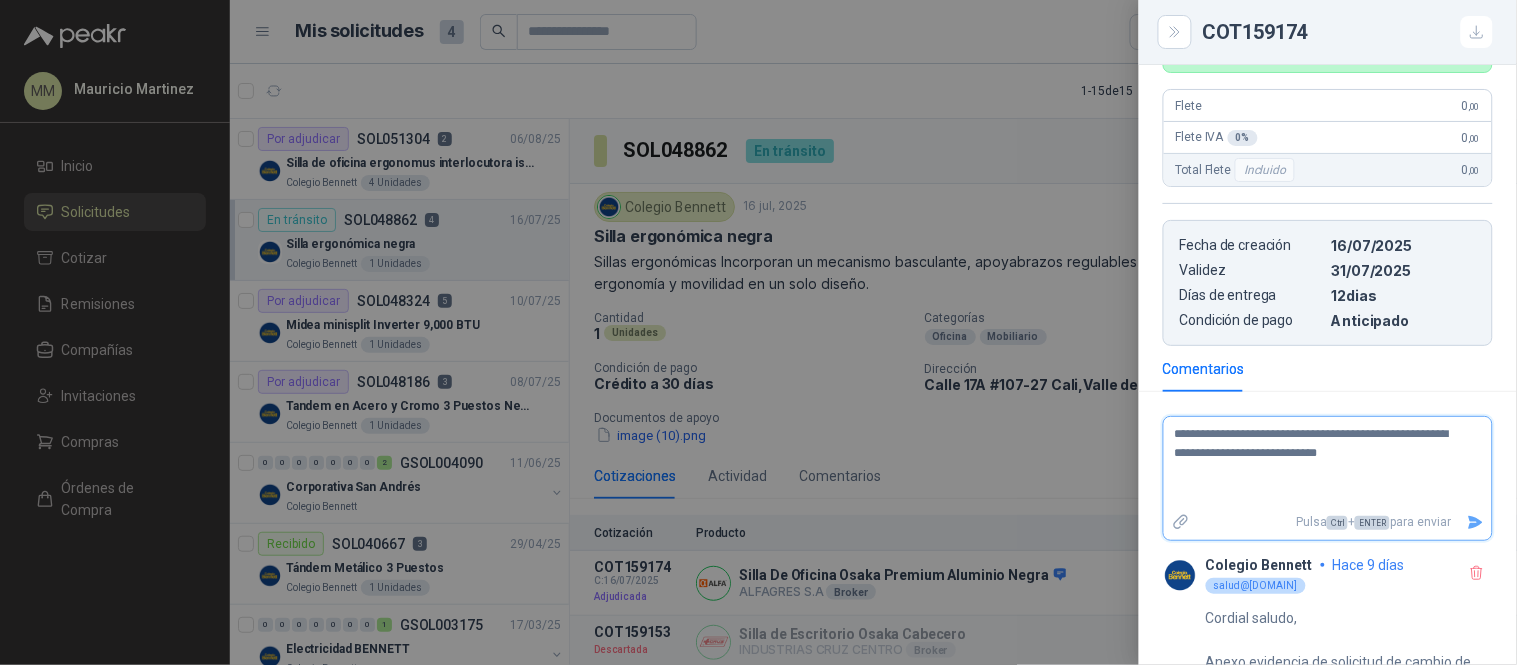 type 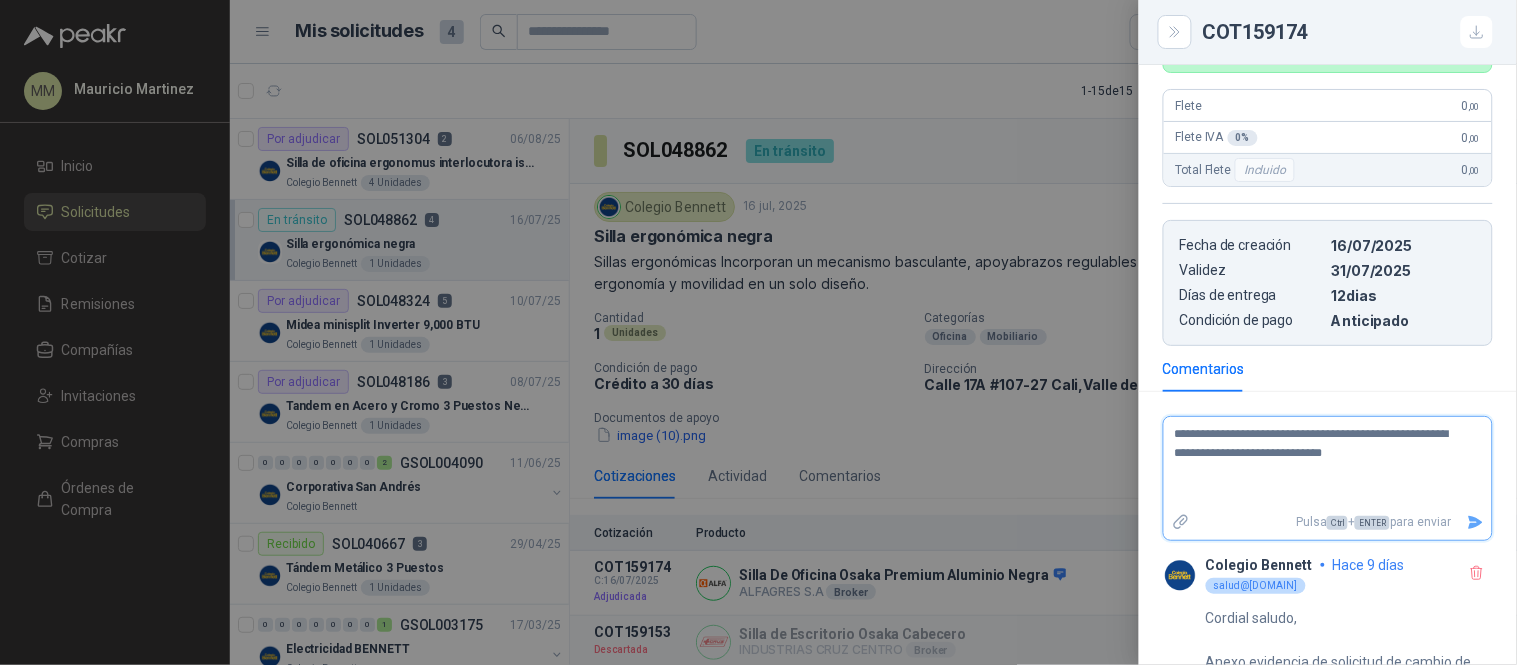type 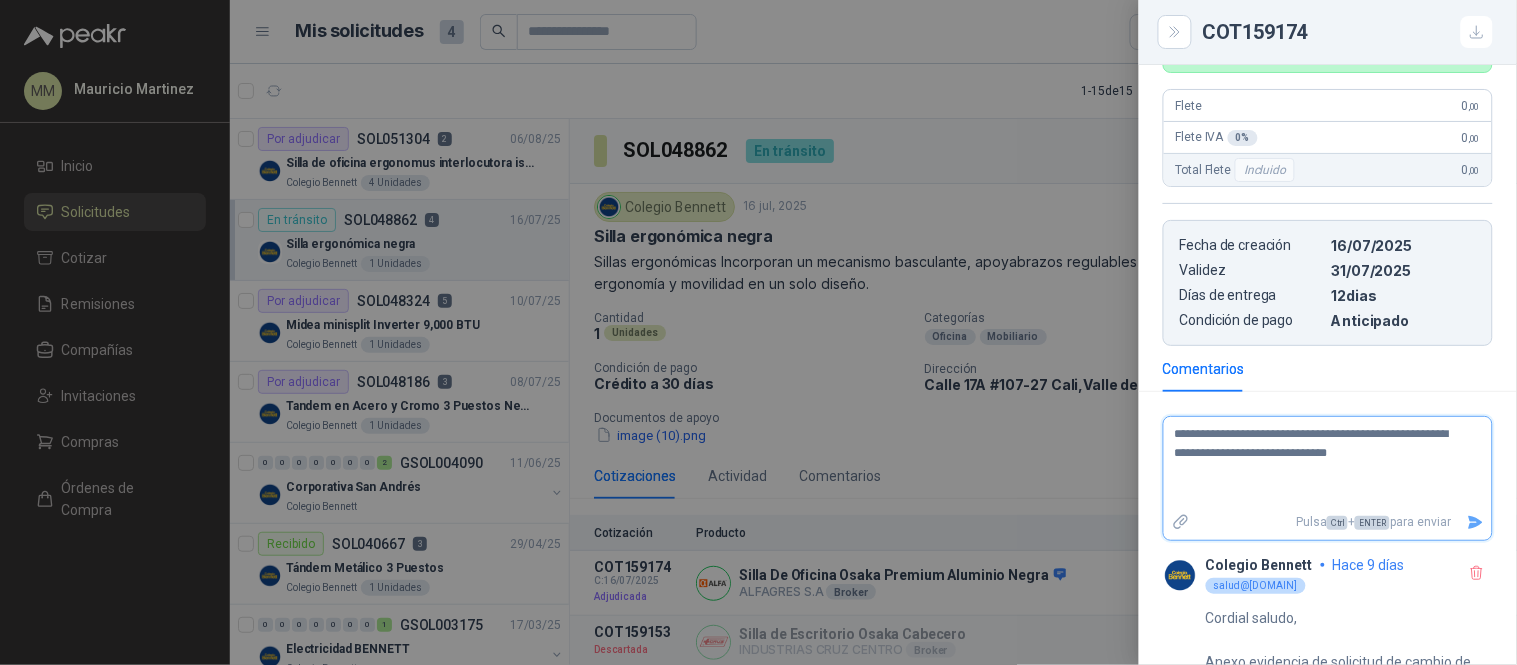 type 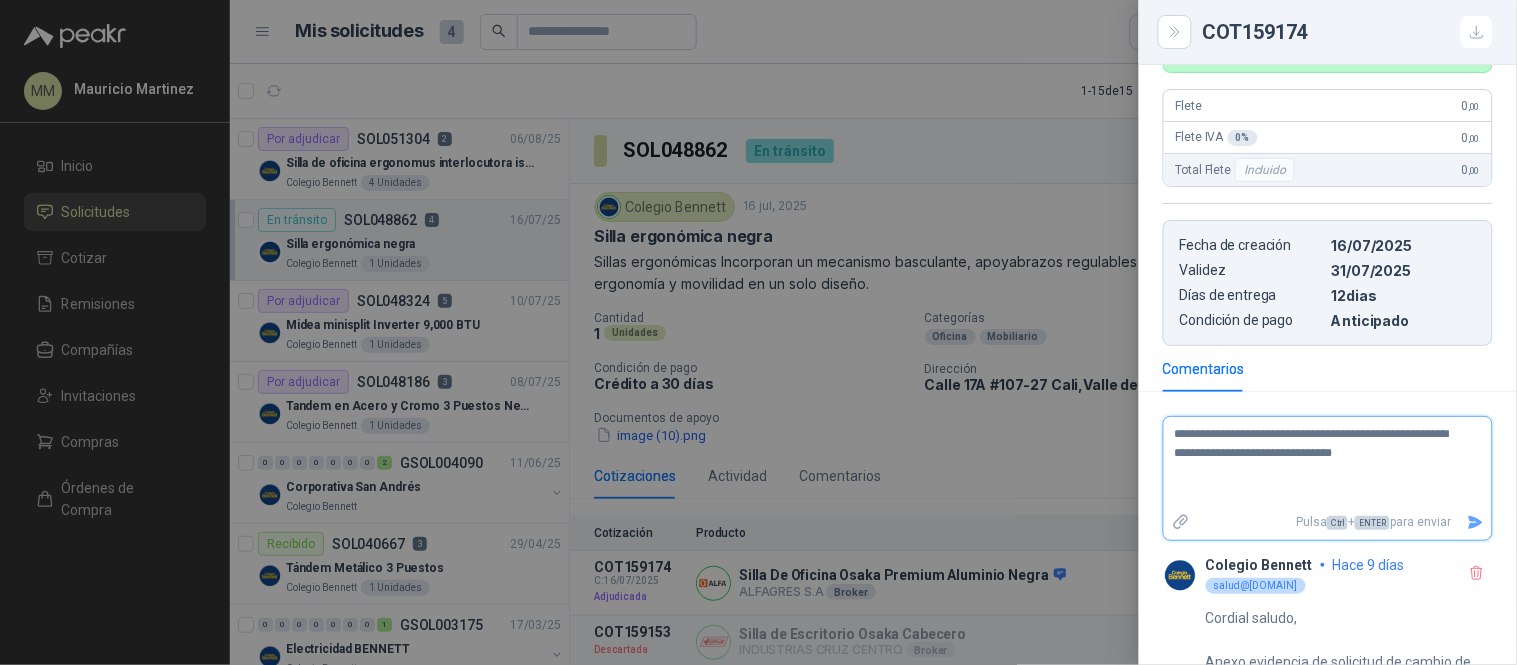 type 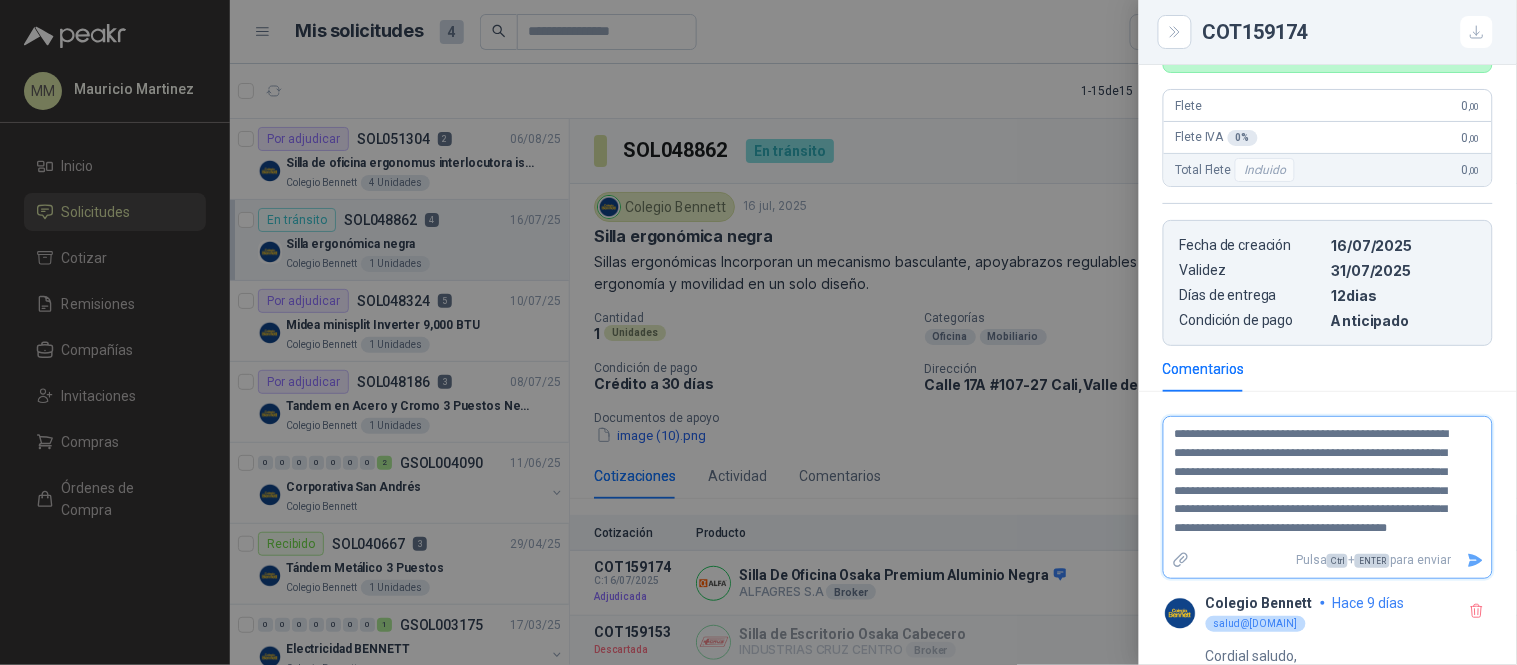 scroll, scrollTop: 12, scrollLeft: 0, axis: vertical 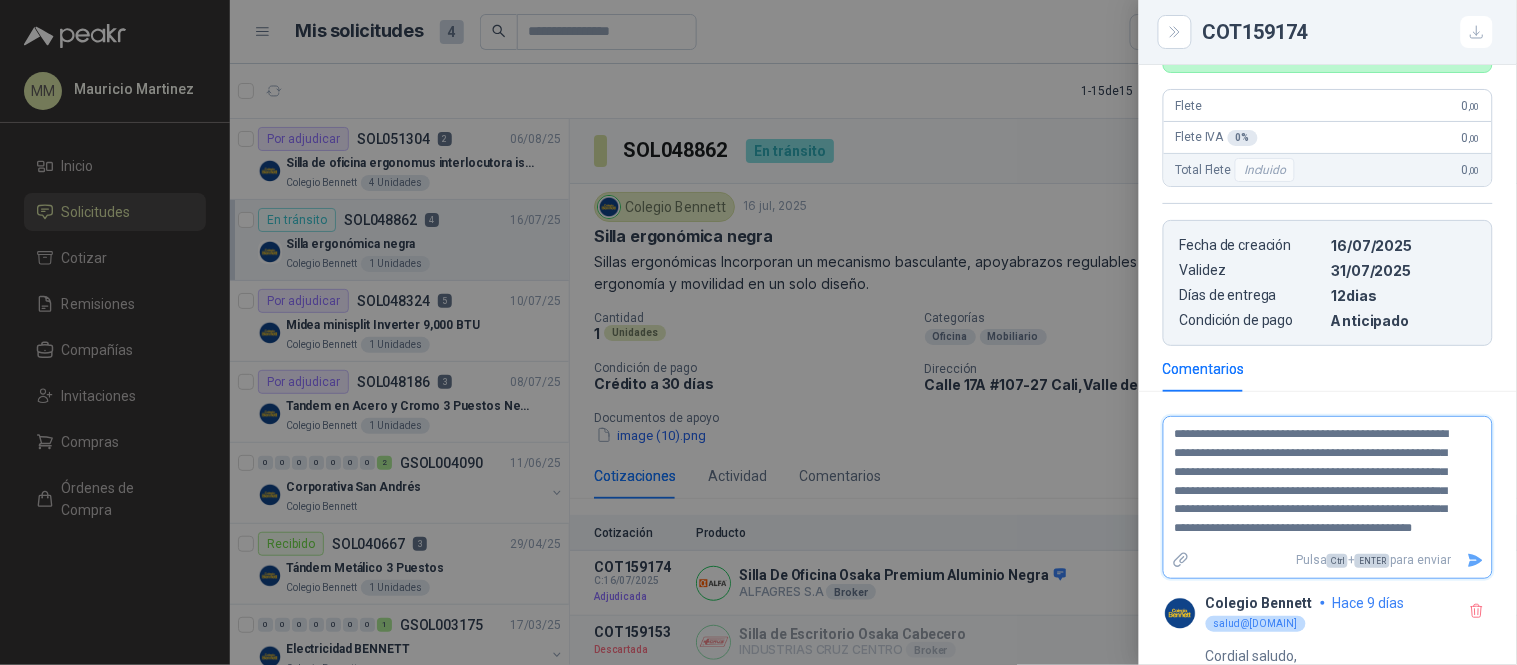 click 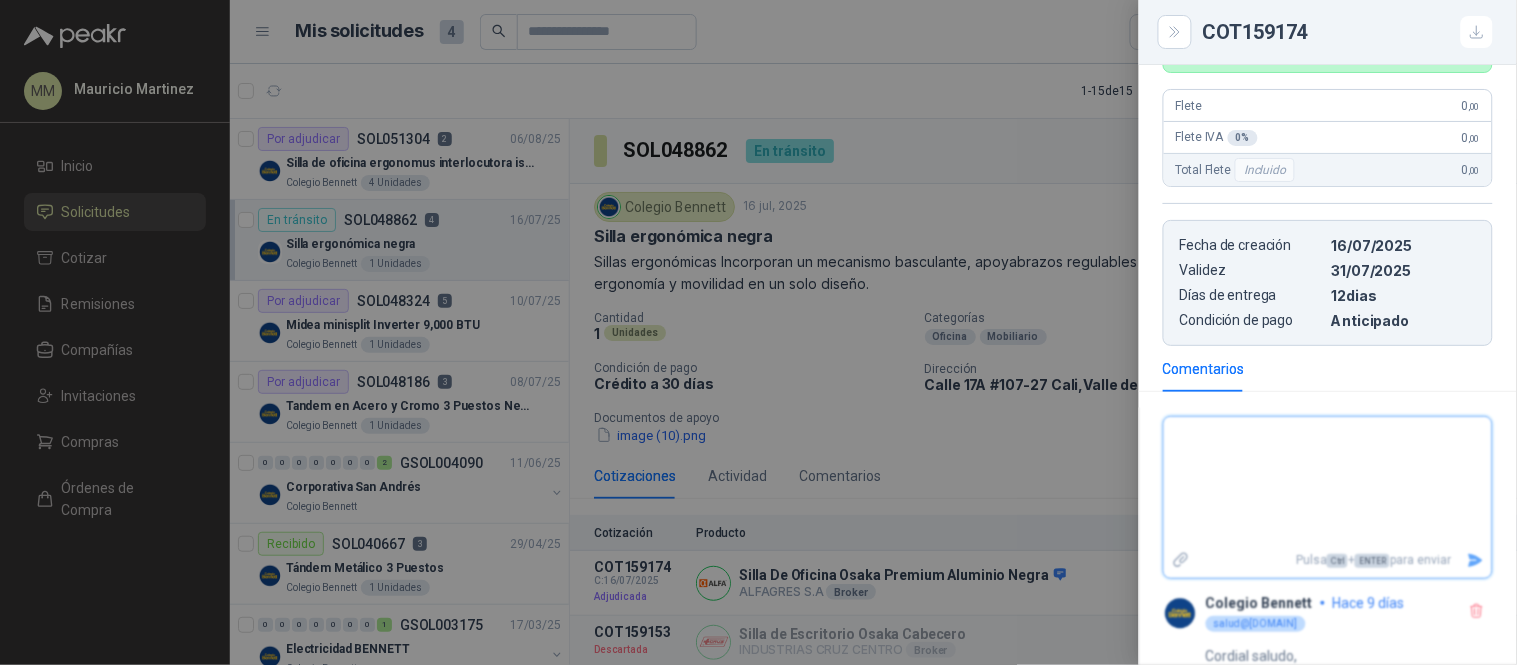 scroll, scrollTop: 0, scrollLeft: 0, axis: both 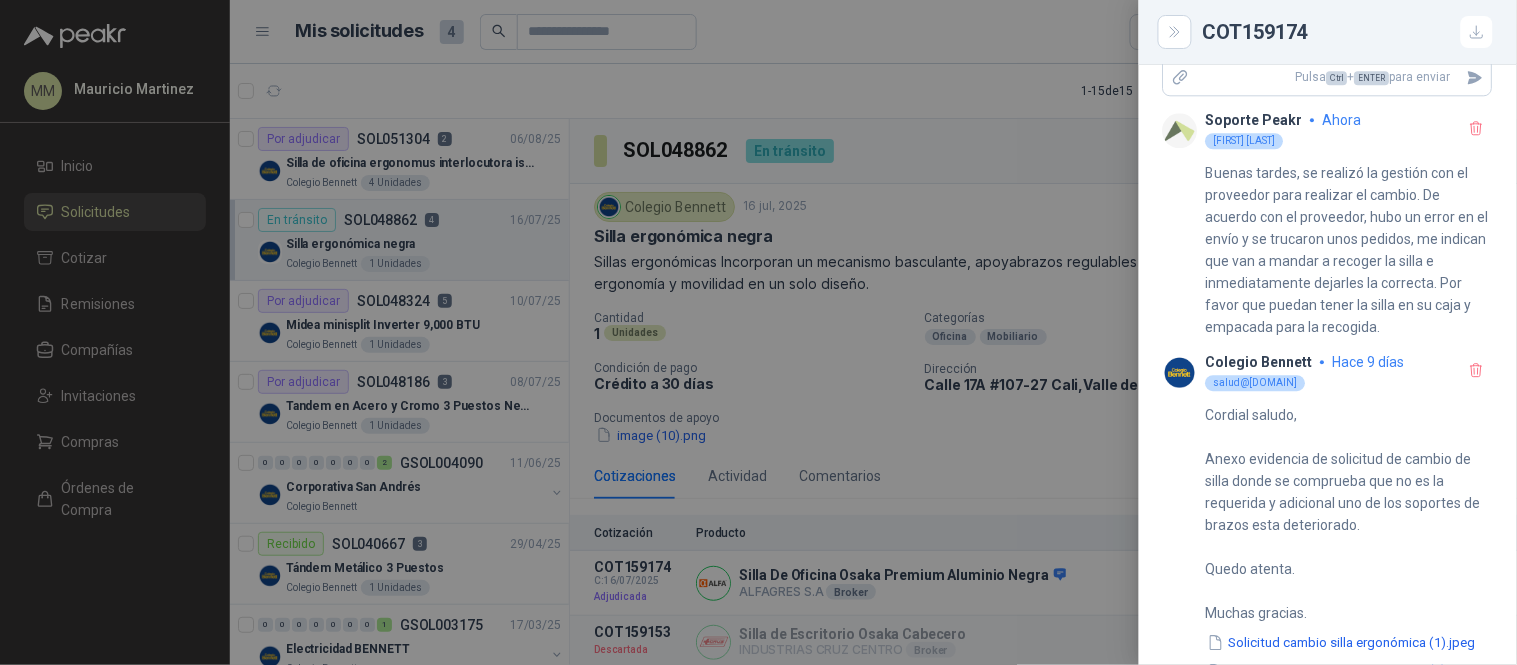 drag, startPoint x: 922, startPoint y: 301, endPoint x: 890, endPoint y: 430, distance: 132.90974 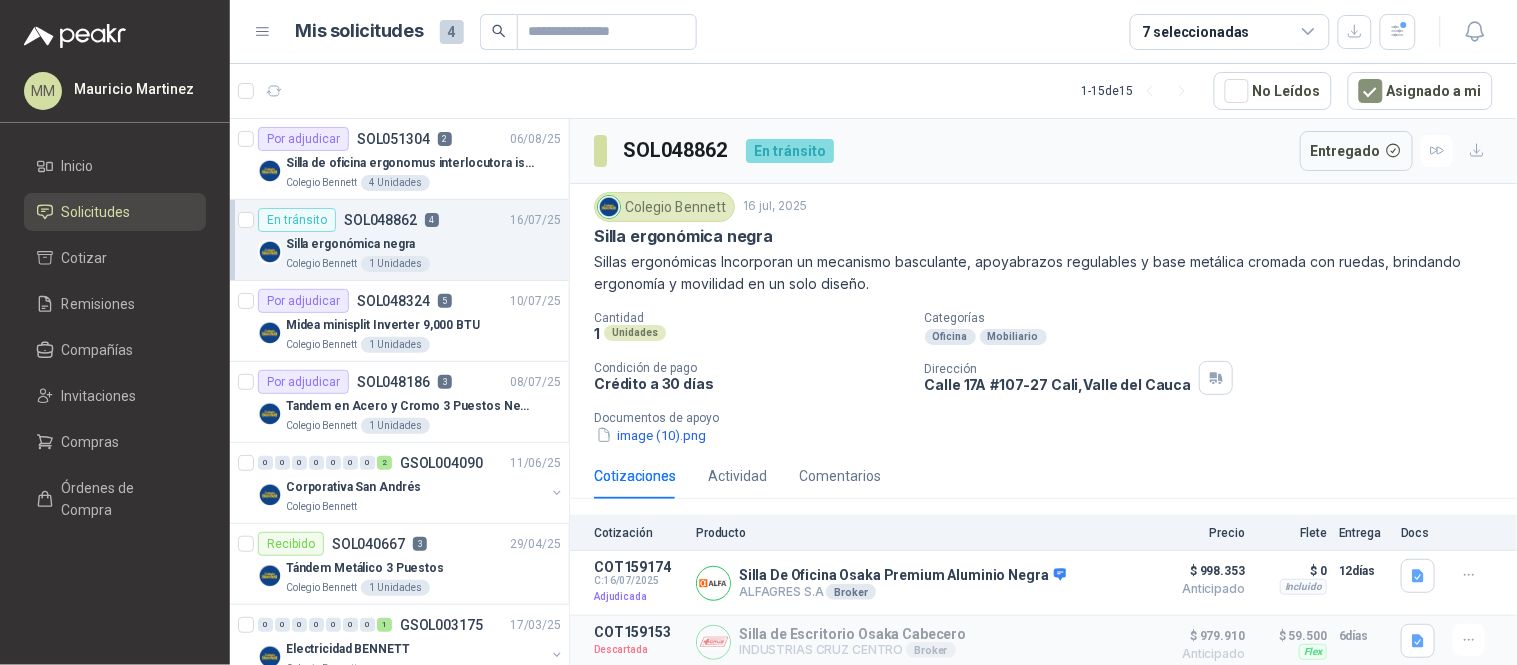 click on "Categorías" at bounding box center (1217, 318) 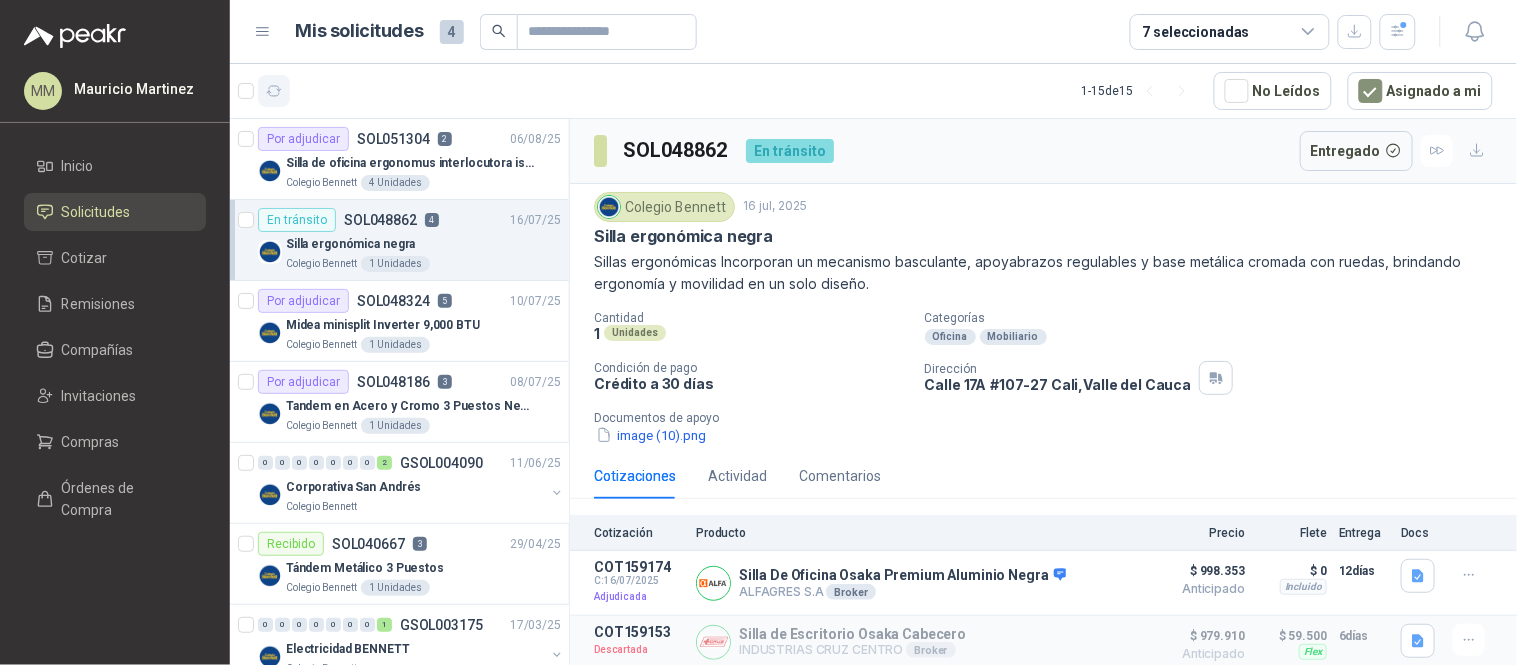 click 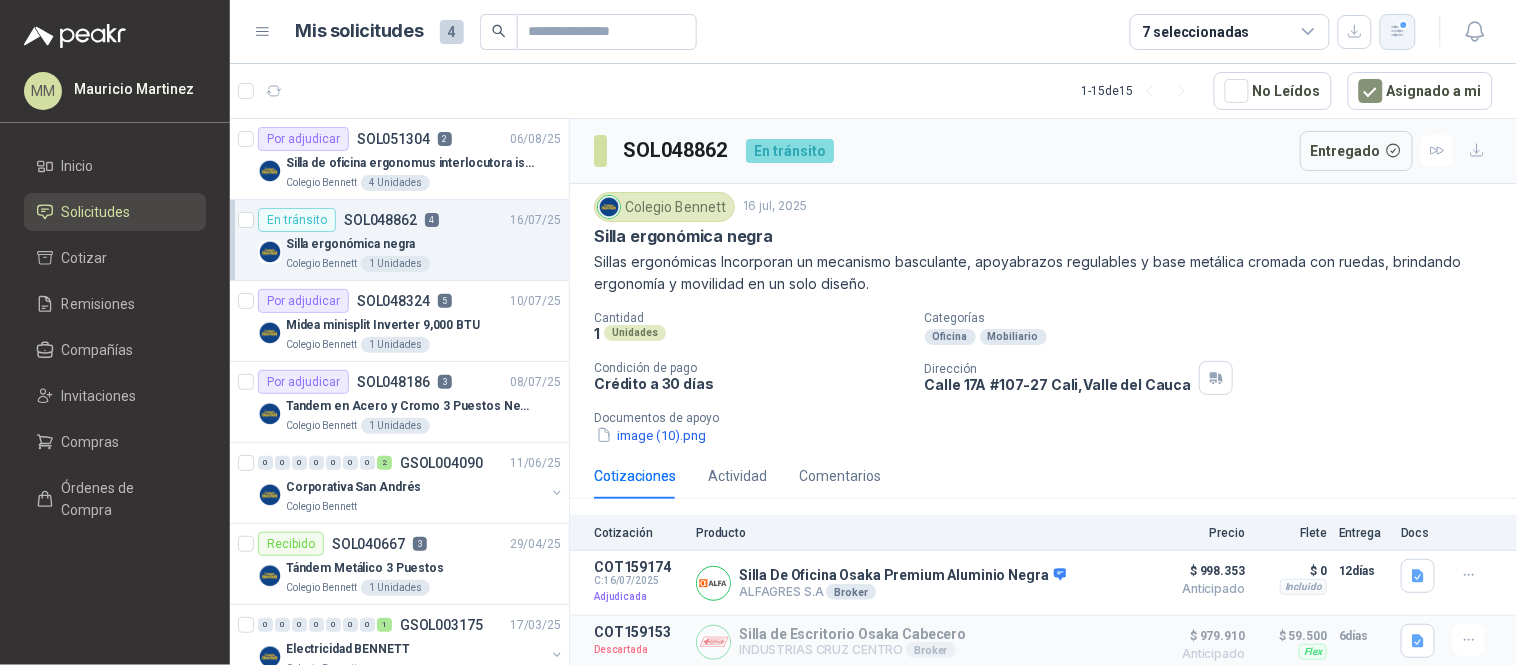 click 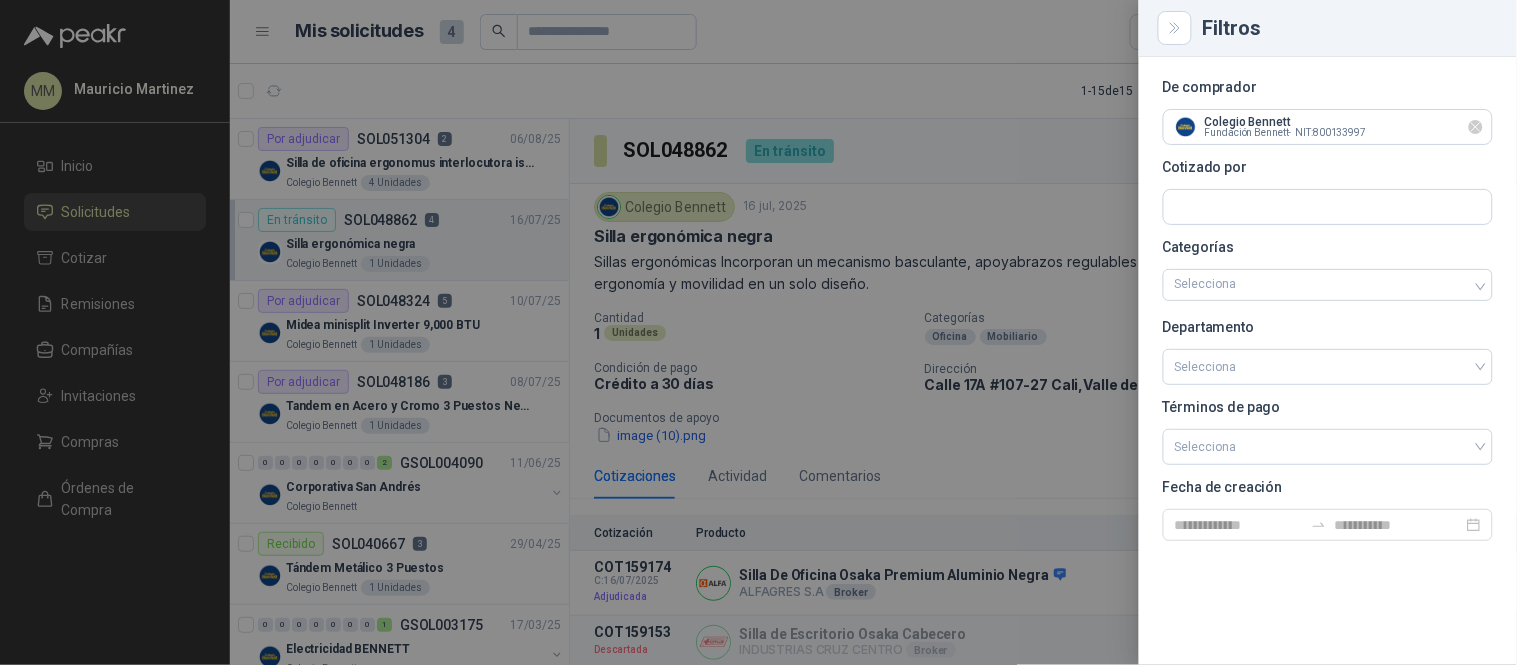 click 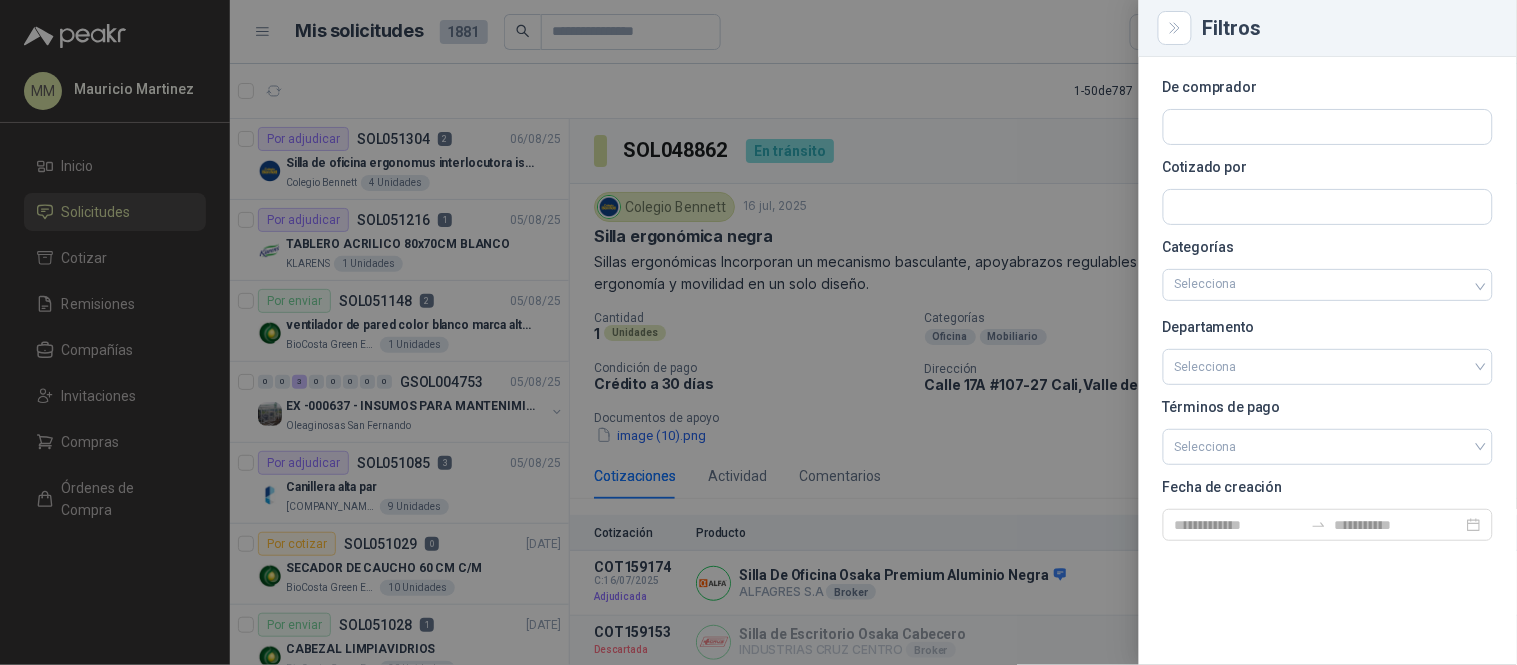 click at bounding box center (758, 332) 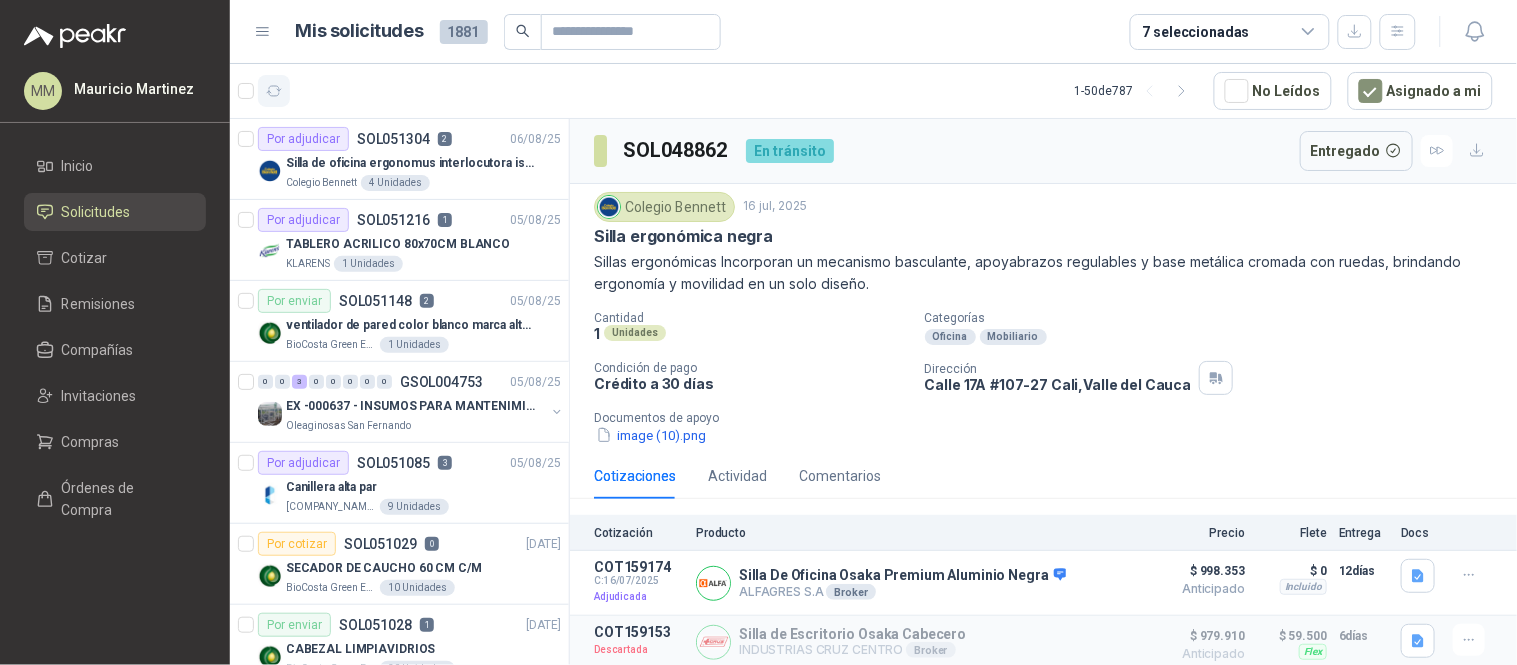 click 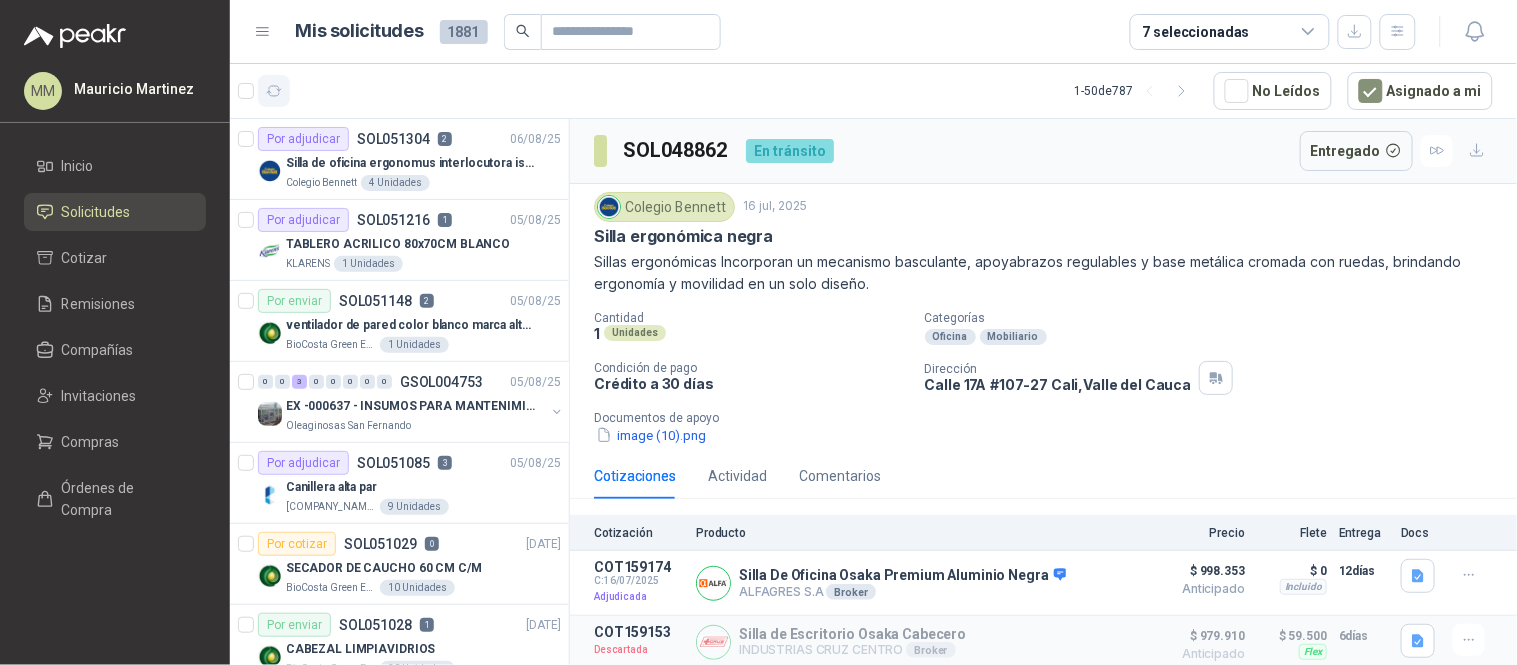 click 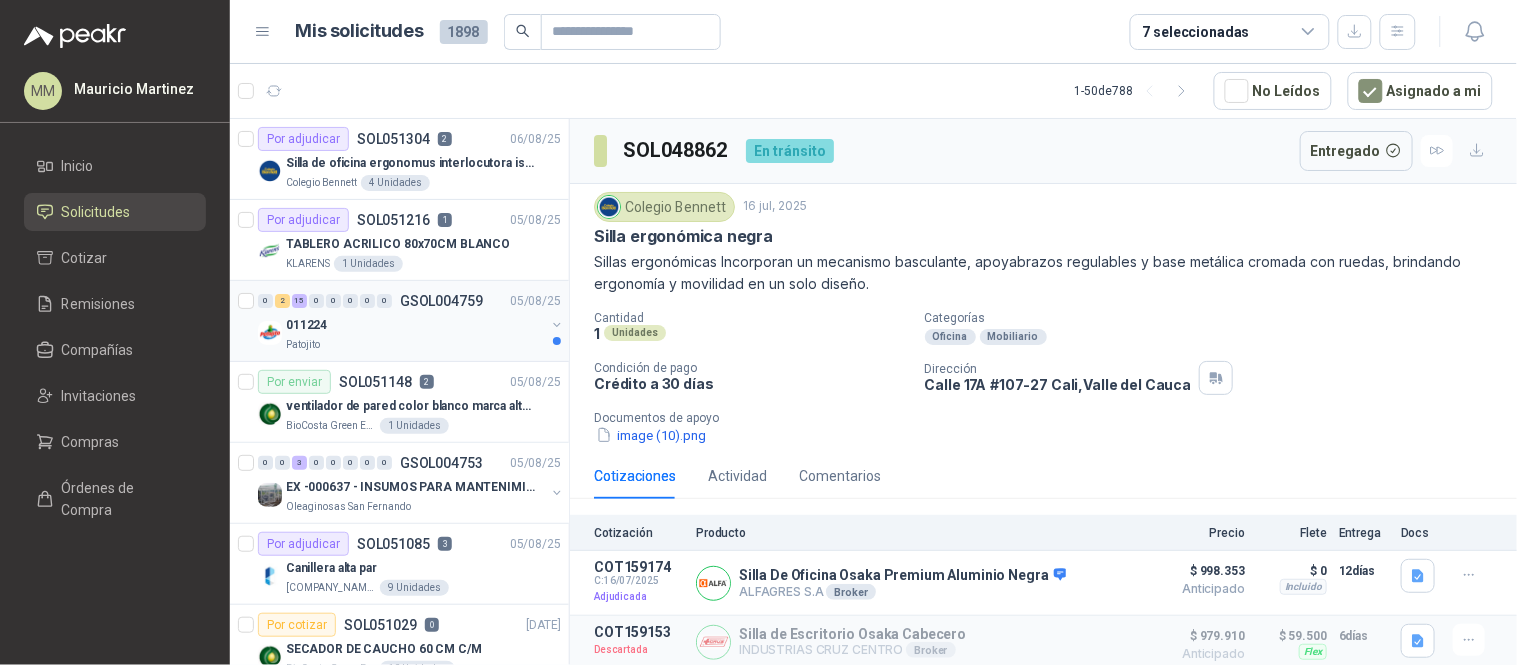 click at bounding box center [557, 325] 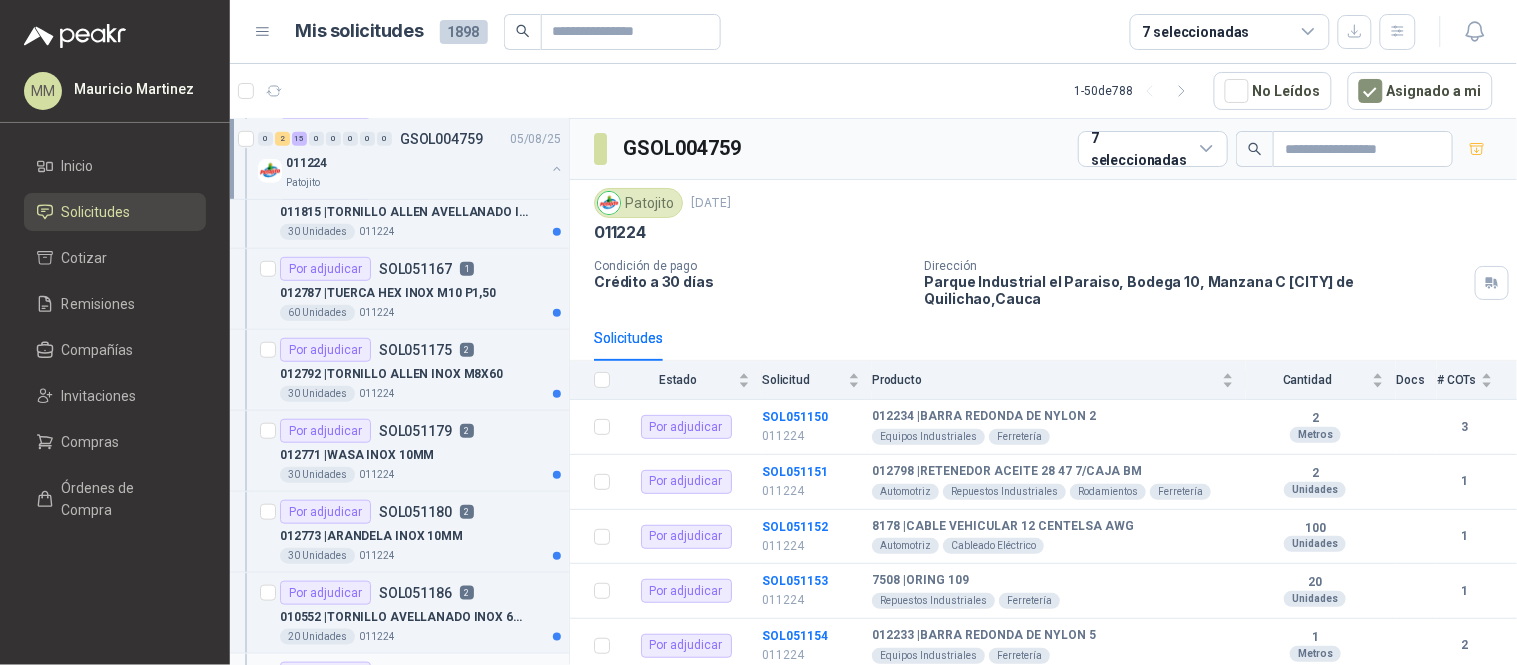 scroll, scrollTop: 111, scrollLeft: 0, axis: vertical 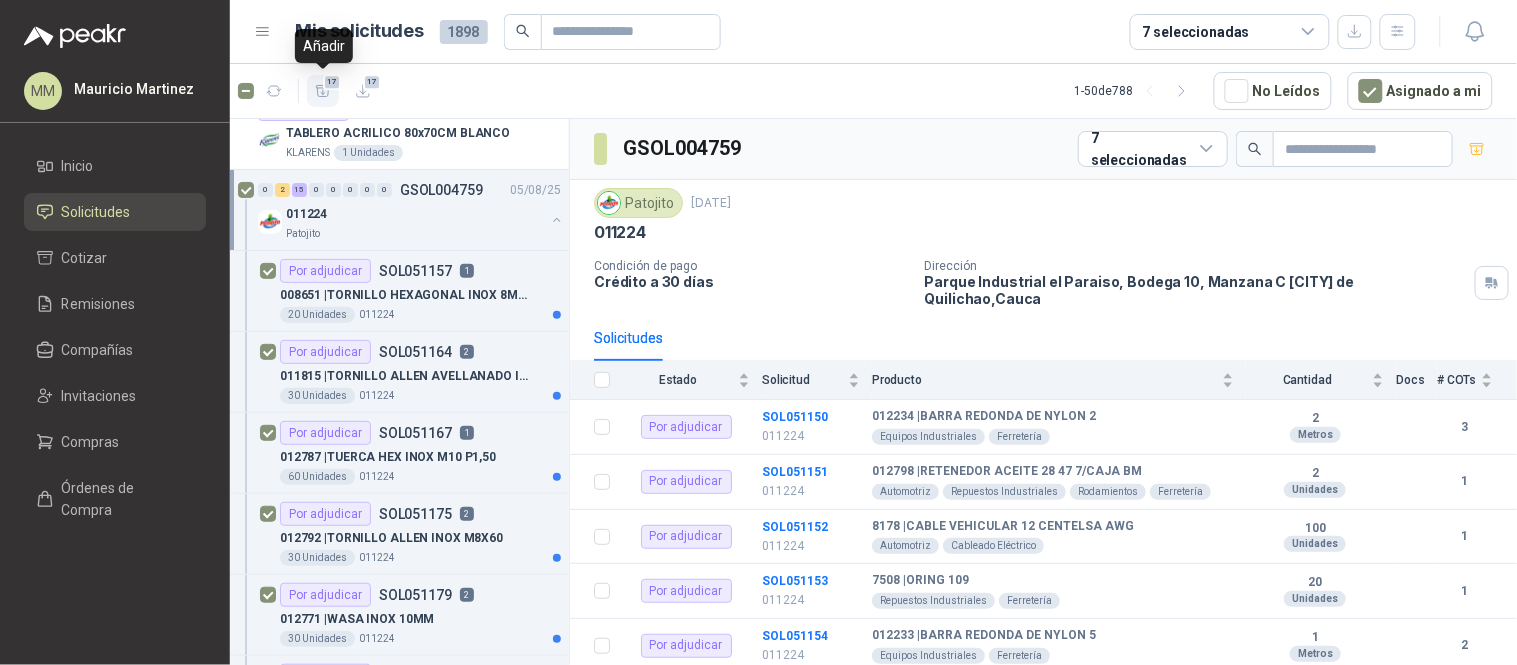 click on "17" at bounding box center (332, 82) 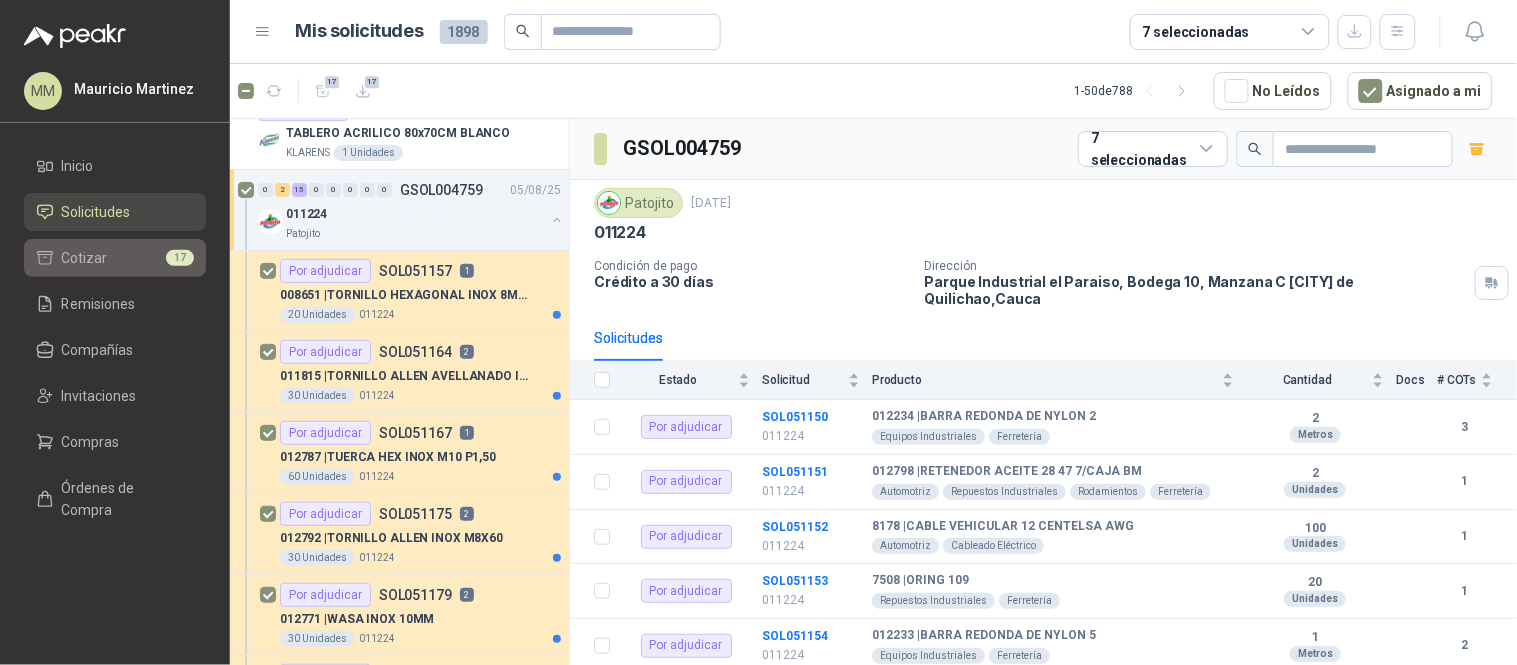 drag, startPoint x: 113, startPoint y: 248, endPoint x: 151, endPoint y: 248, distance: 38 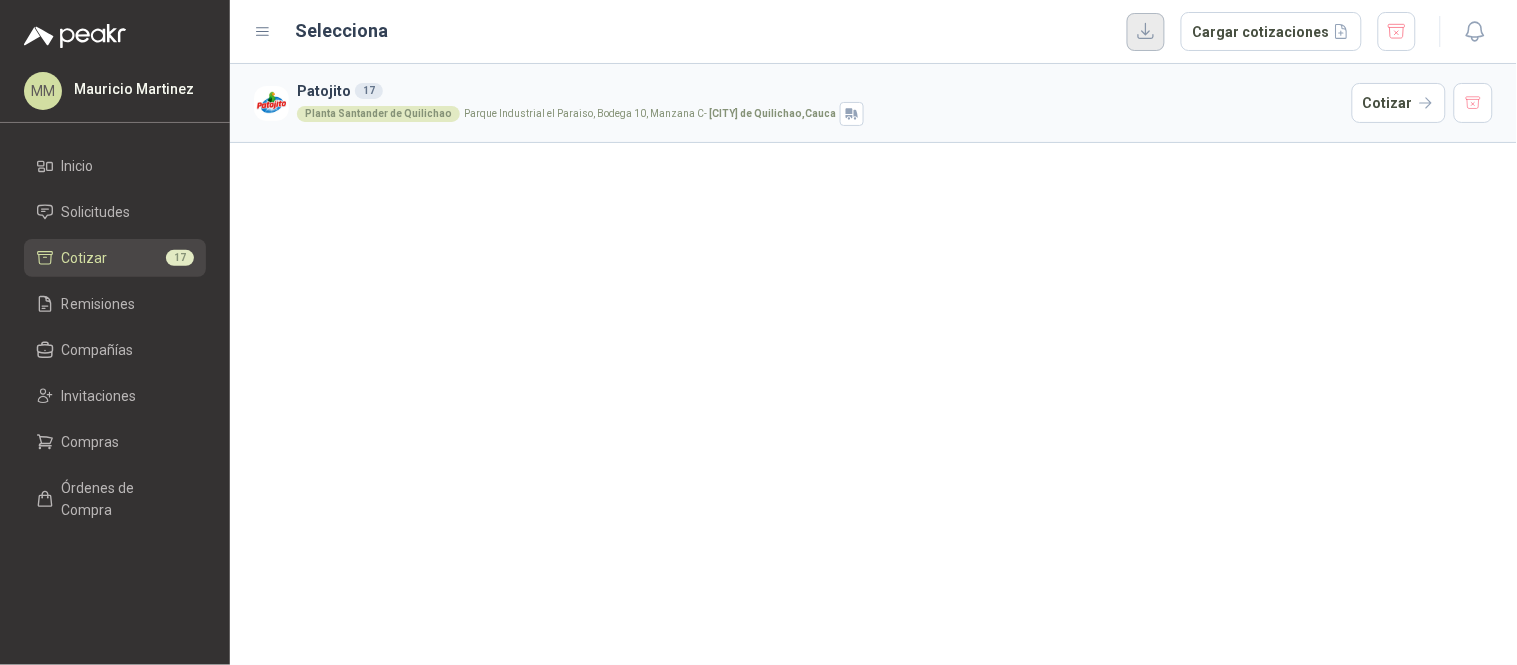 click at bounding box center (1146, 32) 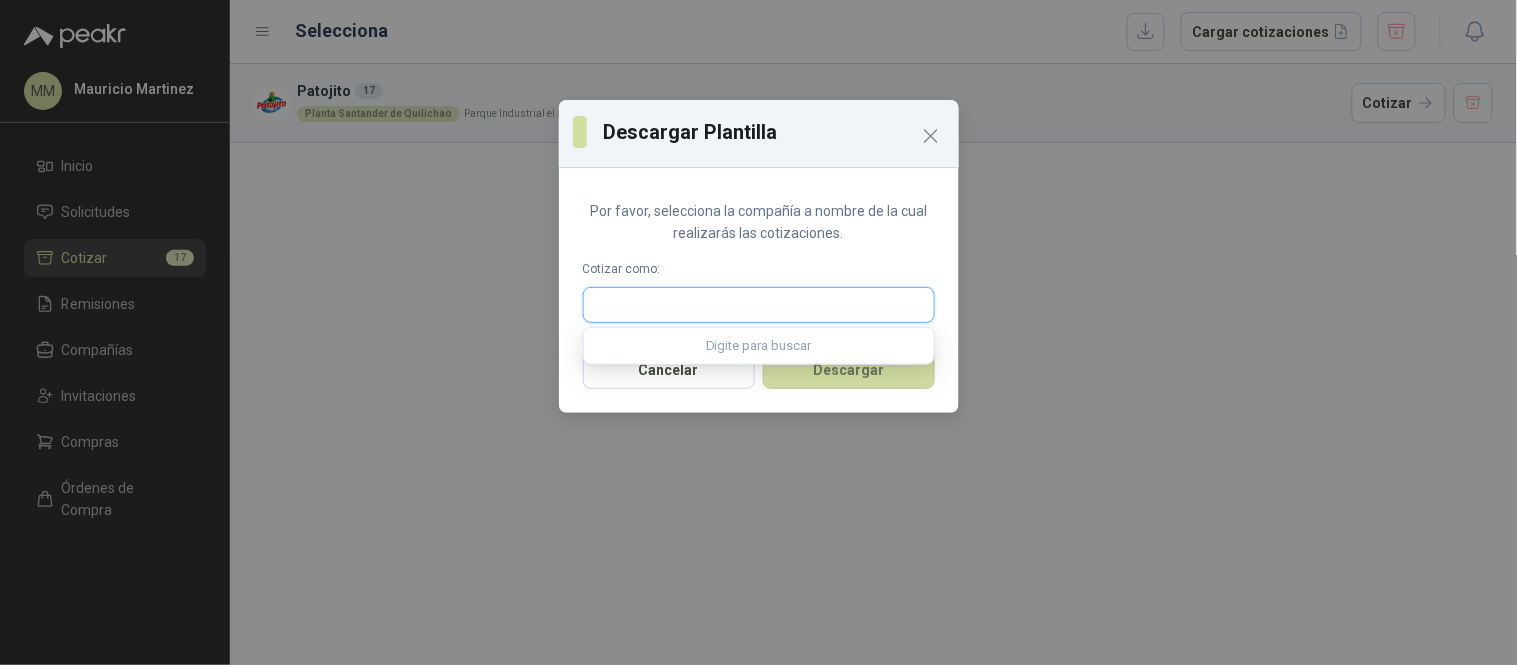 click at bounding box center [759, 305] 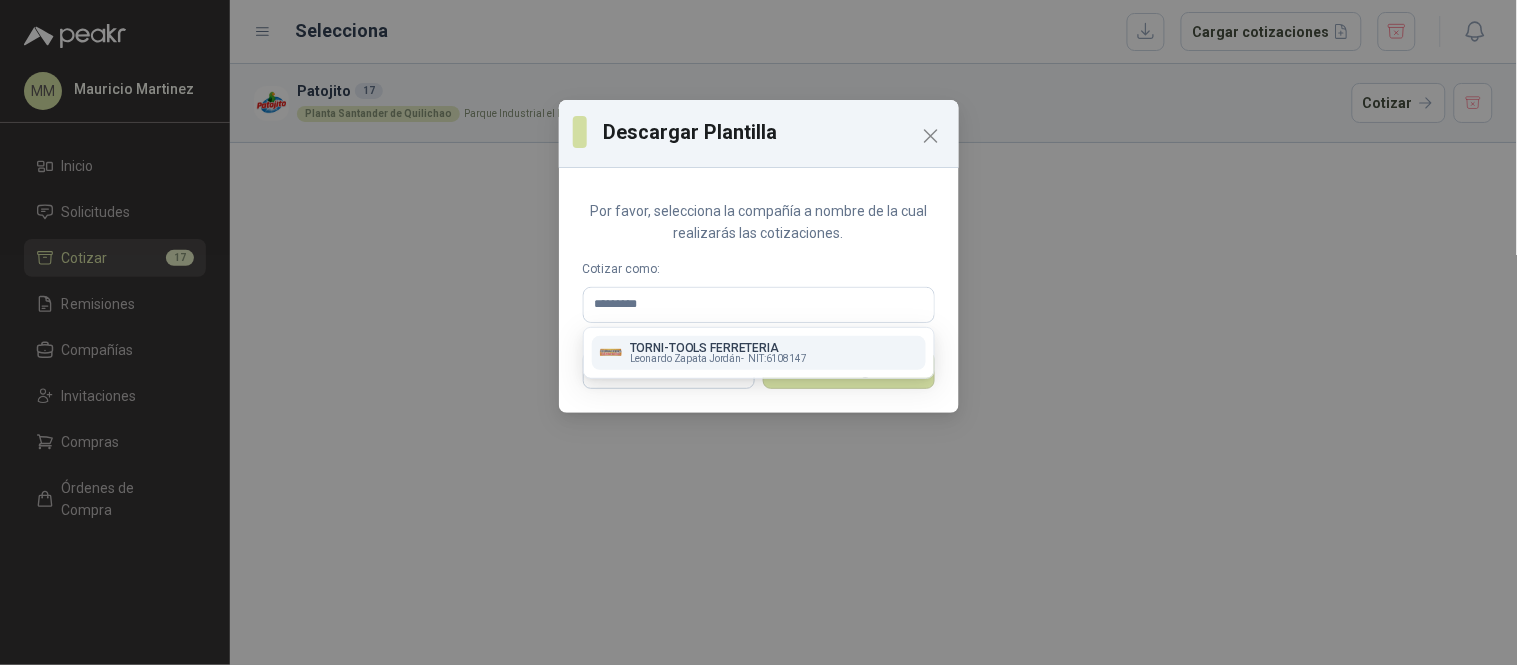 click on "NIT :  [NIT]" at bounding box center [777, 359] 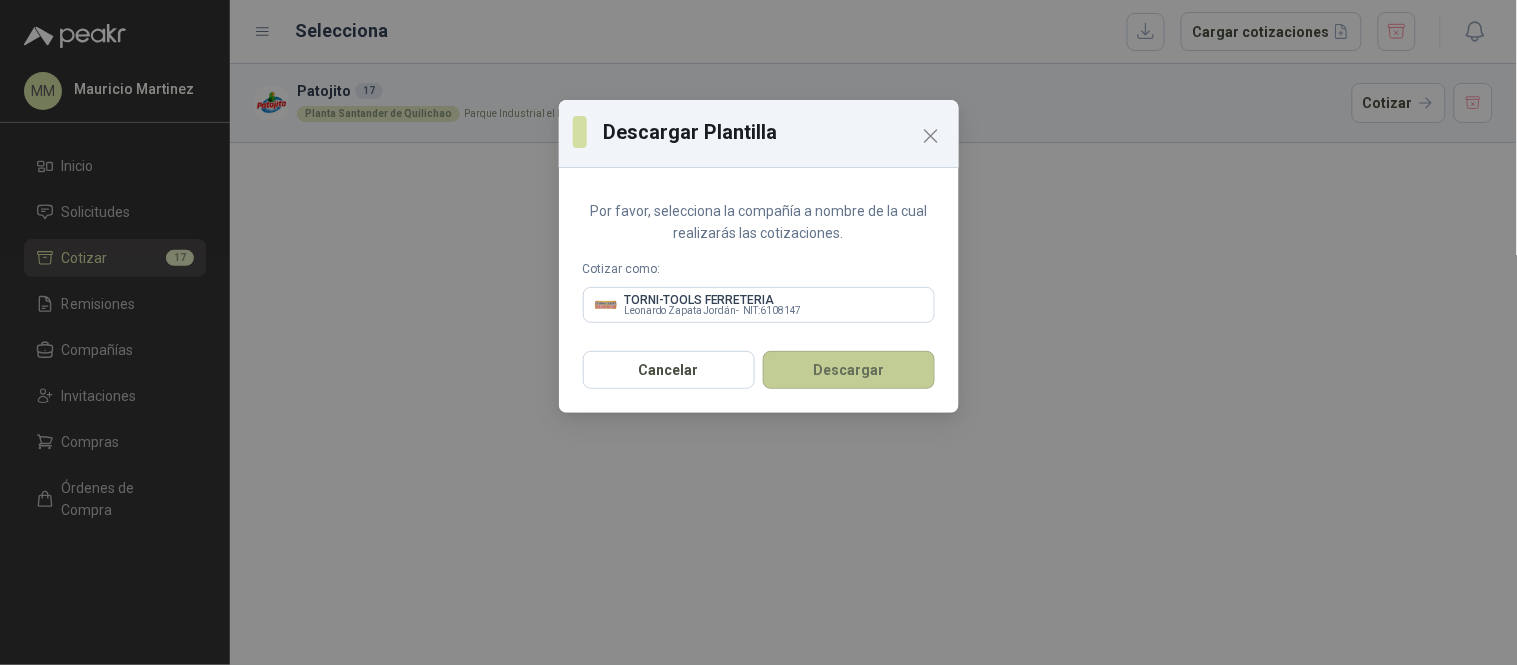 click on "Descargar" at bounding box center (849, 370) 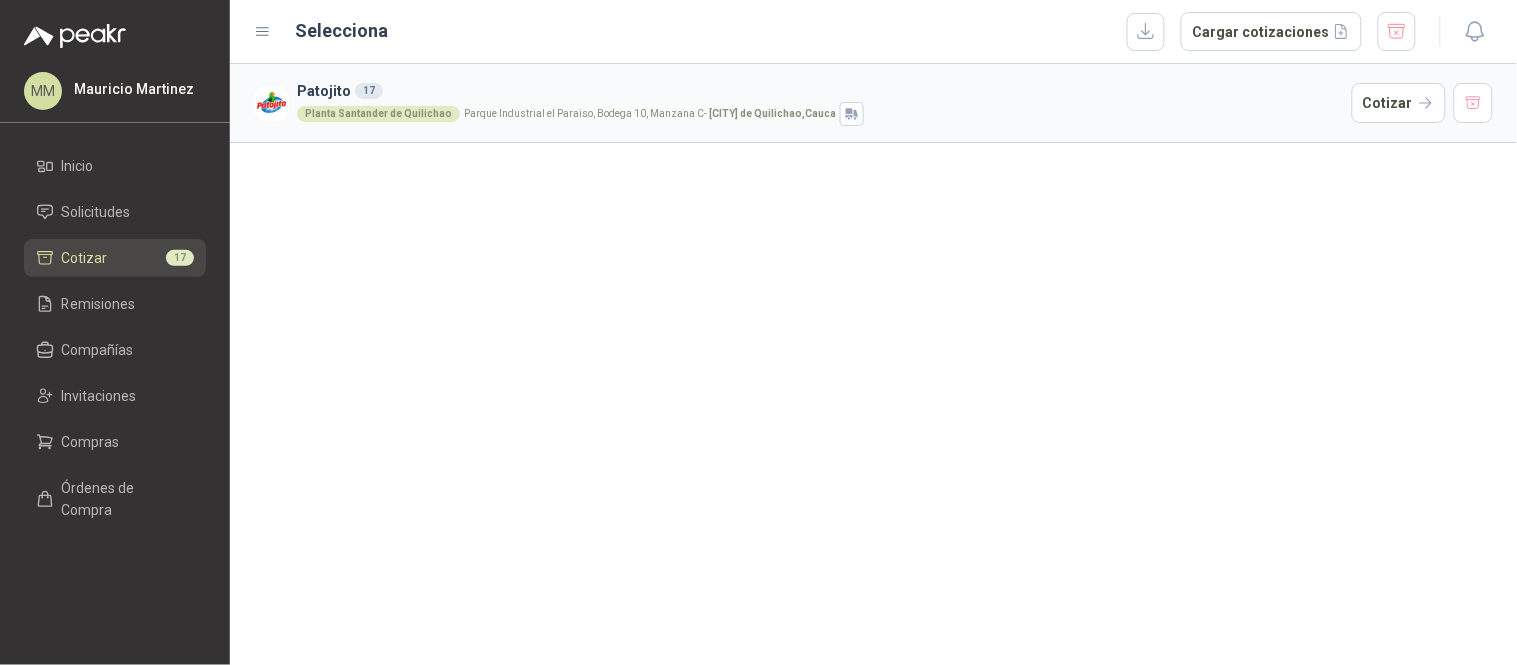 click on "Patojito 17 Planta [CITY] de Quilichao  Parque Industrial el Paraiso, Bodega 10, Manzana C  -   [CITY] de Quilichao ,  [STATE] Cotizar" at bounding box center [873, 364] 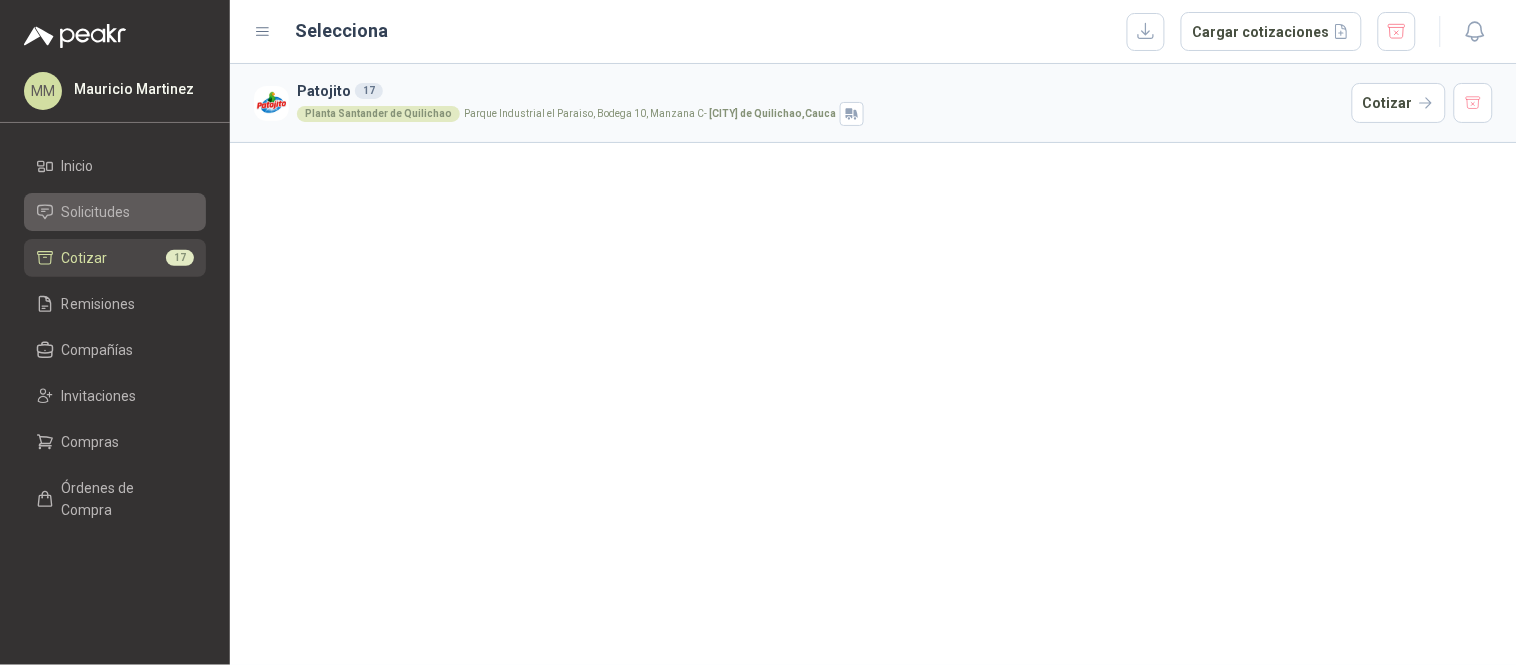click on "Solicitudes" at bounding box center [115, 212] 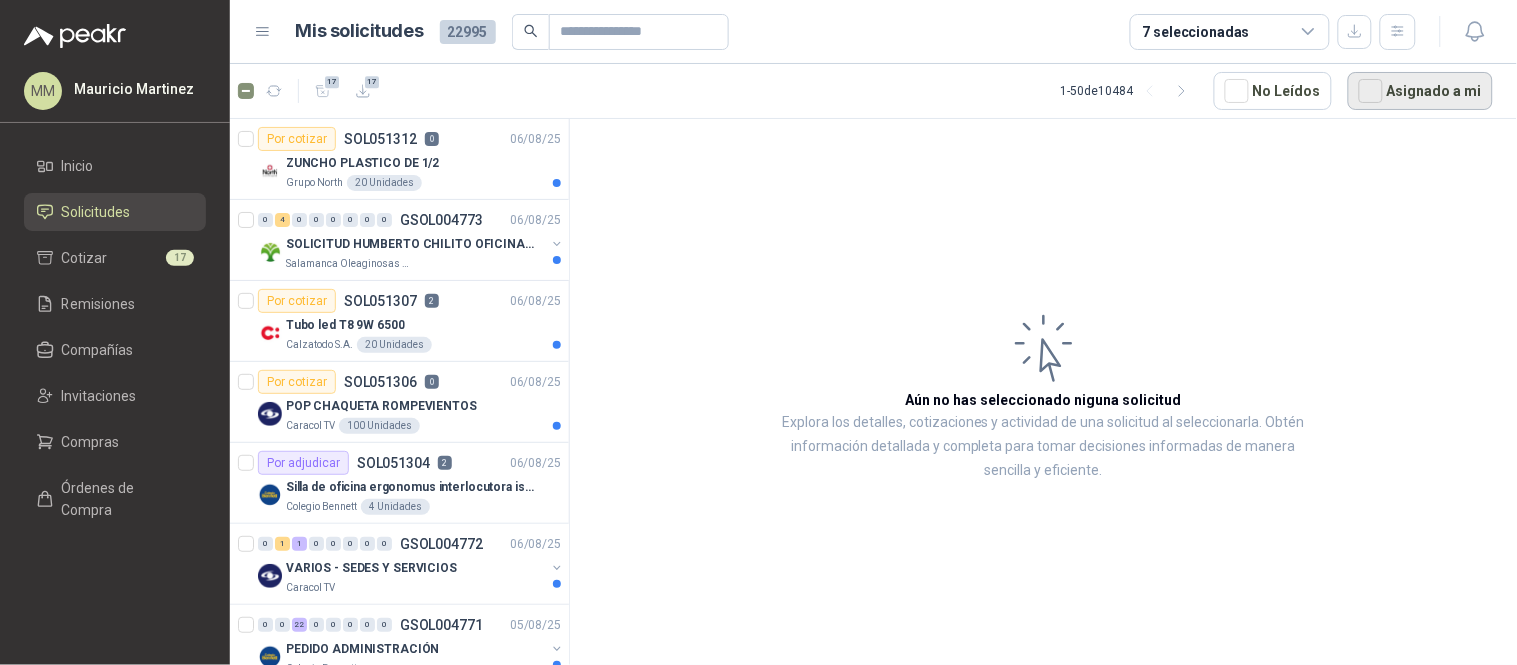 click on "Asignado a mi" at bounding box center (1420, 91) 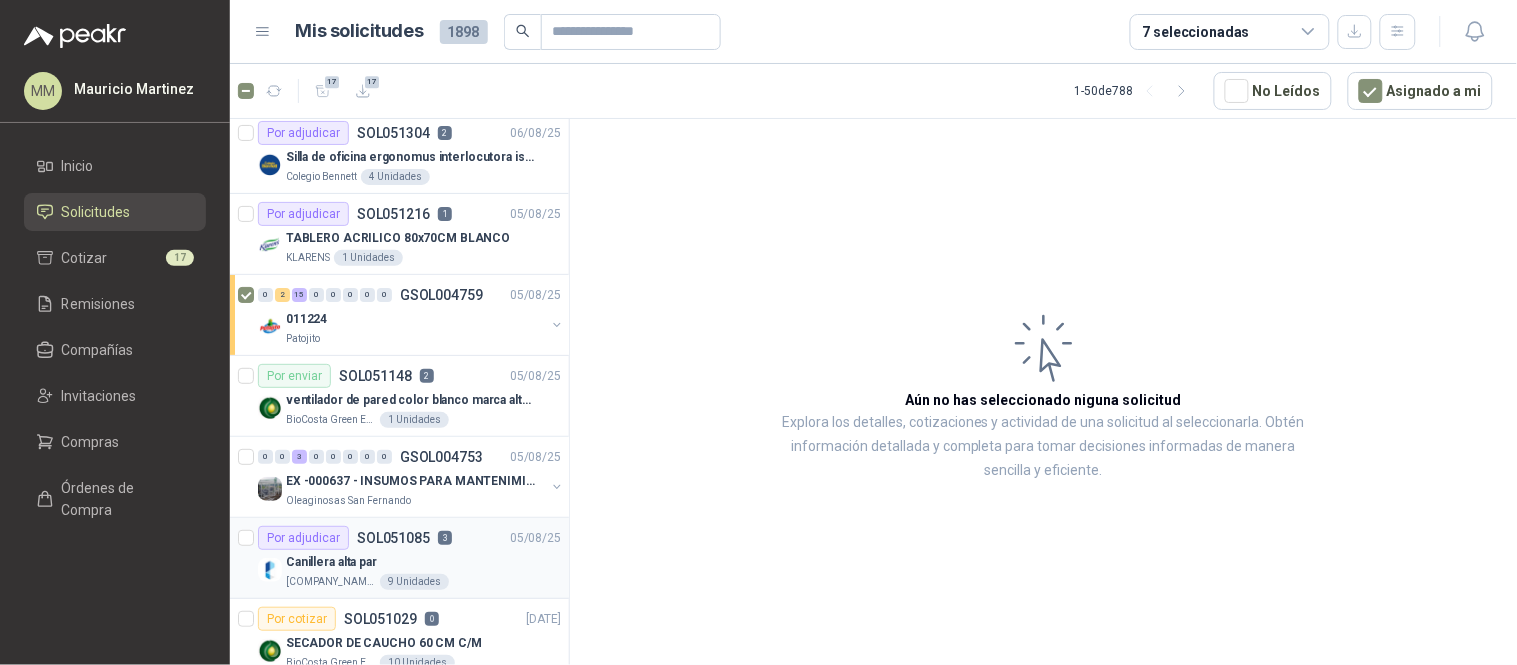 scroll, scrollTop: 0, scrollLeft: 0, axis: both 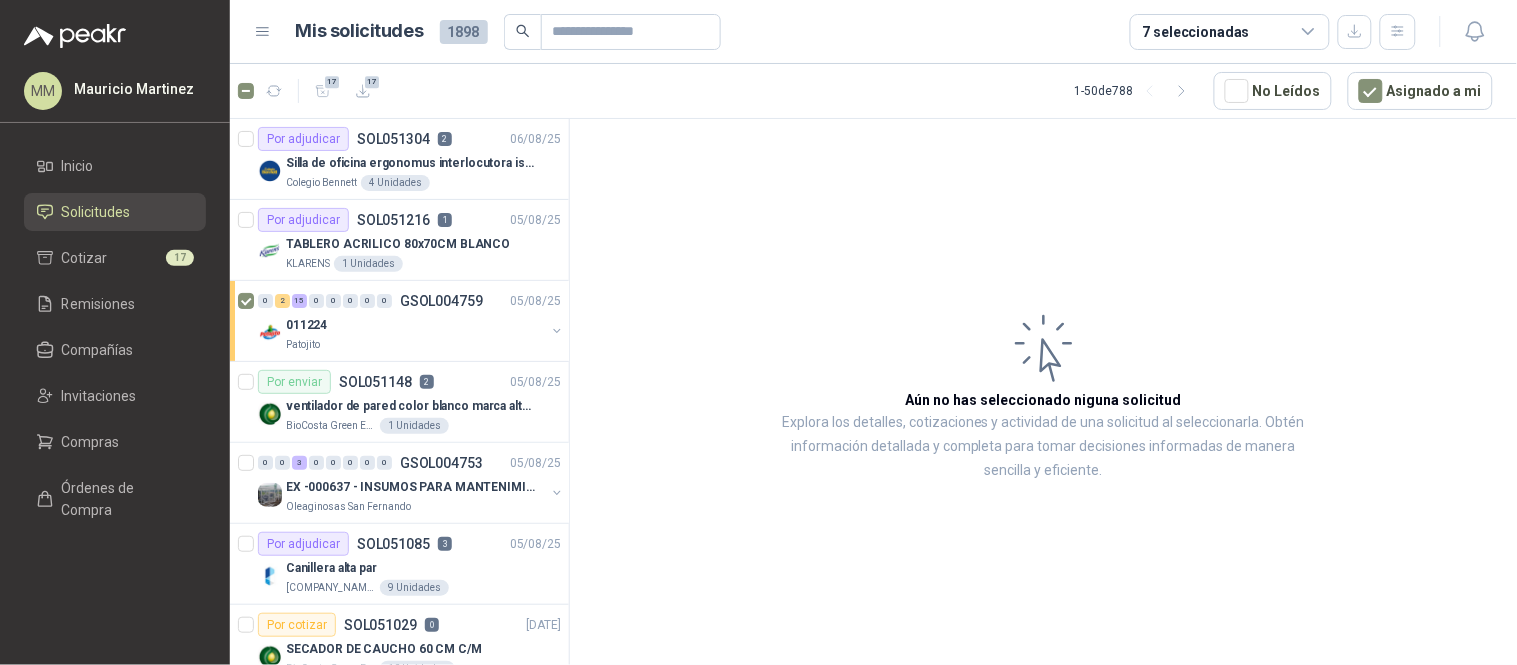 drag, startPoint x: 1117, startPoint y: 218, endPoint x: 1088, endPoint y: 208, distance: 30.675724 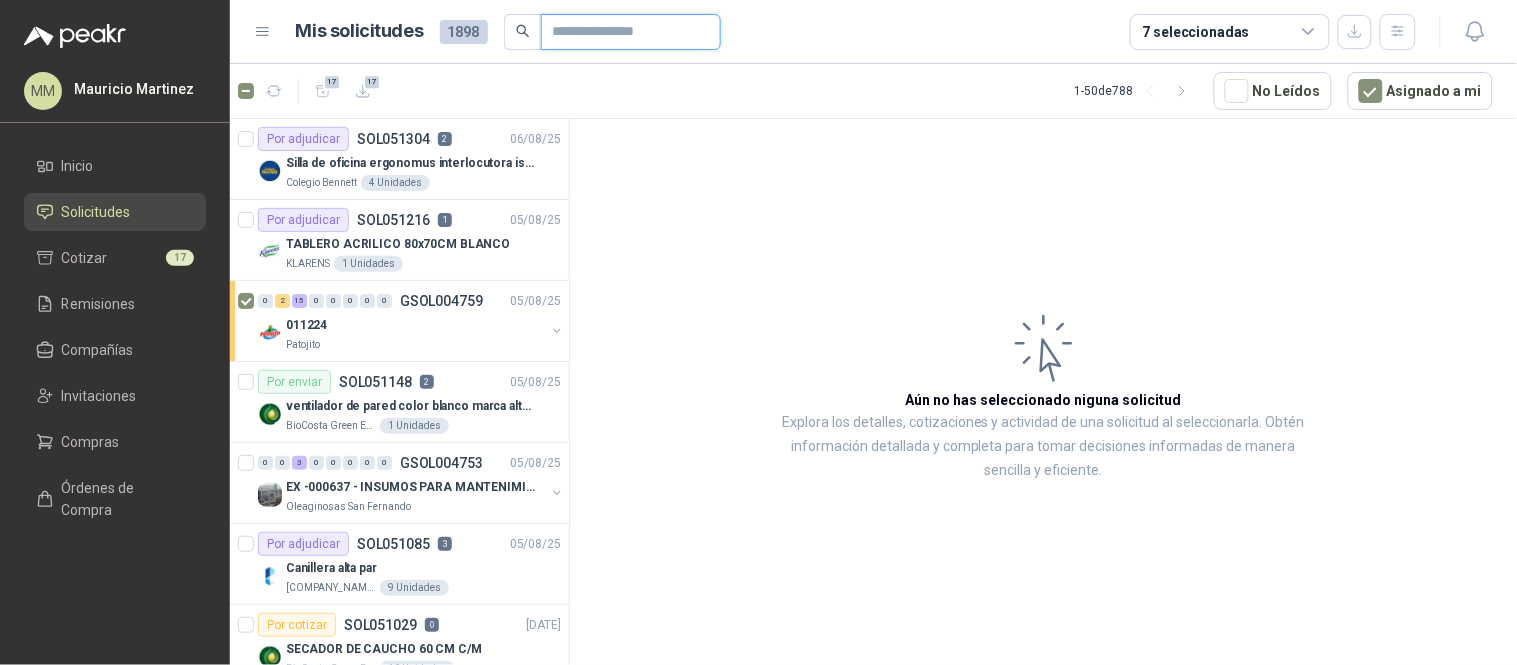 click at bounding box center (623, 32) 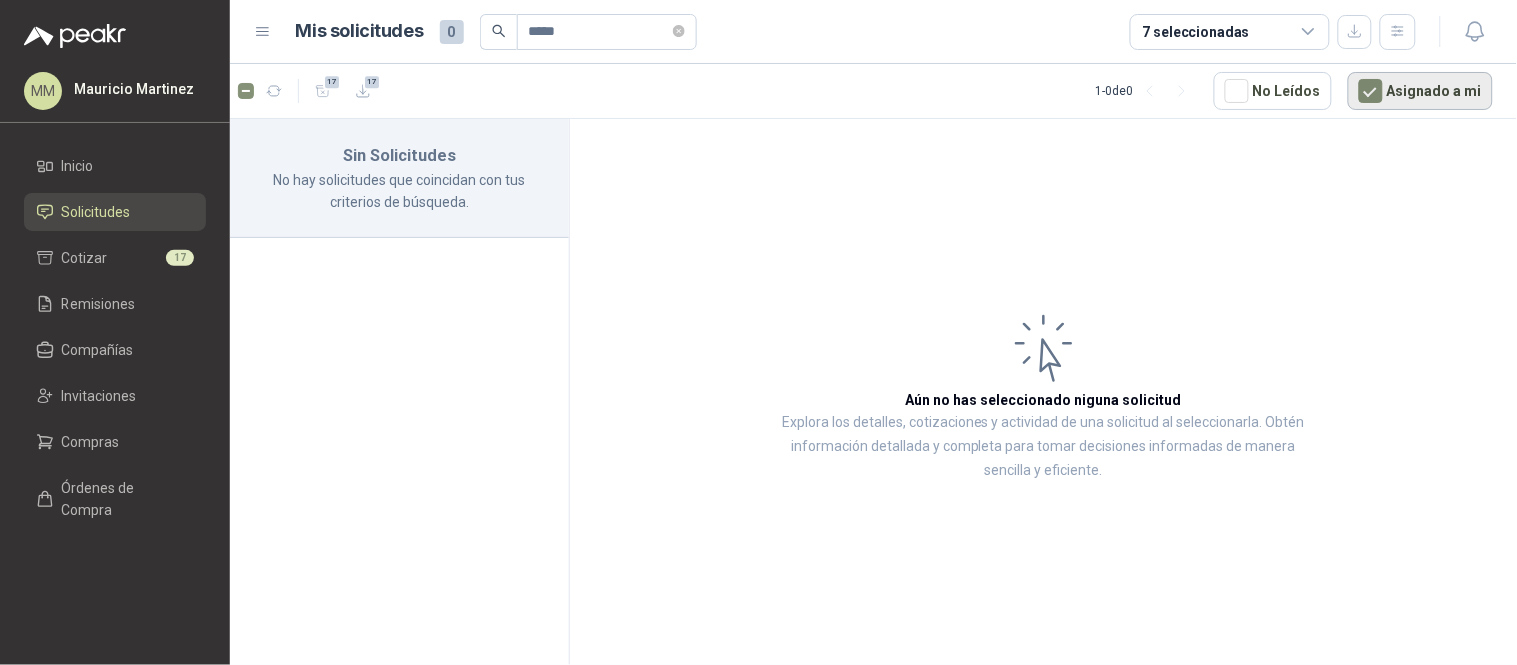 click on "Asignado a mi" at bounding box center (1420, 91) 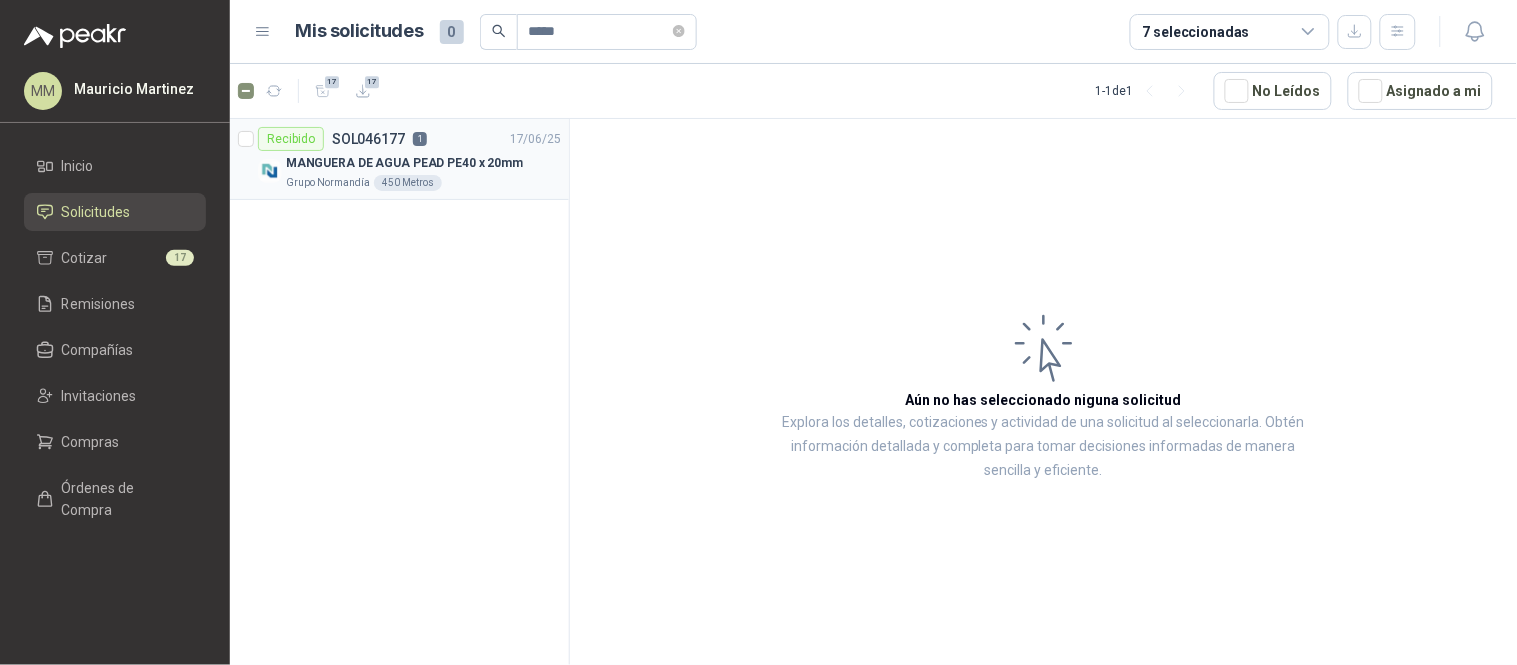 click on "MANGUERA DE AGUA PEAD PE40 x 20mm" at bounding box center (404, 163) 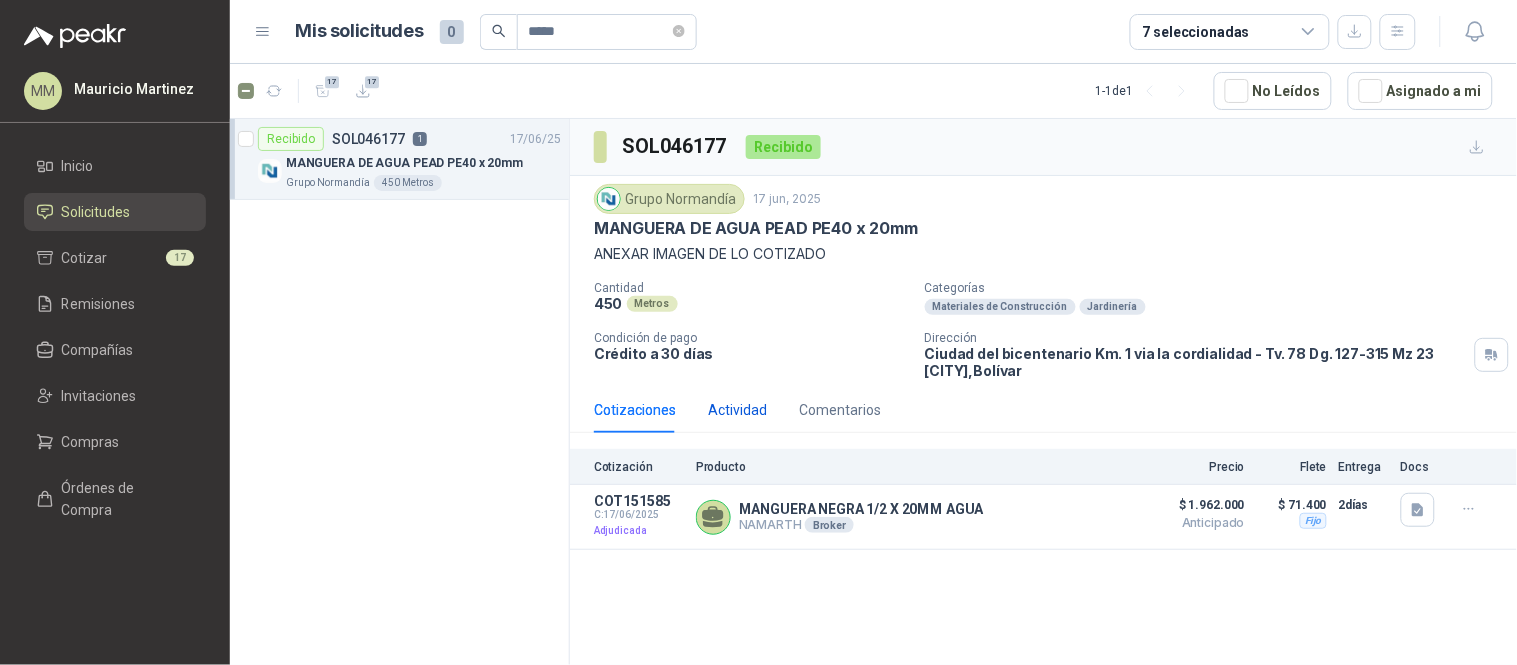 click on "Actividad" at bounding box center (737, 410) 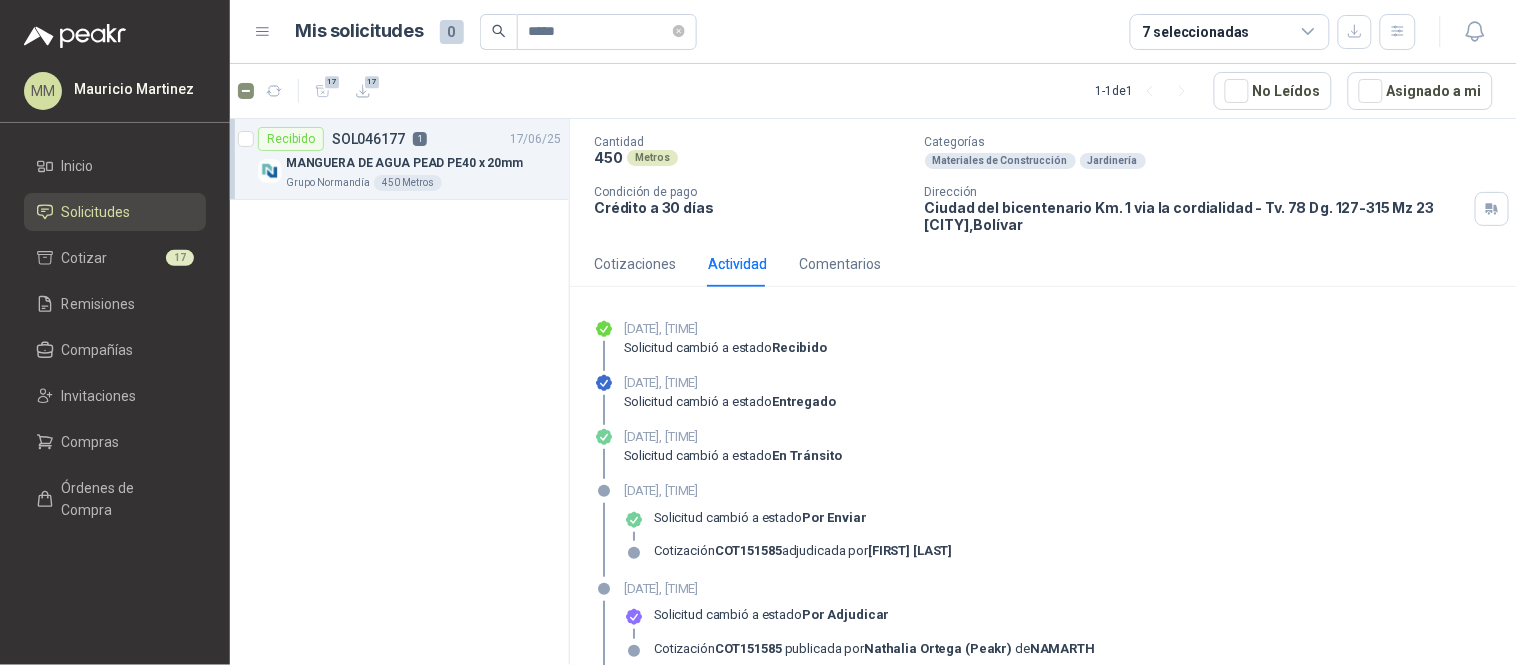 scroll, scrollTop: 222, scrollLeft: 0, axis: vertical 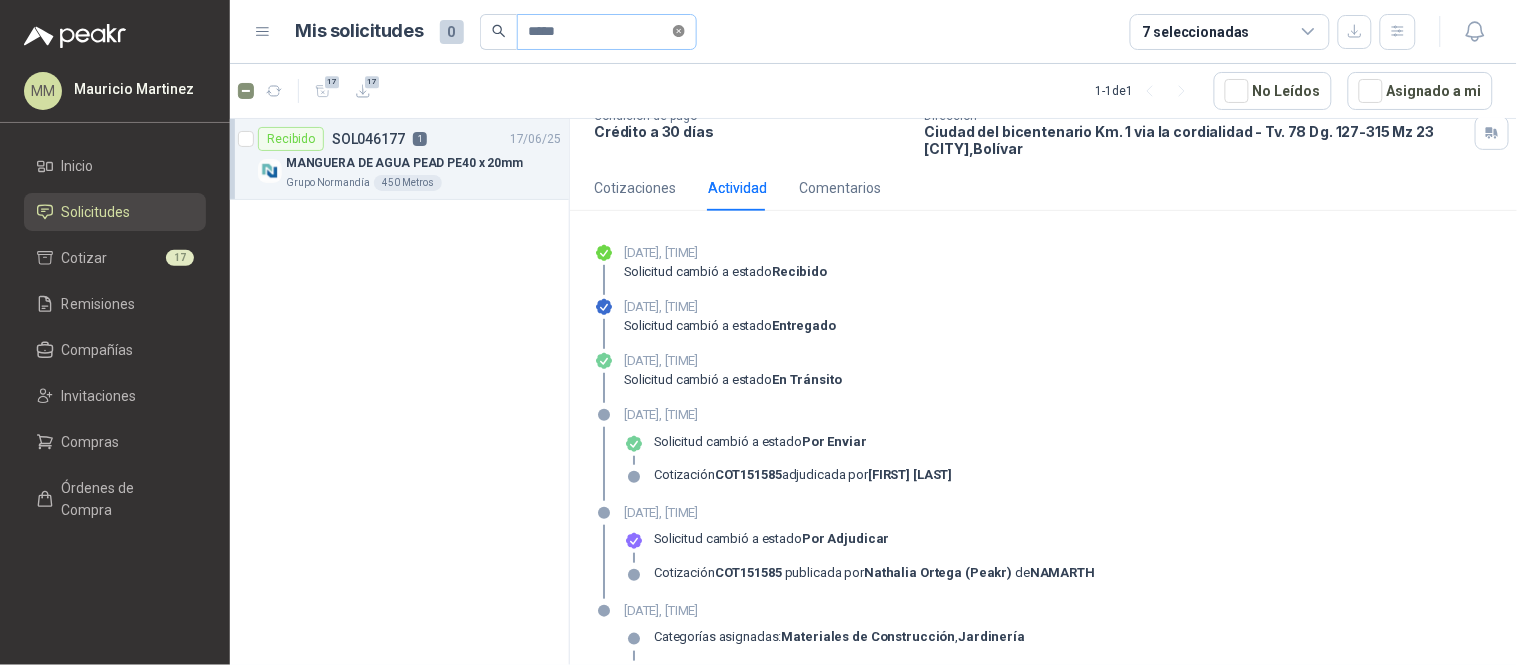 click at bounding box center [679, 31] 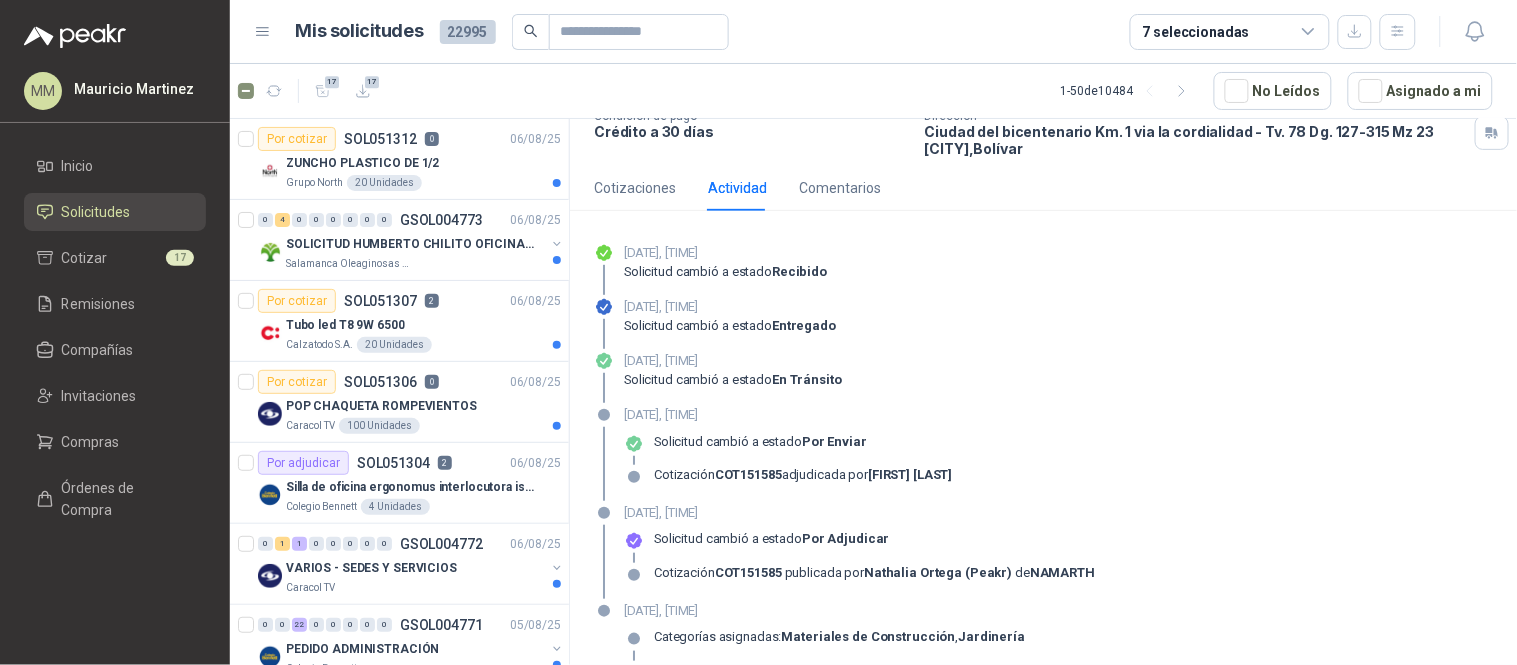 click on "[DATE], [TIME] Solicitud cambió a estado  Entregado" at bounding box center (1043, 323) 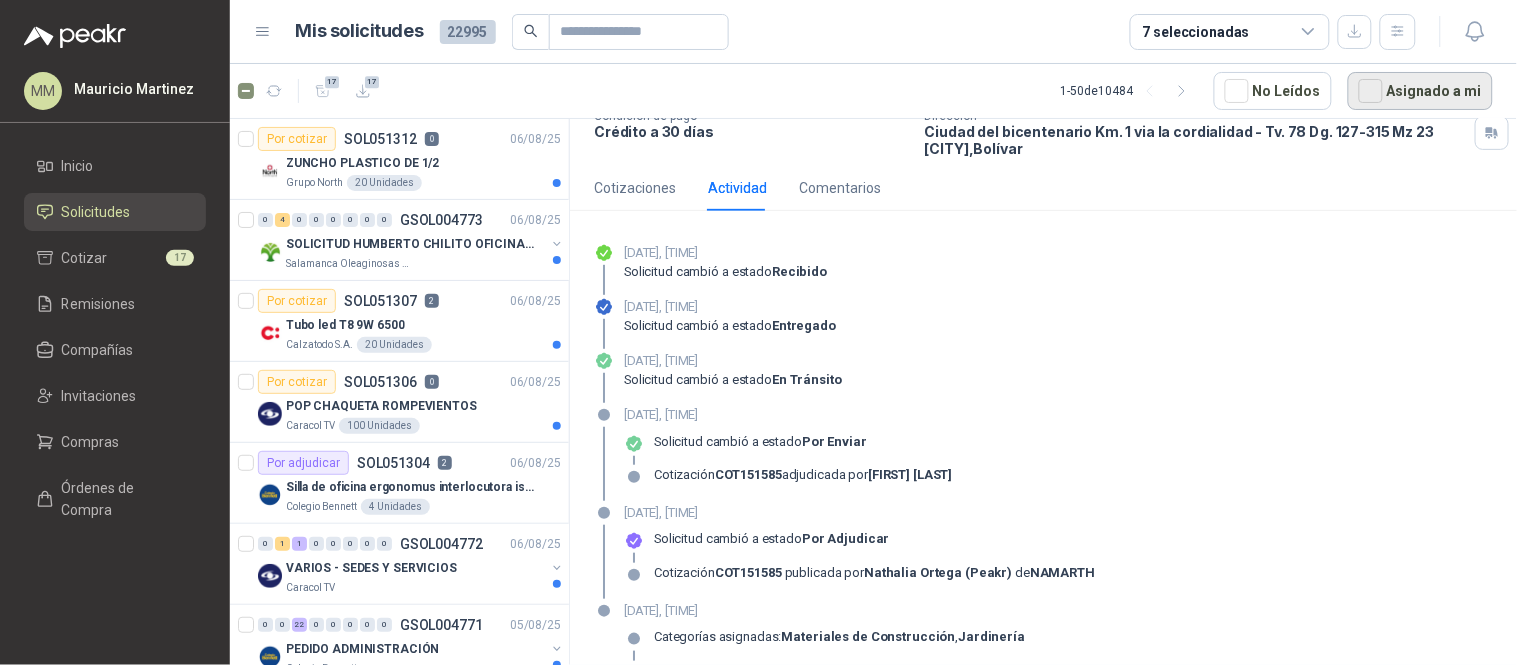 click on "Asignado a mi" at bounding box center [1420, 91] 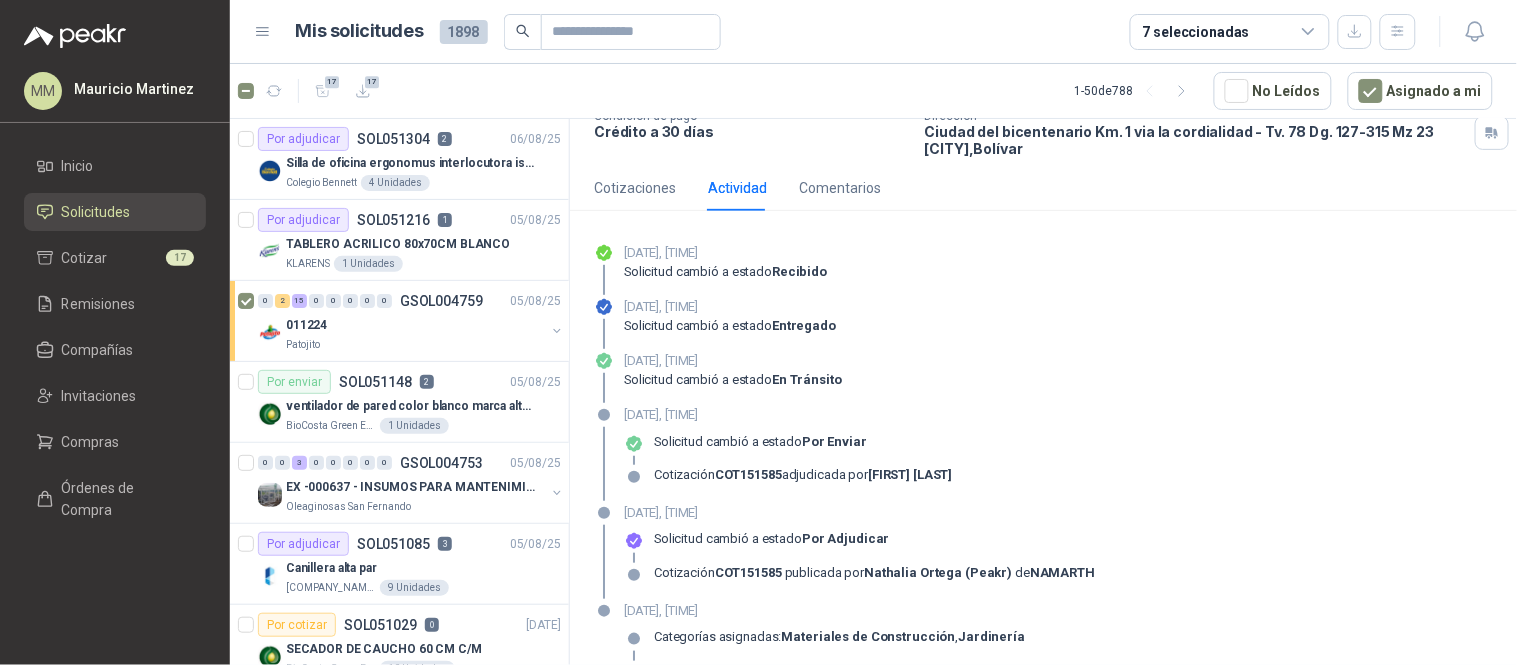 click on "[DATE], [TIME] Solicitud cambió a estado  Entregado" at bounding box center [1043, 323] 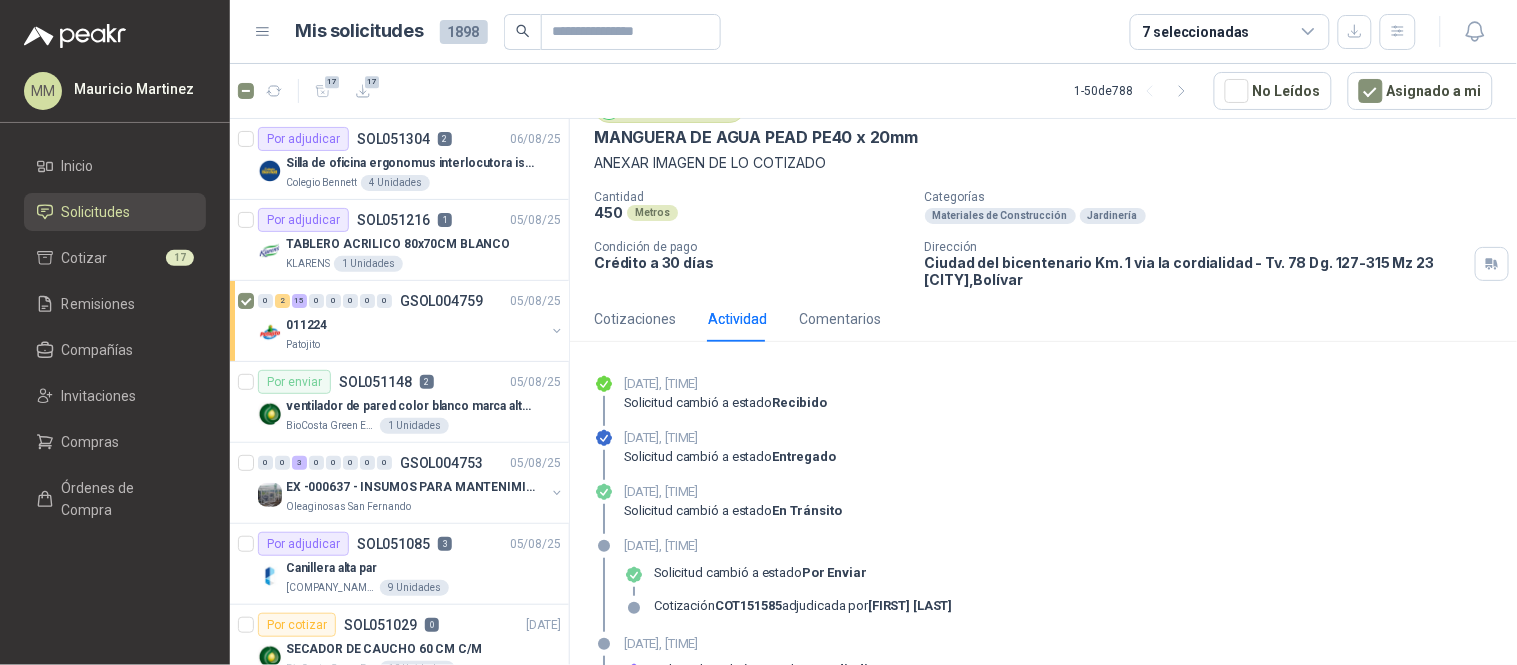 scroll, scrollTop: 0, scrollLeft: 0, axis: both 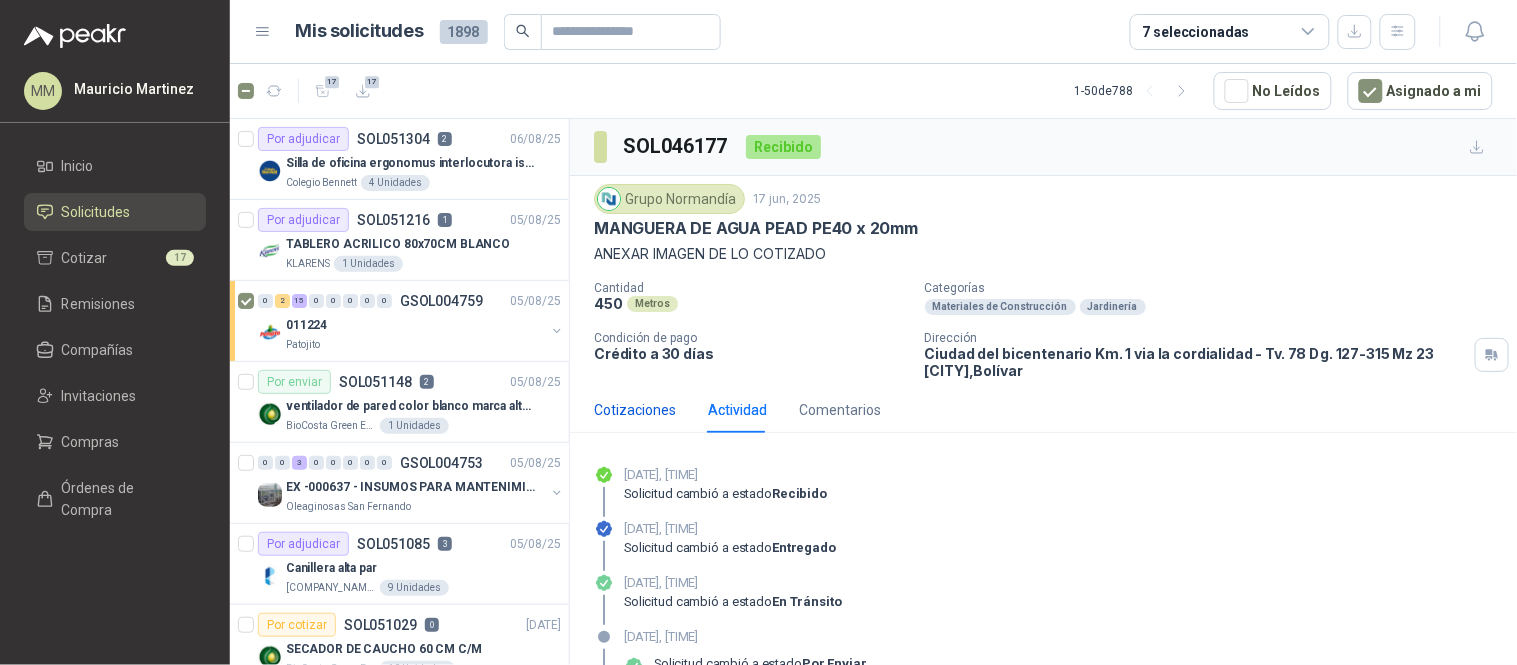 click on "Cotizaciones" at bounding box center [635, 410] 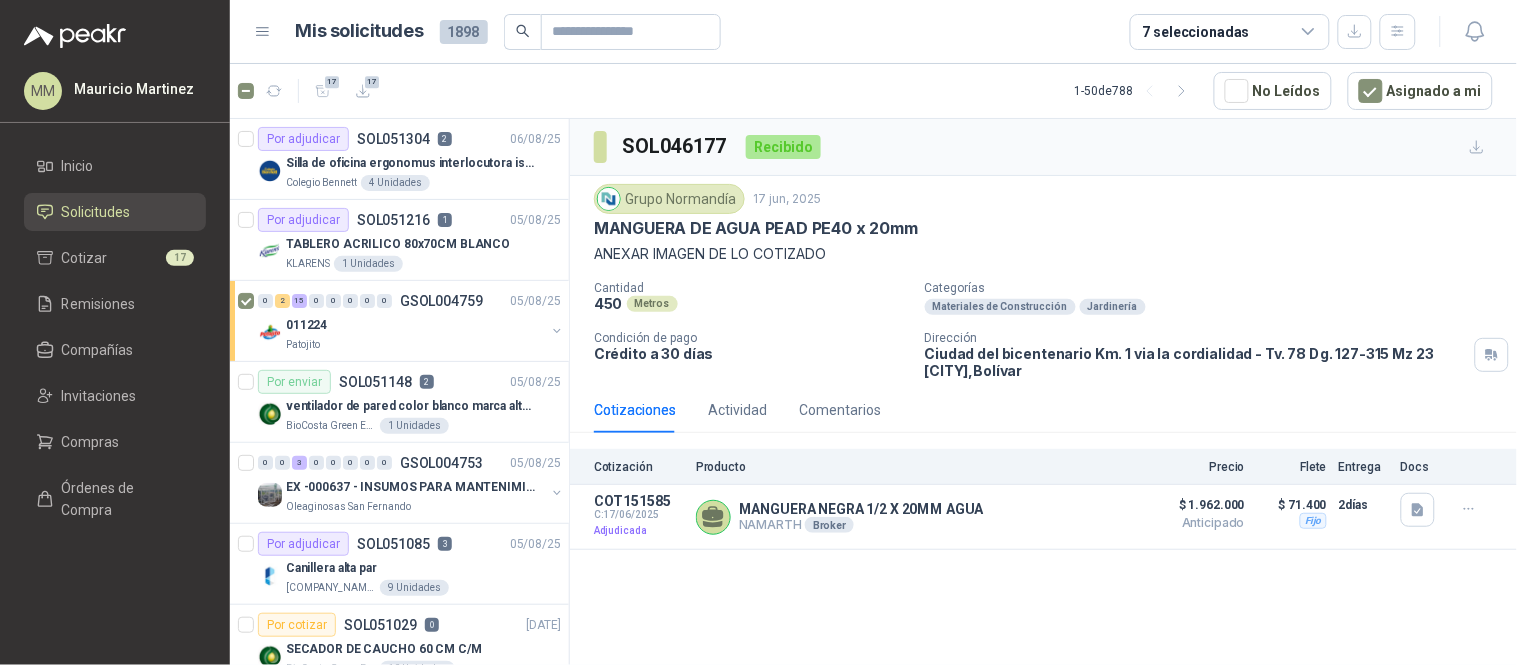 click on "MANGUERA DE AGUA PEAD PE40 x 20mm" at bounding box center [1043, 228] 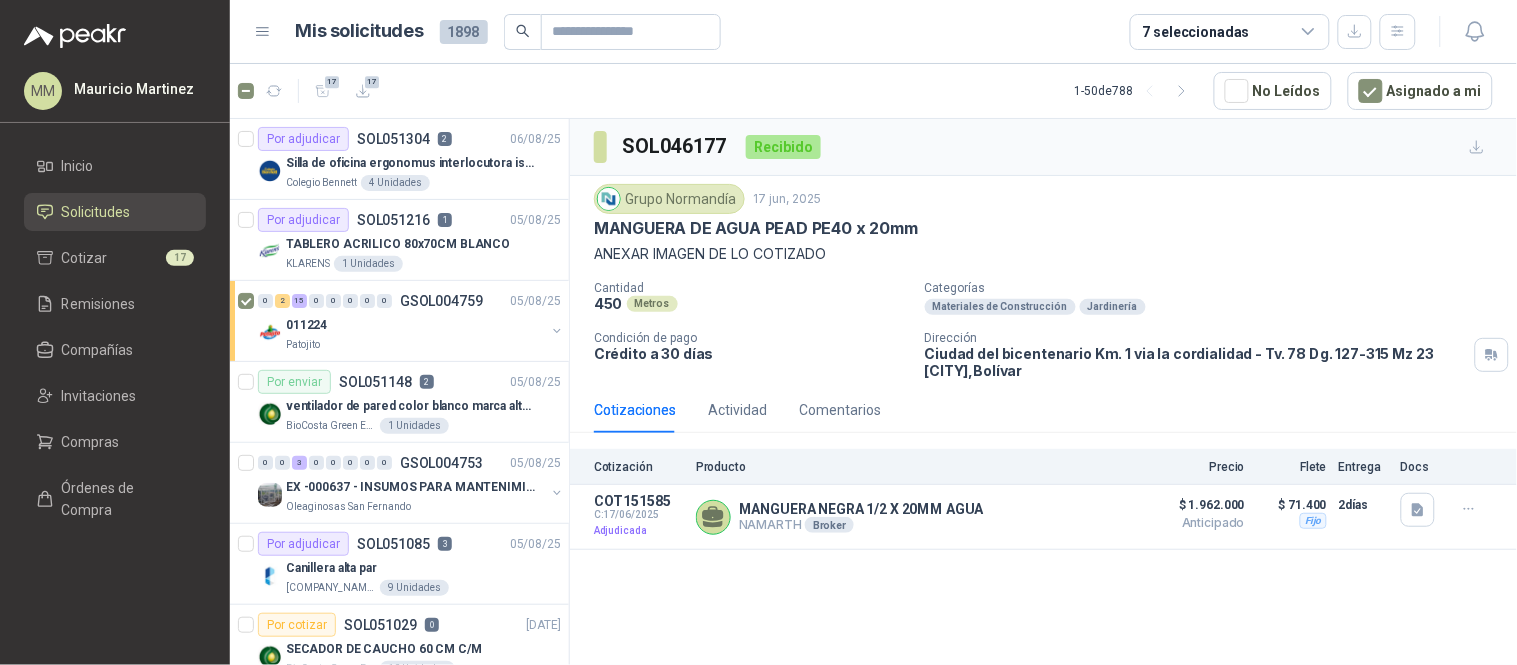 click on "Grupo Normandía [DATE]" at bounding box center [1043, 199] 